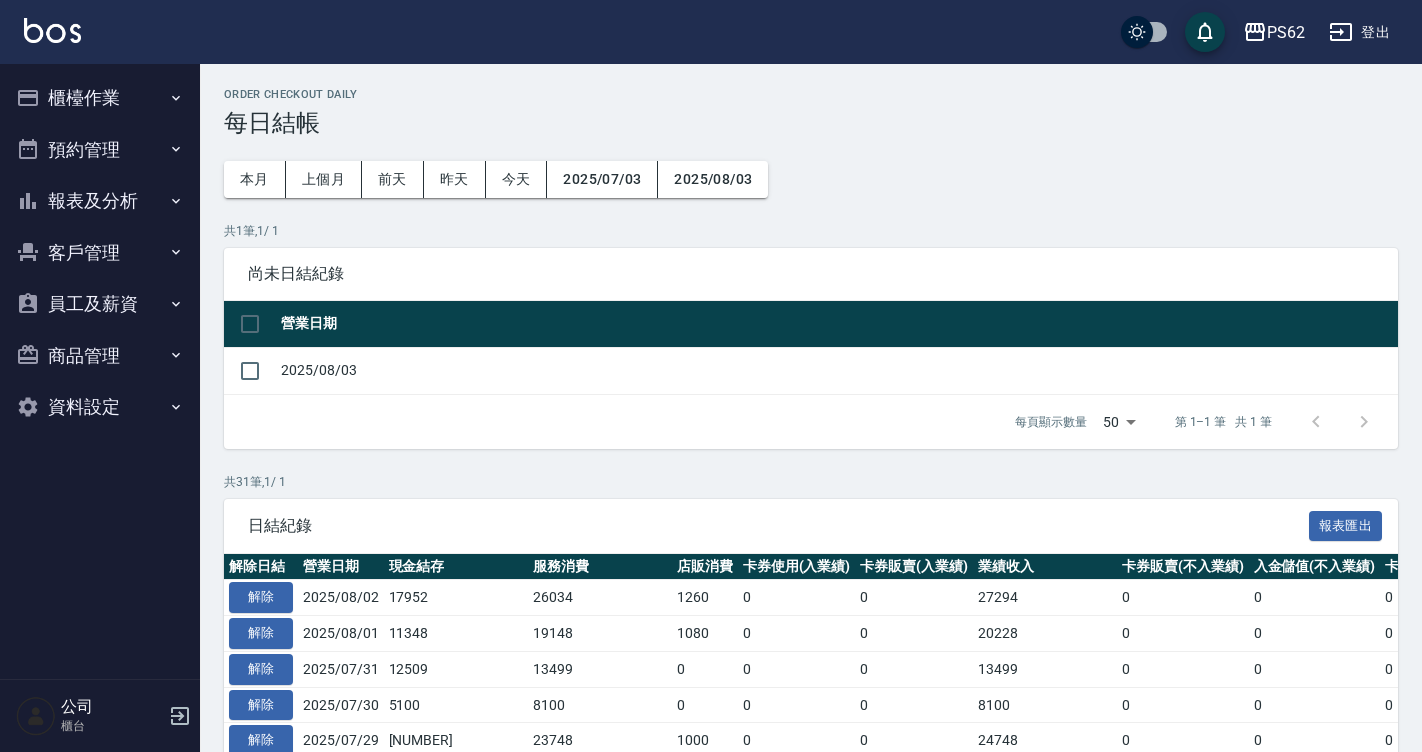 scroll, scrollTop: 100, scrollLeft: 0, axis: vertical 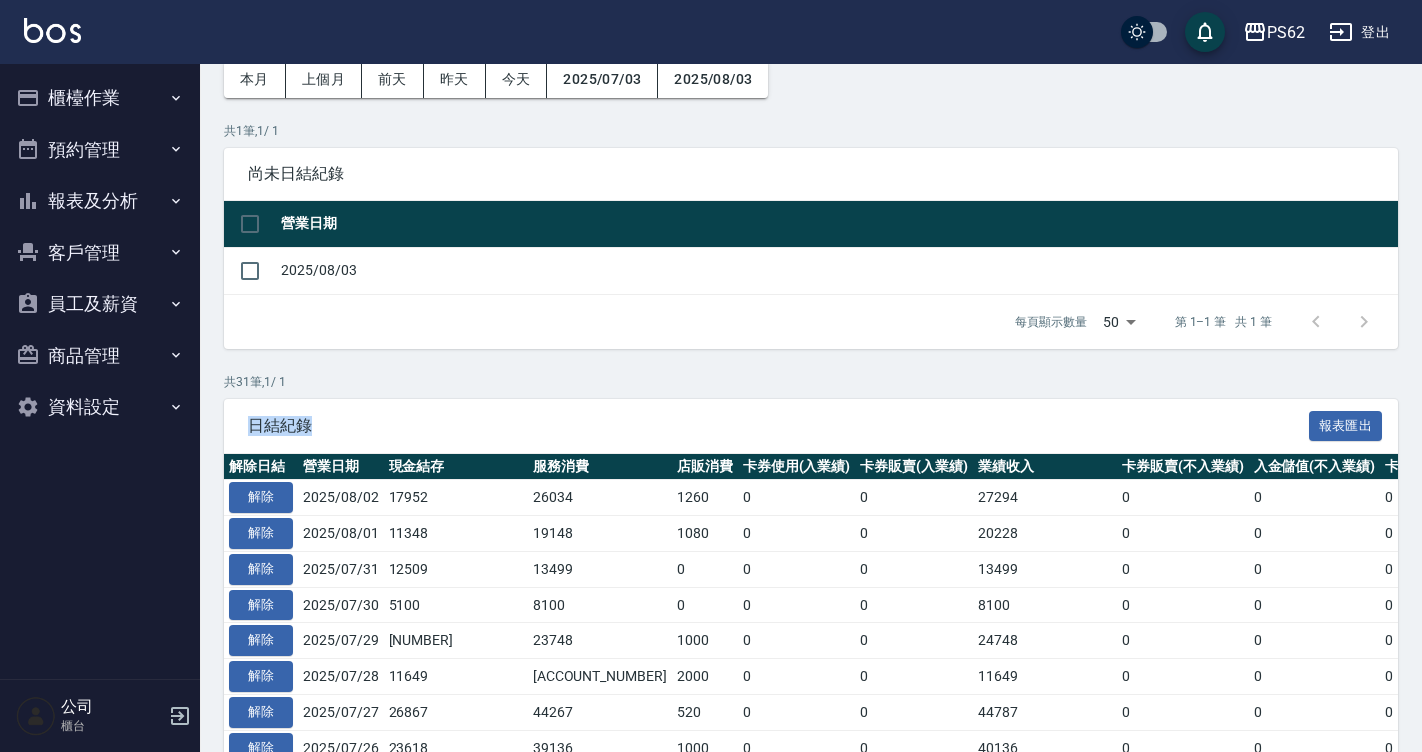 click on "客戶管理" at bounding box center [100, 253] 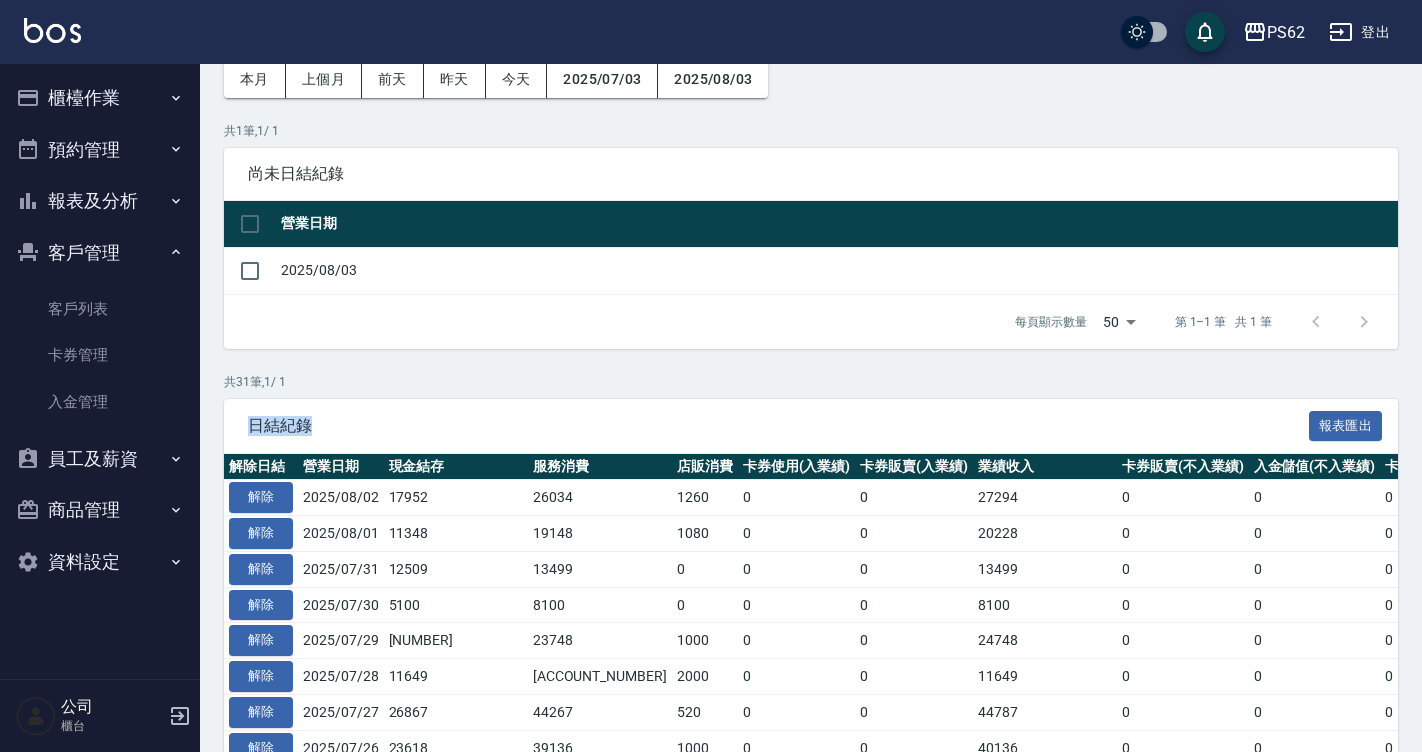 click on "報表及分析" at bounding box center (100, 201) 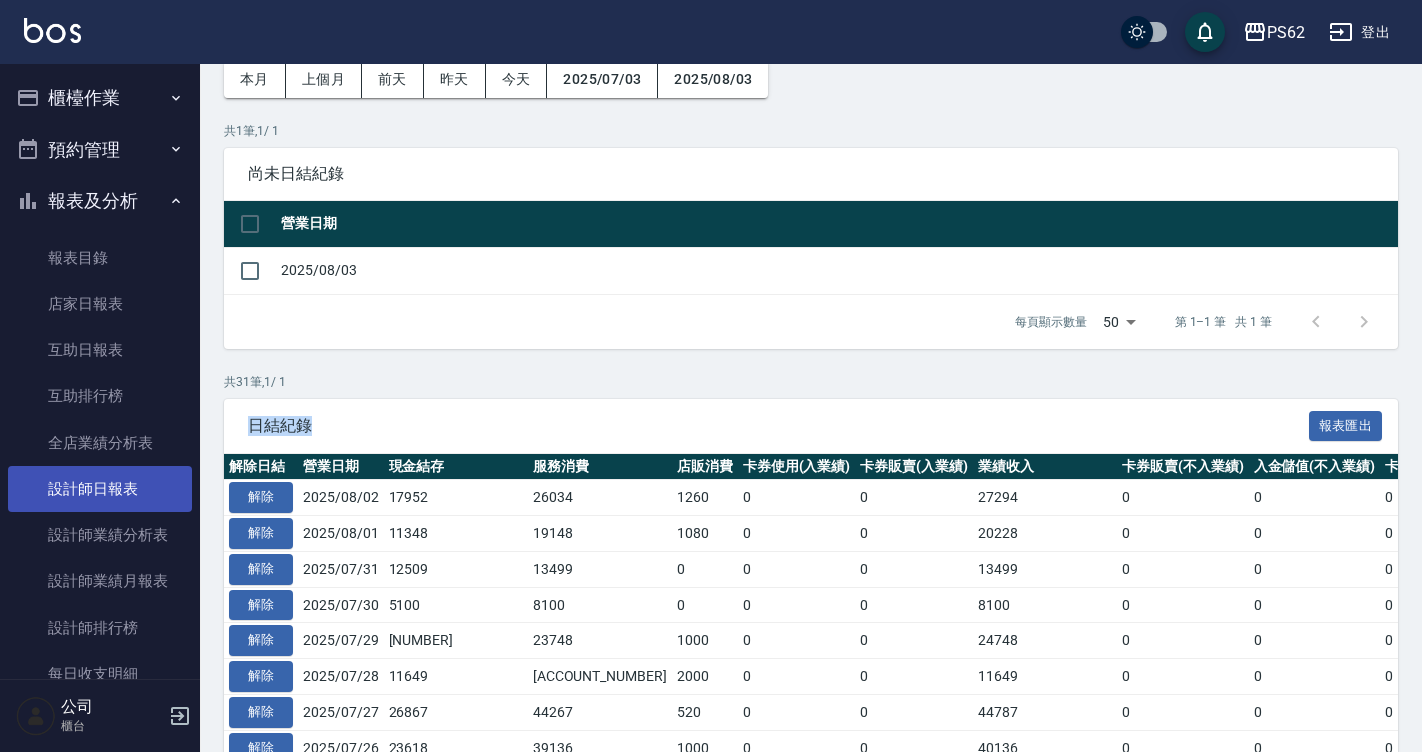 click on "設計師日報表" at bounding box center (100, 489) 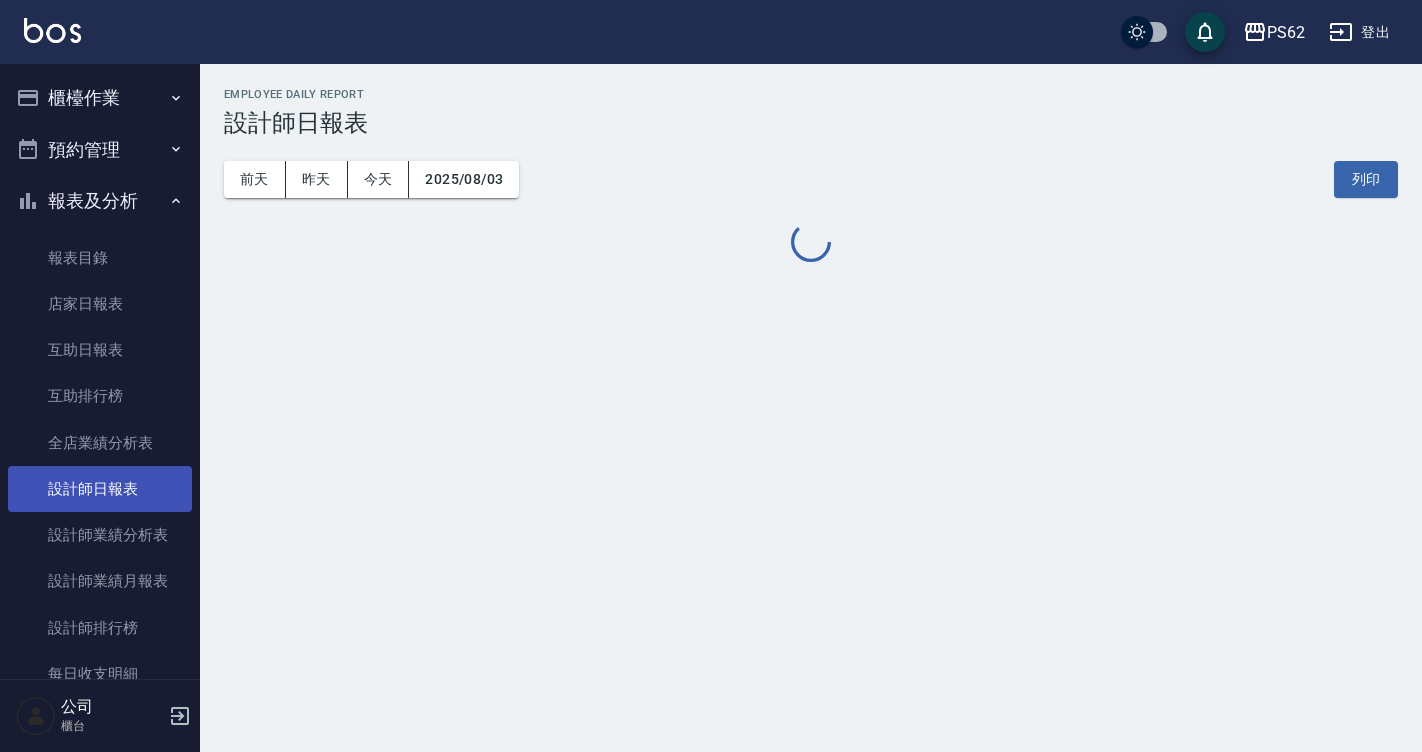 scroll, scrollTop: 0, scrollLeft: 0, axis: both 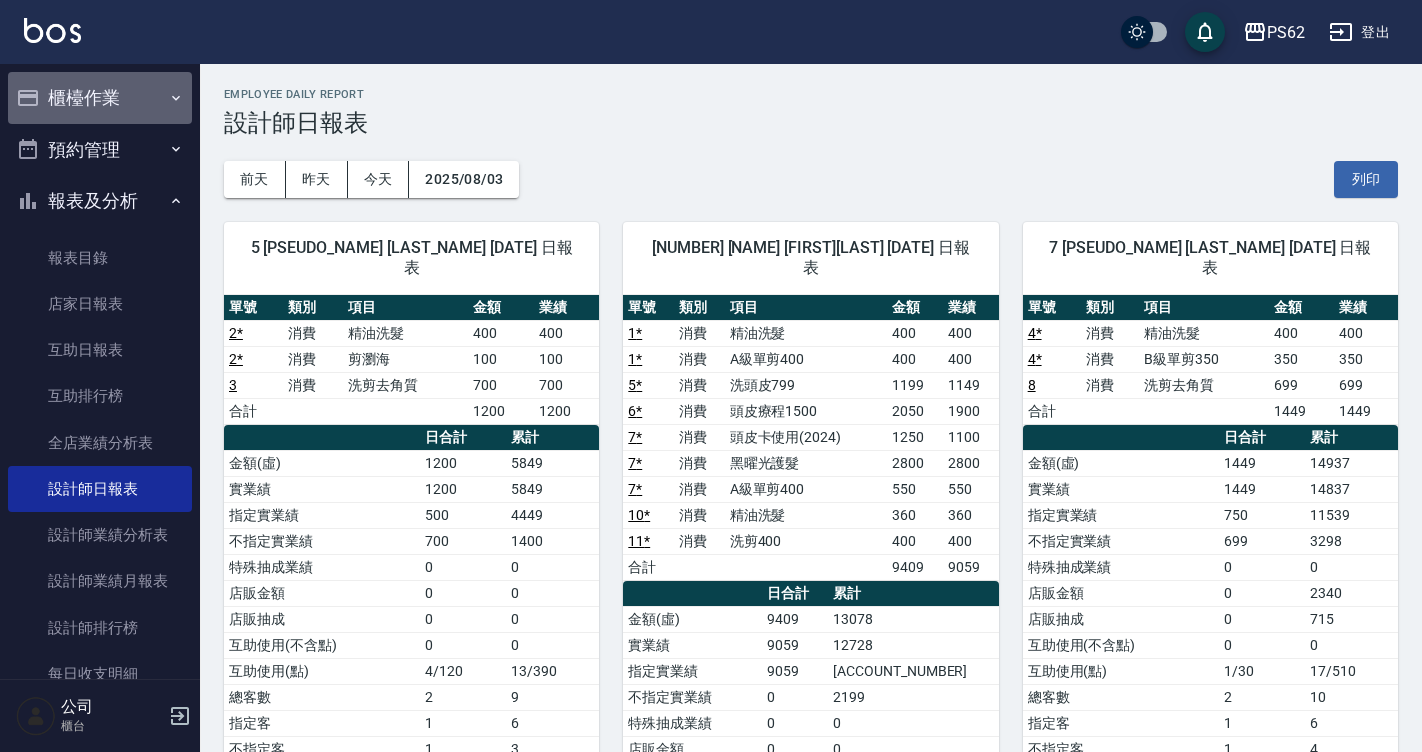 click on "櫃檯作業" at bounding box center (100, 98) 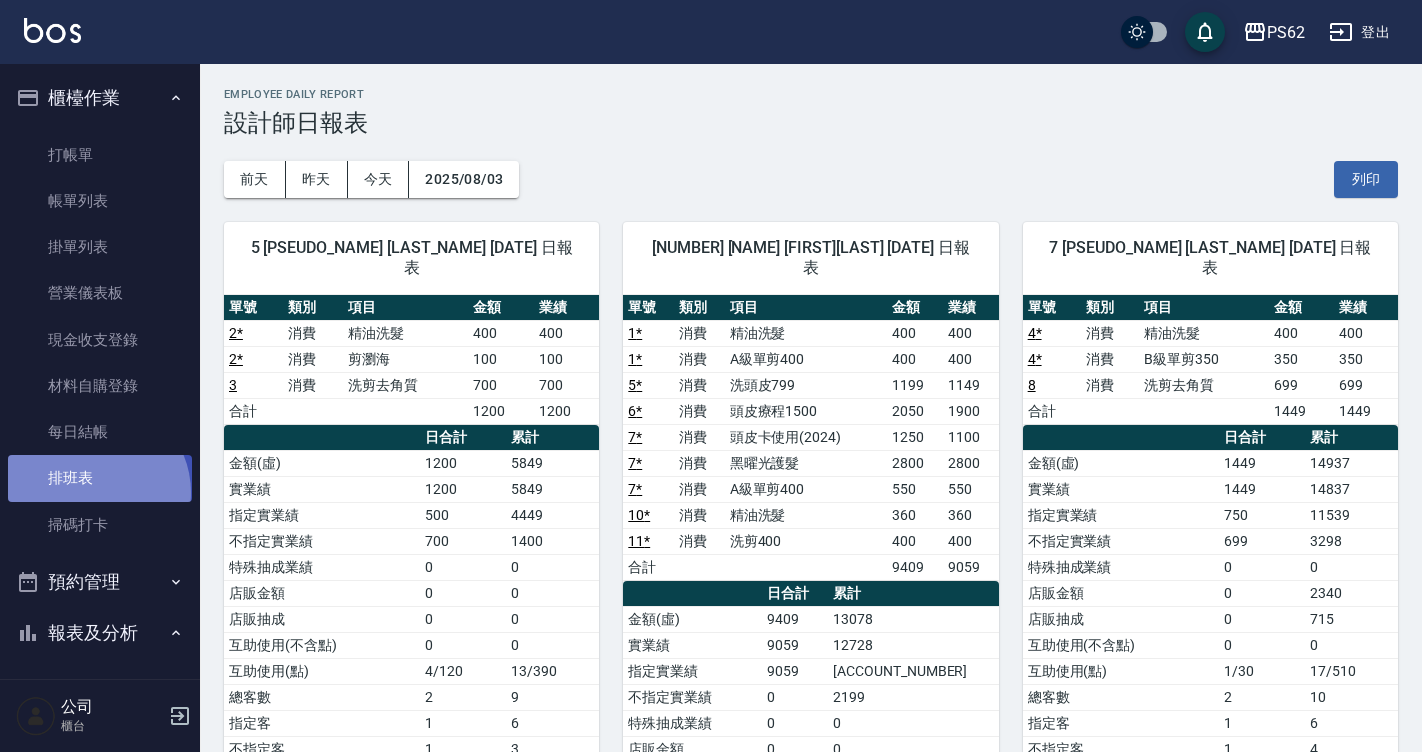 click on "排班表" at bounding box center [100, 478] 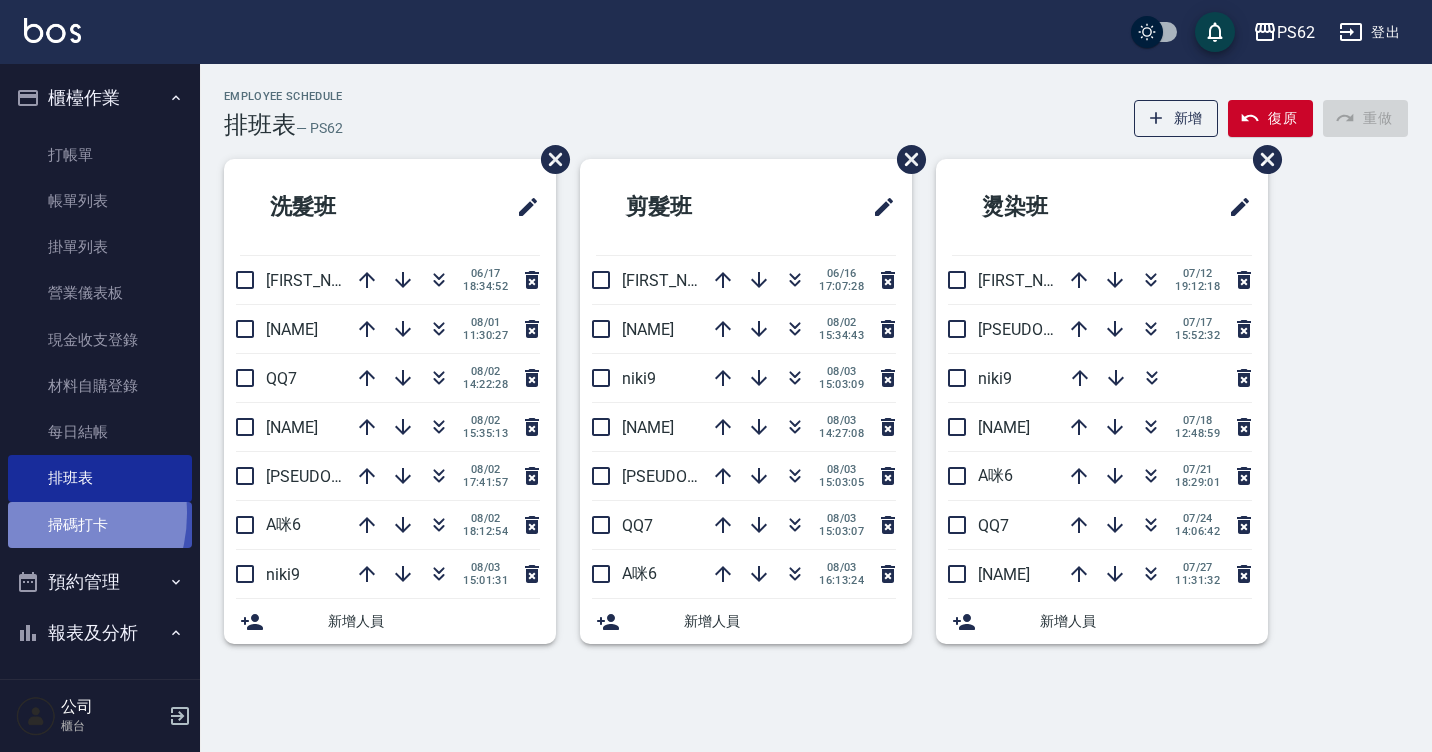 click on "掃碼打卡" at bounding box center [100, 525] 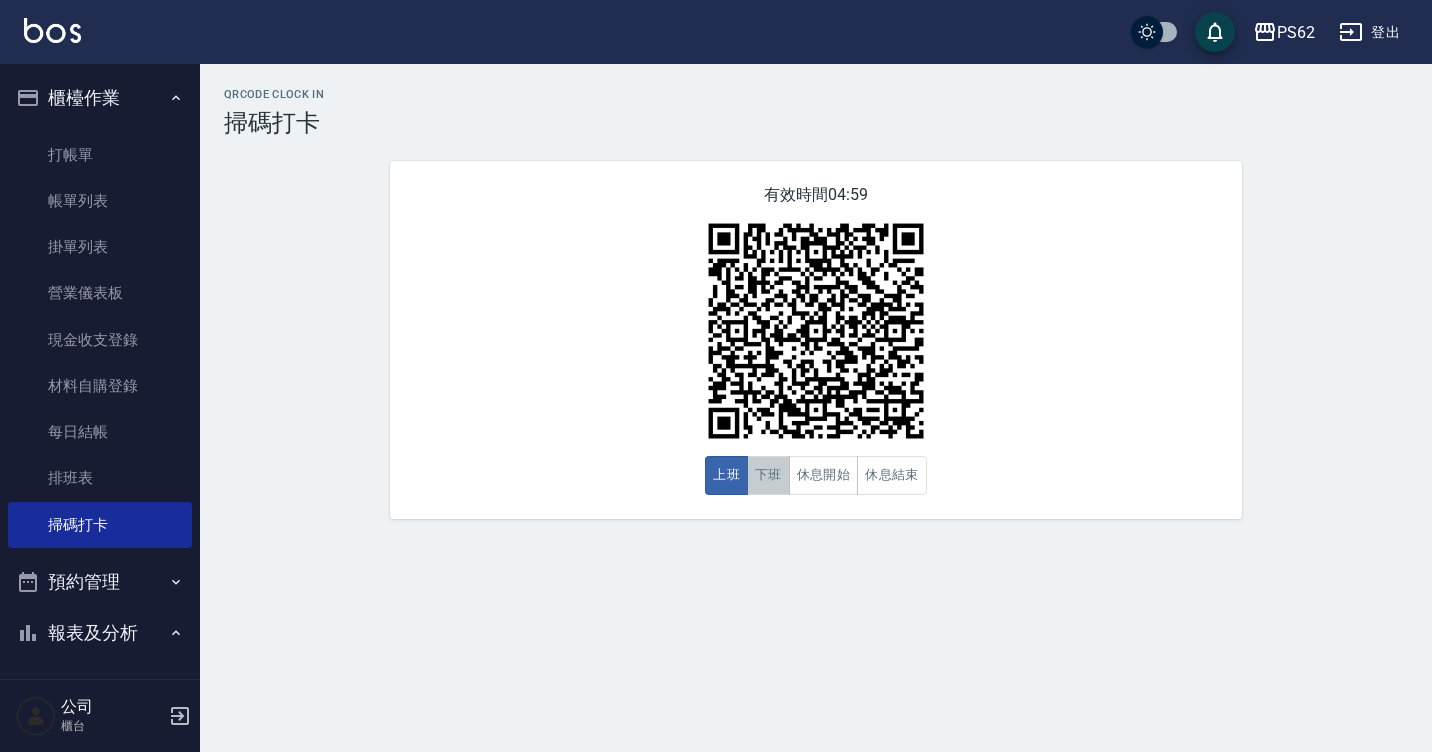 click on "下班" at bounding box center [768, 475] 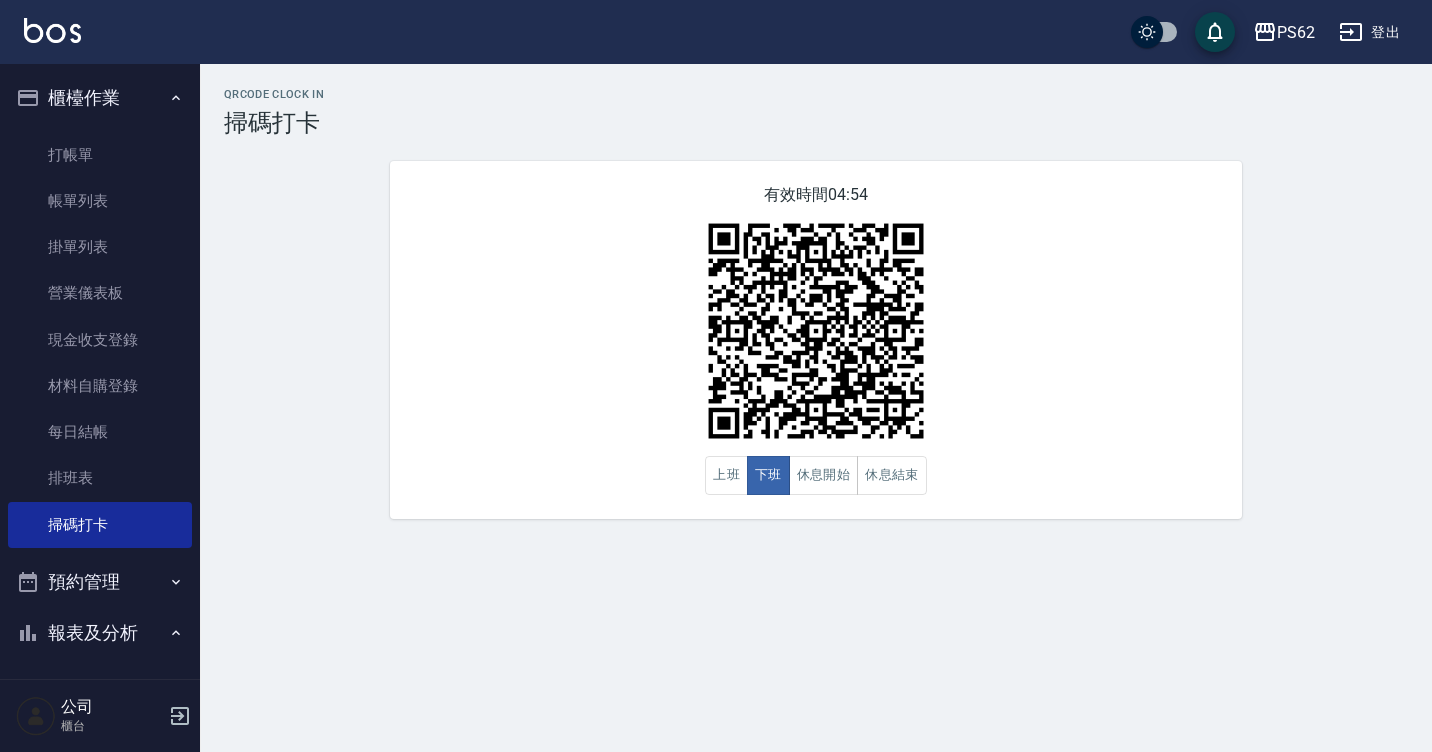 click on "[NAME] [NAME] [NAME] [TIME] [NAME] [NAME] [NAME] [NAME]" at bounding box center [816, 303] 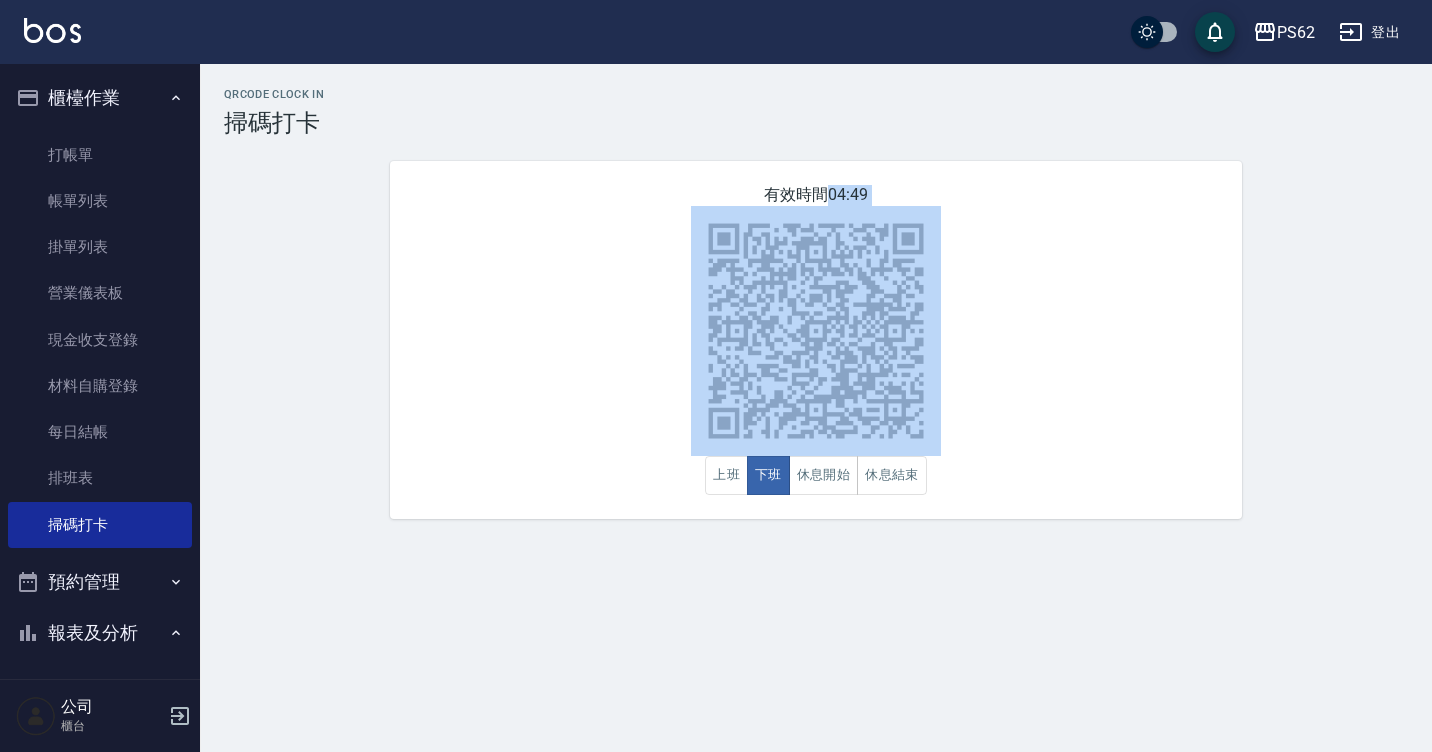 drag, startPoint x: 951, startPoint y: 168, endPoint x: 951, endPoint y: 414, distance: 246 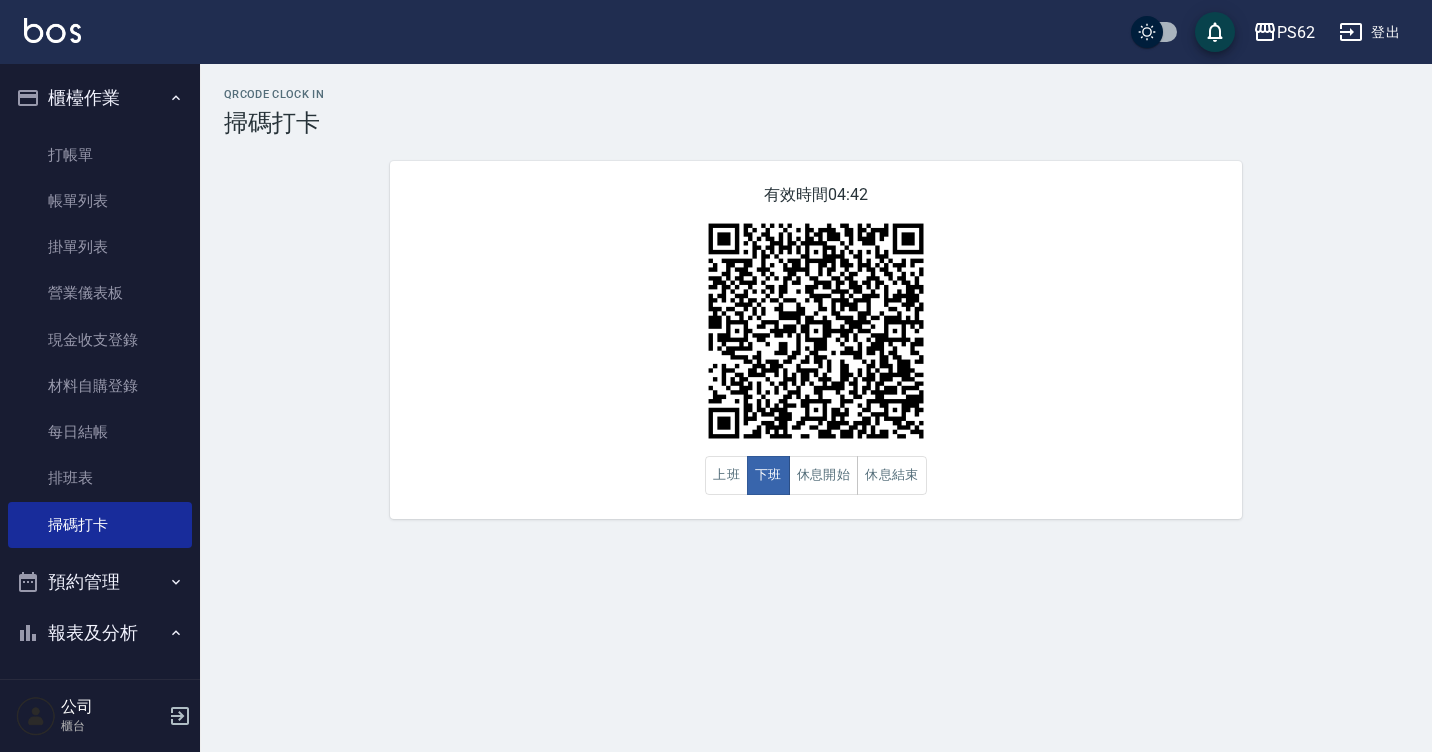 drag, startPoint x: 149, startPoint y: 147, endPoint x: 195, endPoint y: 145, distance: 46.043457 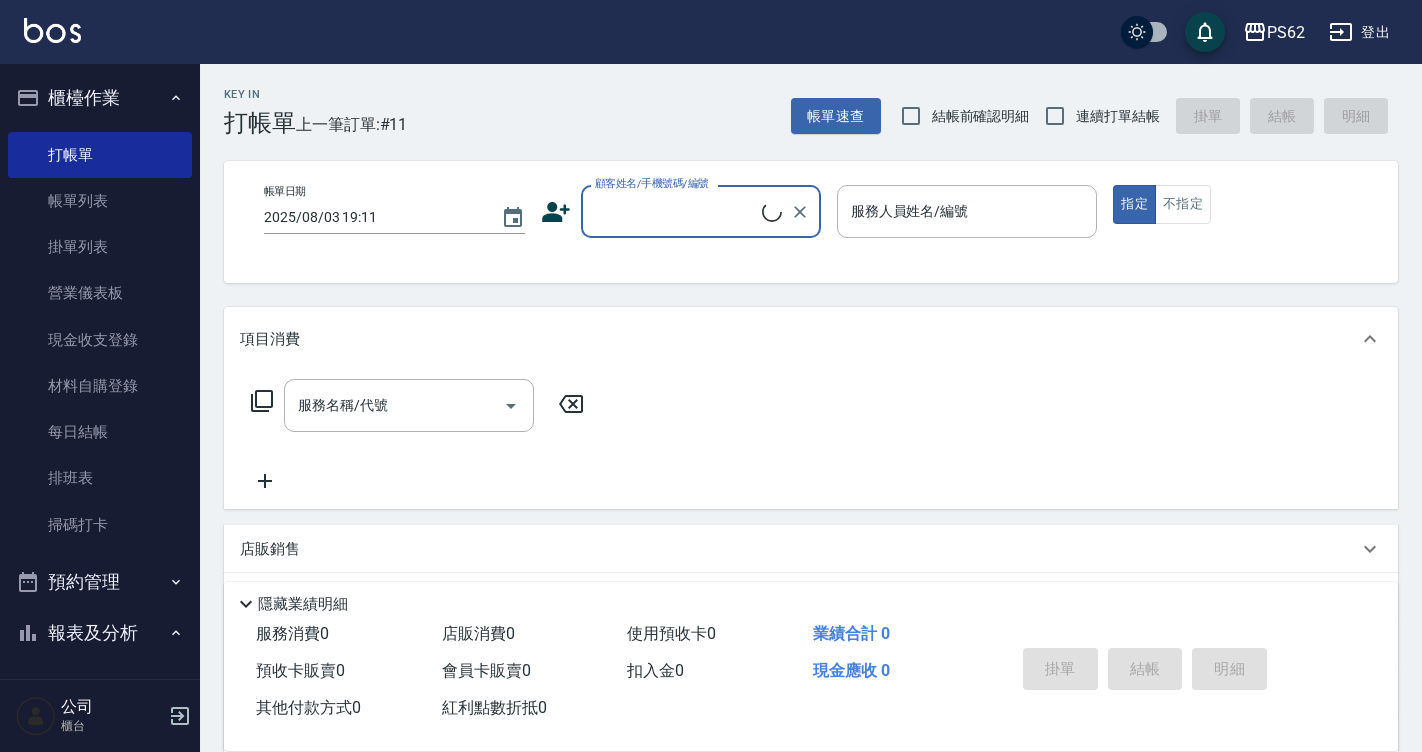 click on "顧客姓名/手機號碼/編號" at bounding box center (676, 211) 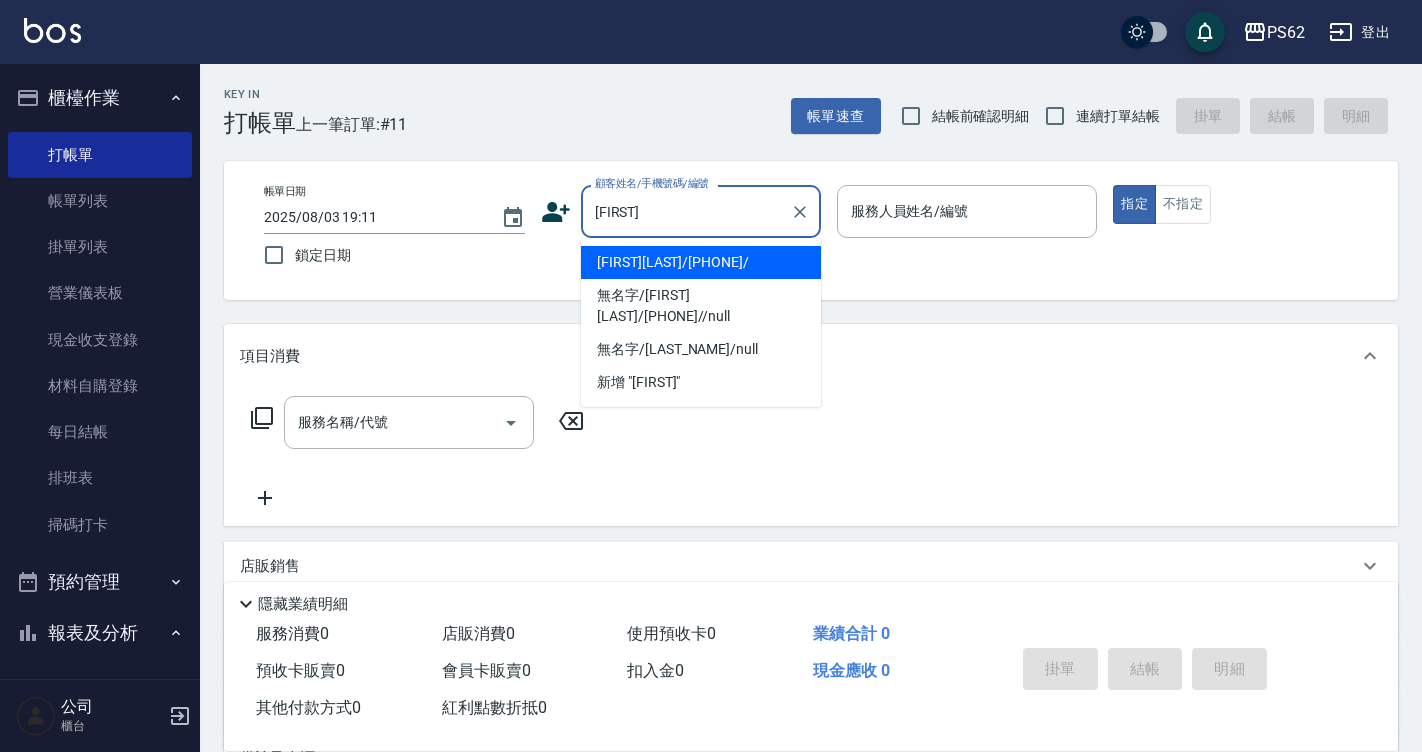 click on "[FIRST][LAST]/[PHONE]/" at bounding box center (701, 262) 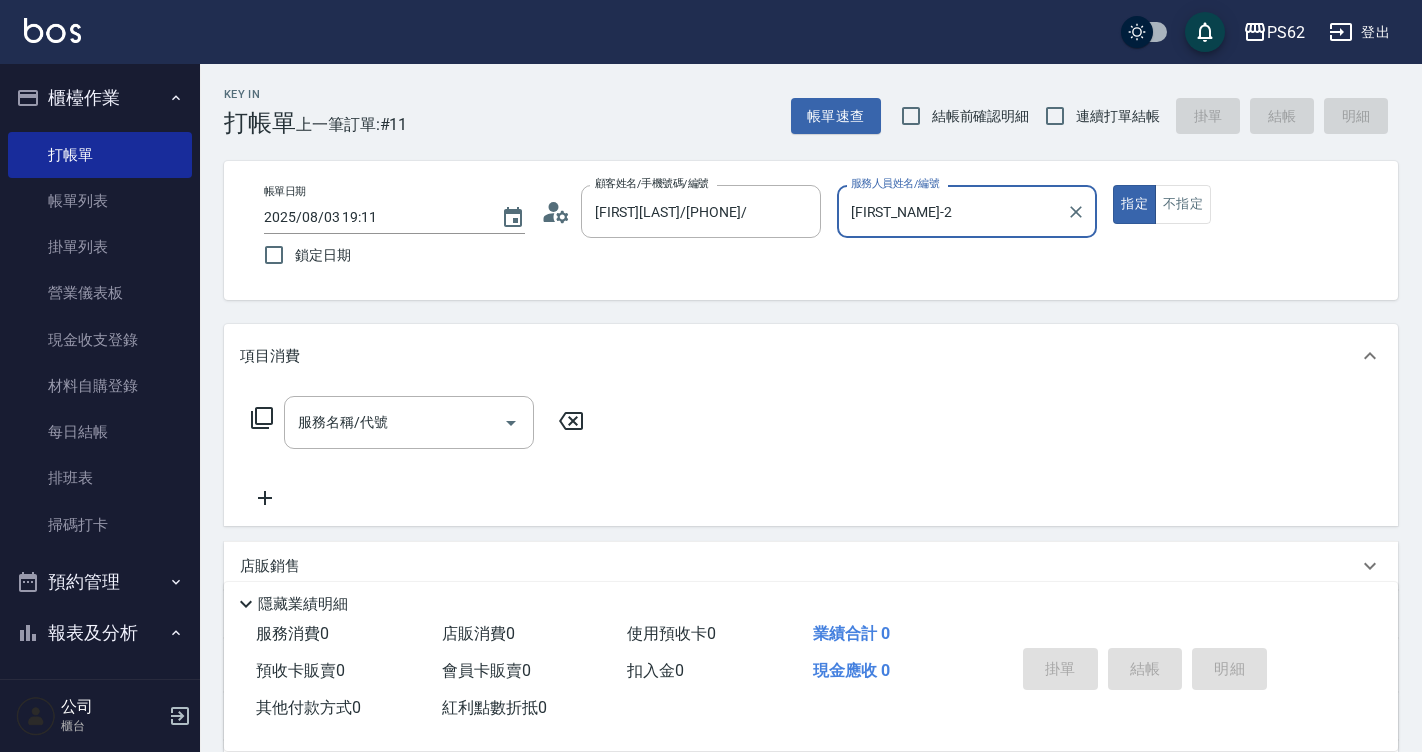 click on "[FIRST_NAME]-2" at bounding box center (952, 211) 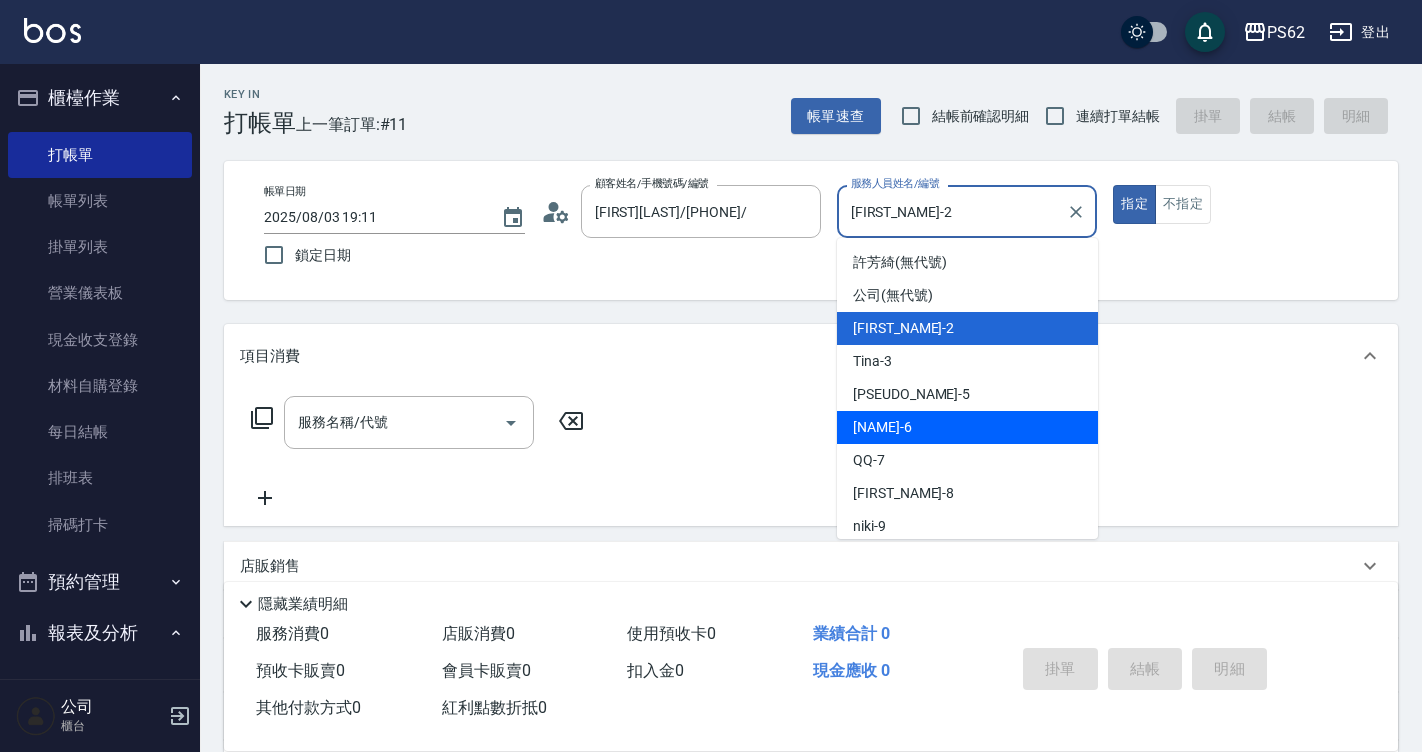 click on "[NAME] -[NUMBER]" at bounding box center [967, 427] 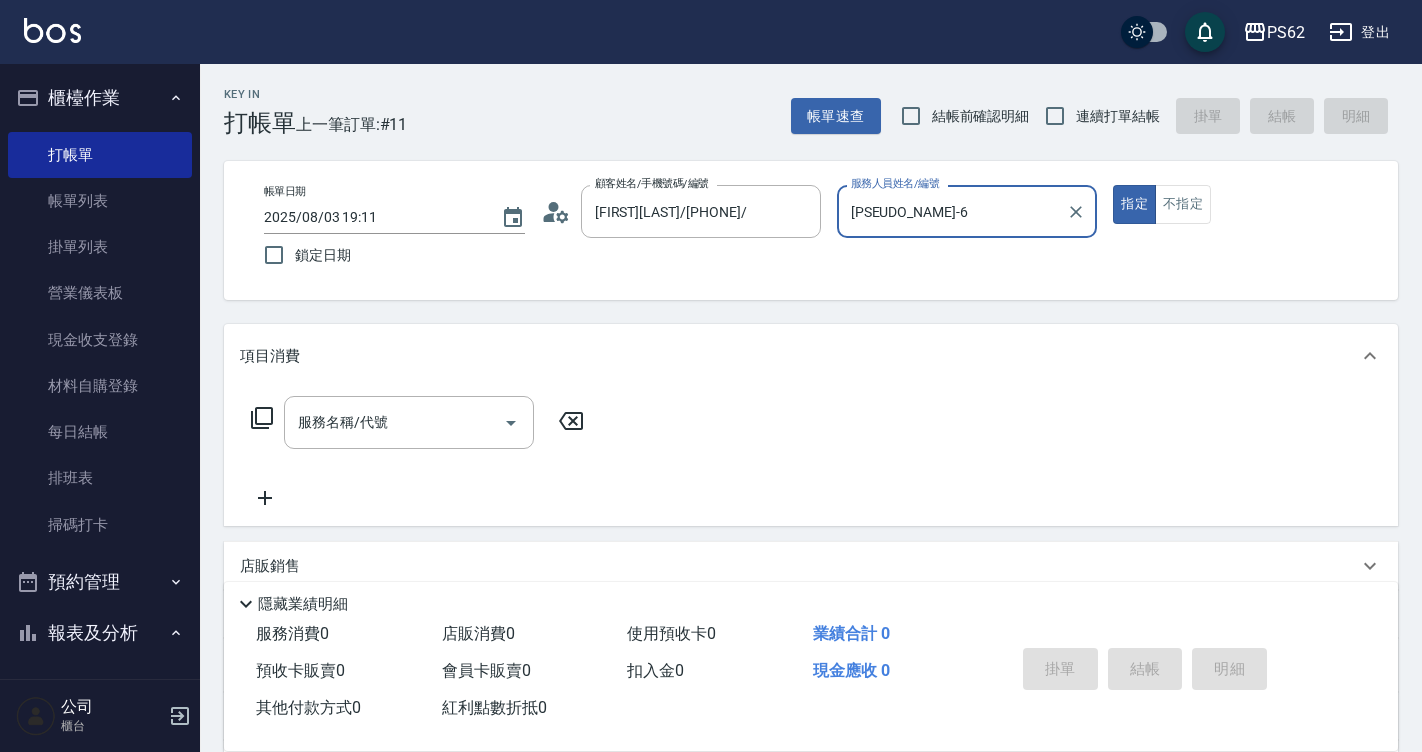 click 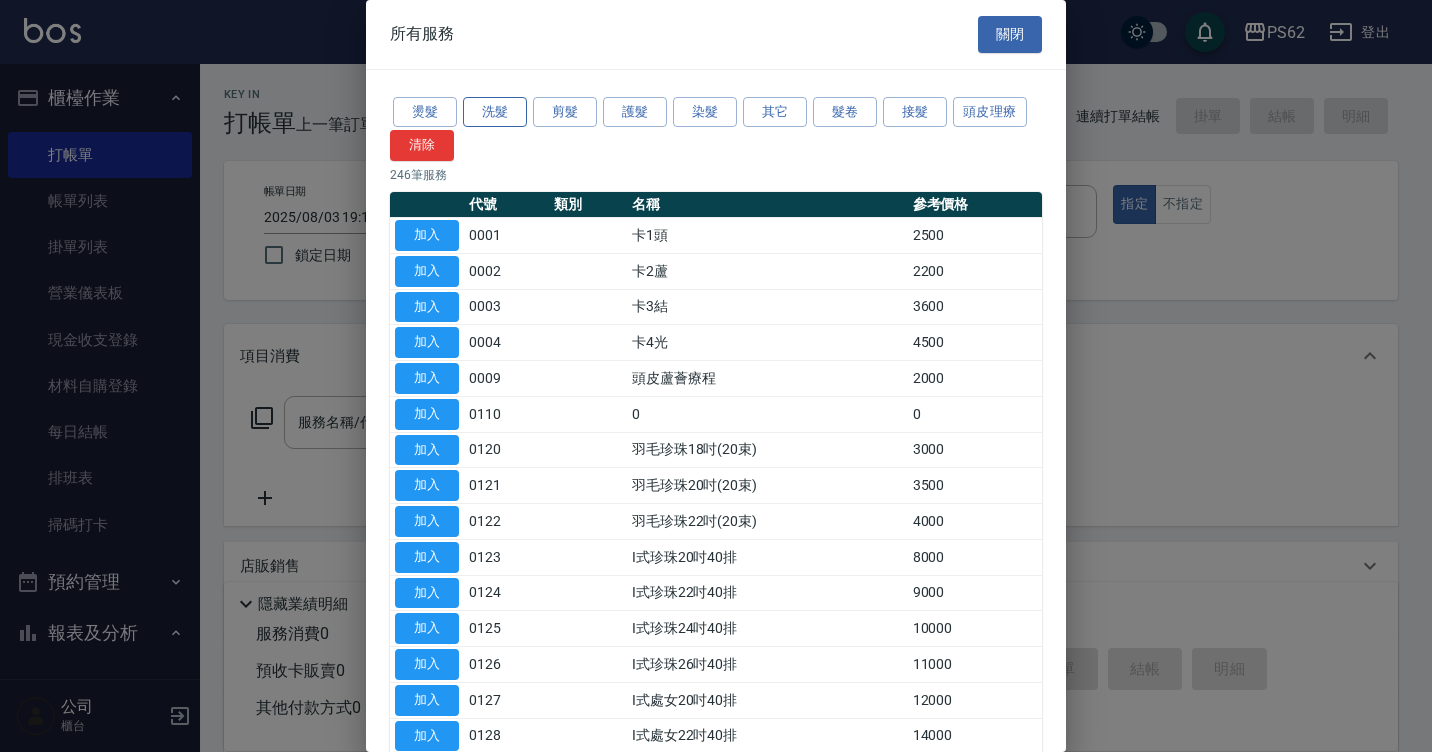click on "洗髮" at bounding box center (495, 112) 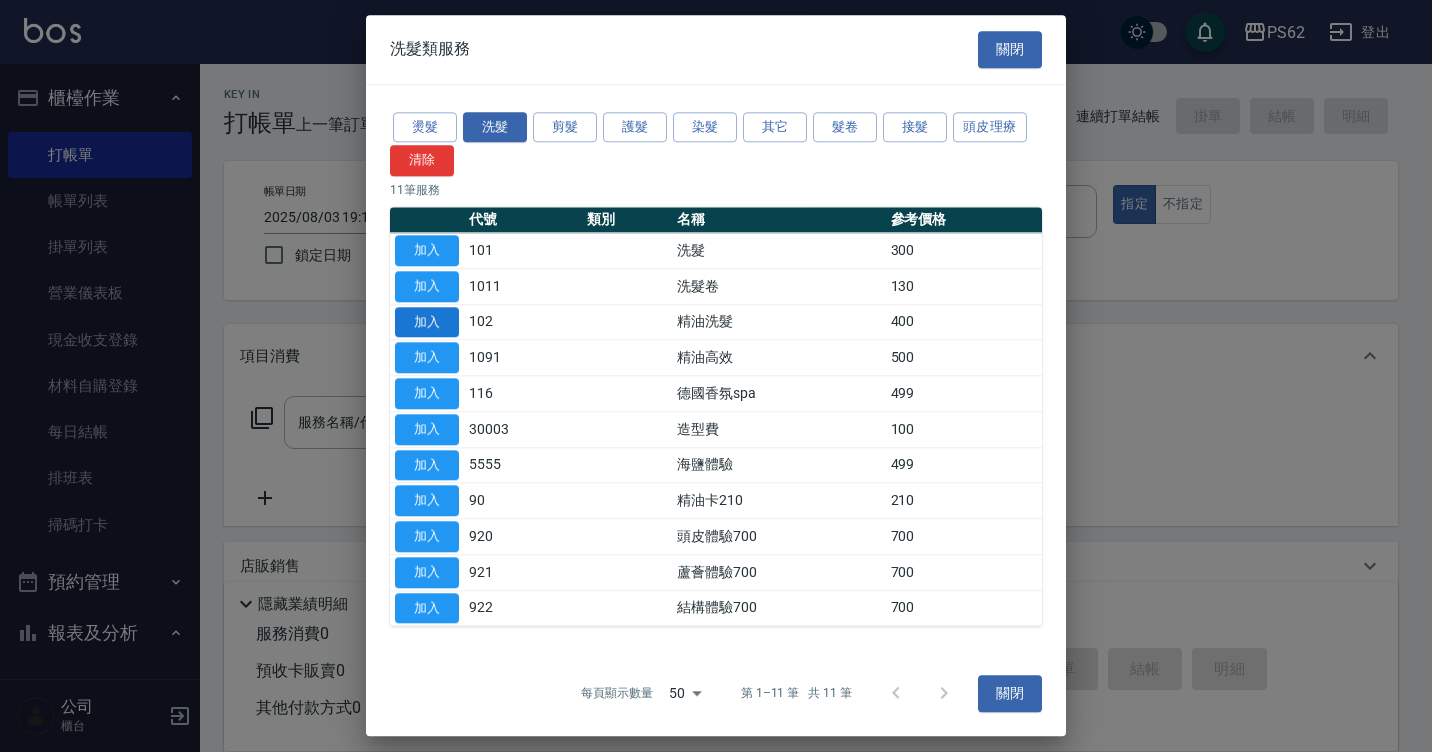 click on "加入" at bounding box center (427, 322) 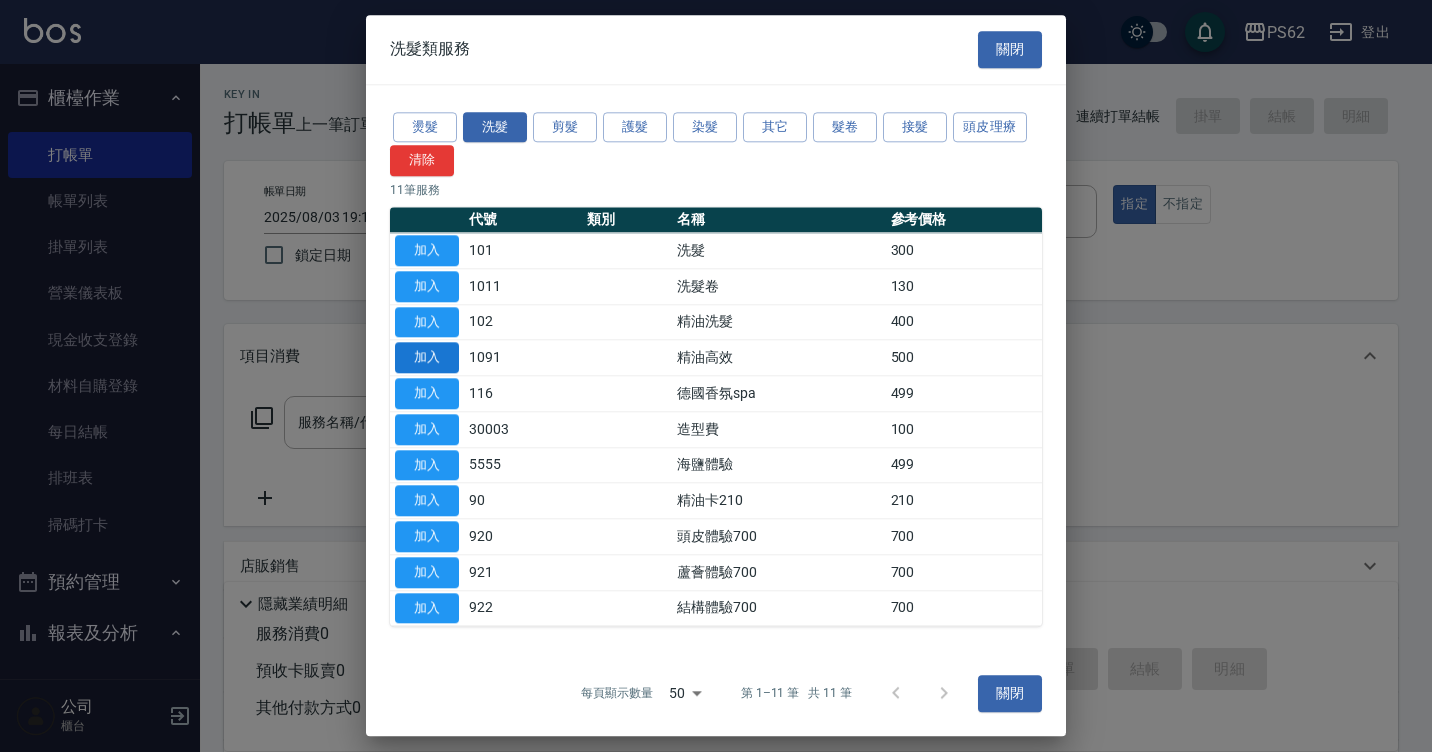 type on "精油洗髮(102)" 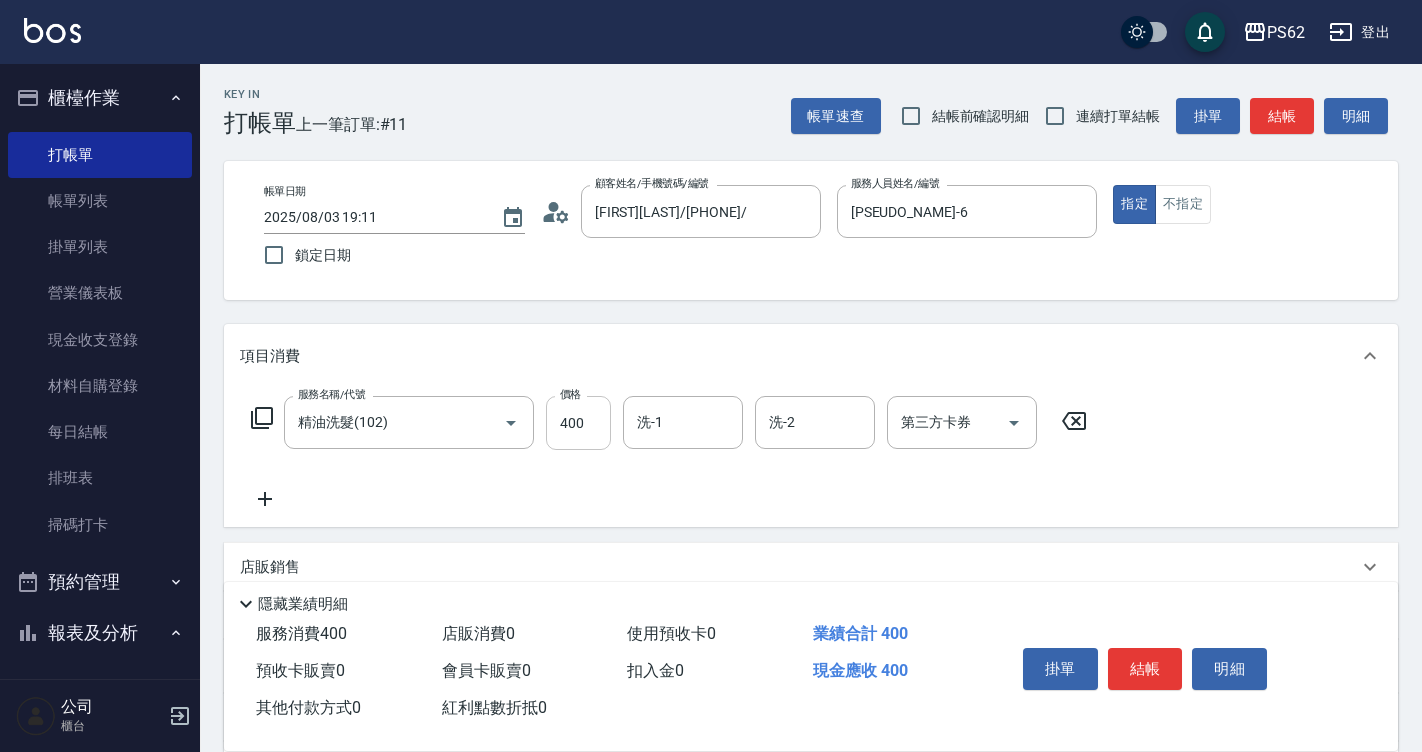 click on "400" at bounding box center (578, 423) 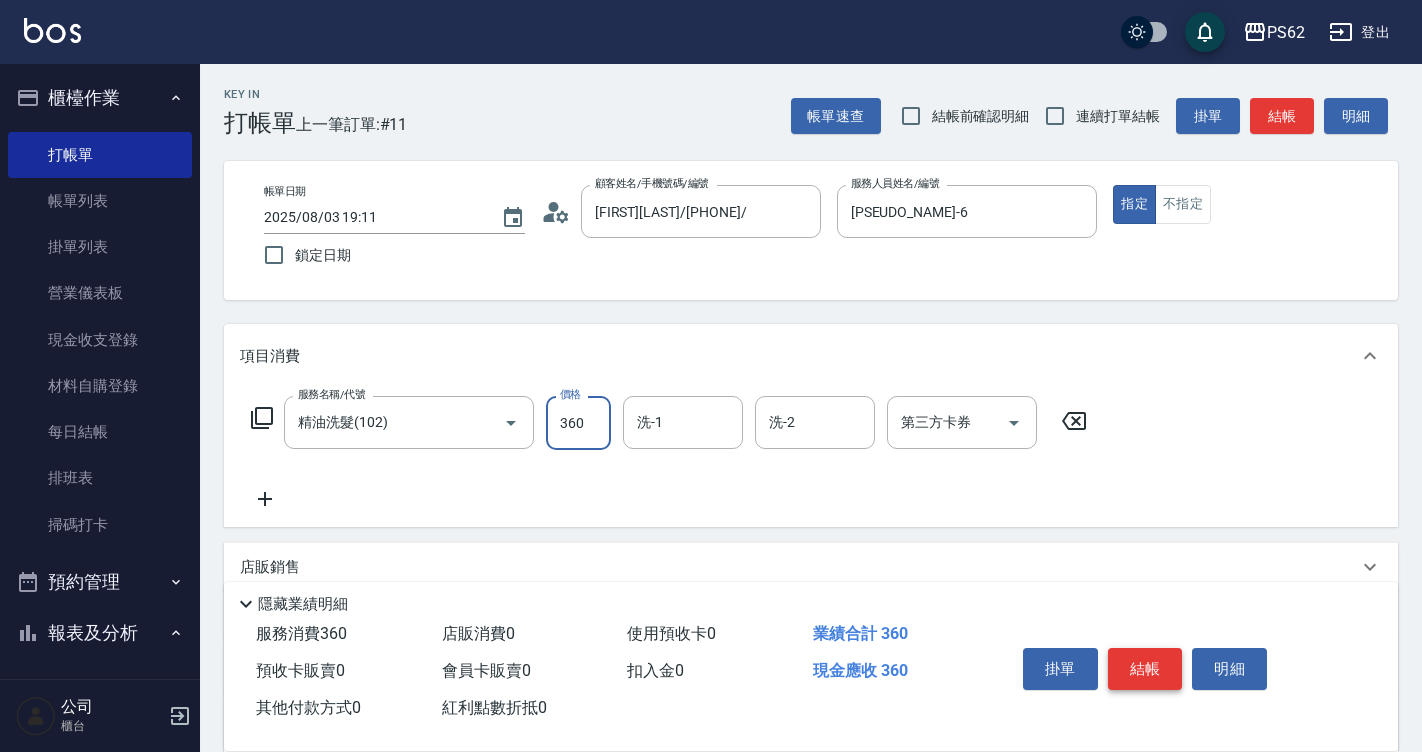 type on "360" 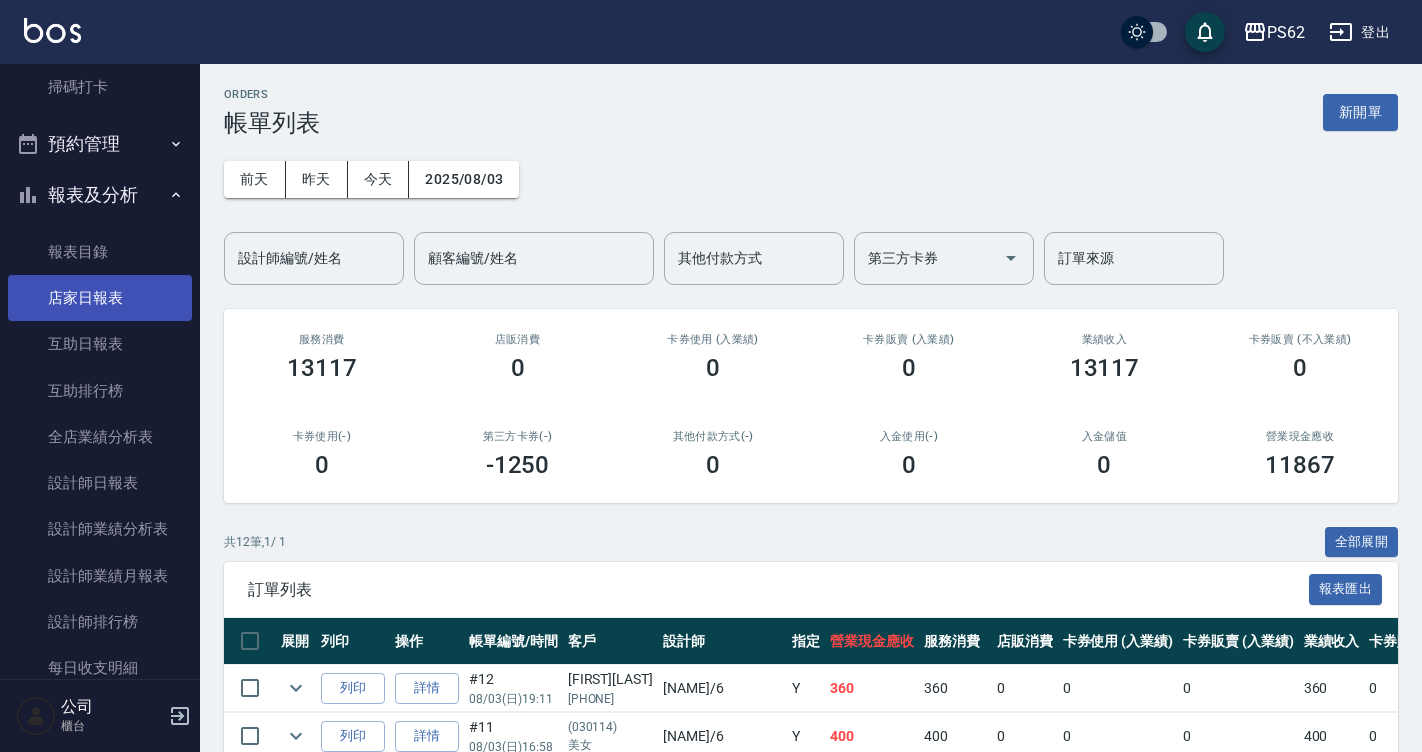 scroll, scrollTop: 500, scrollLeft: 0, axis: vertical 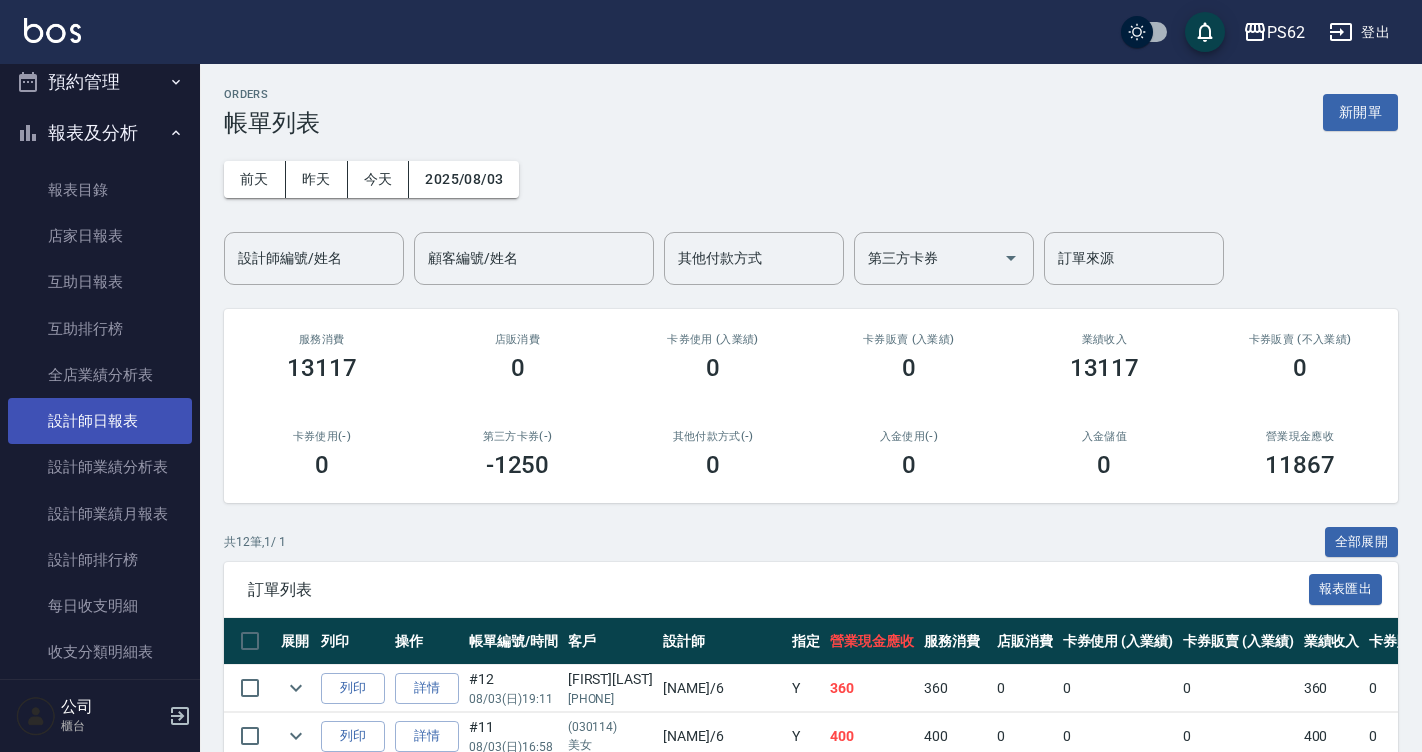 click on "設計師日報表" at bounding box center (100, 421) 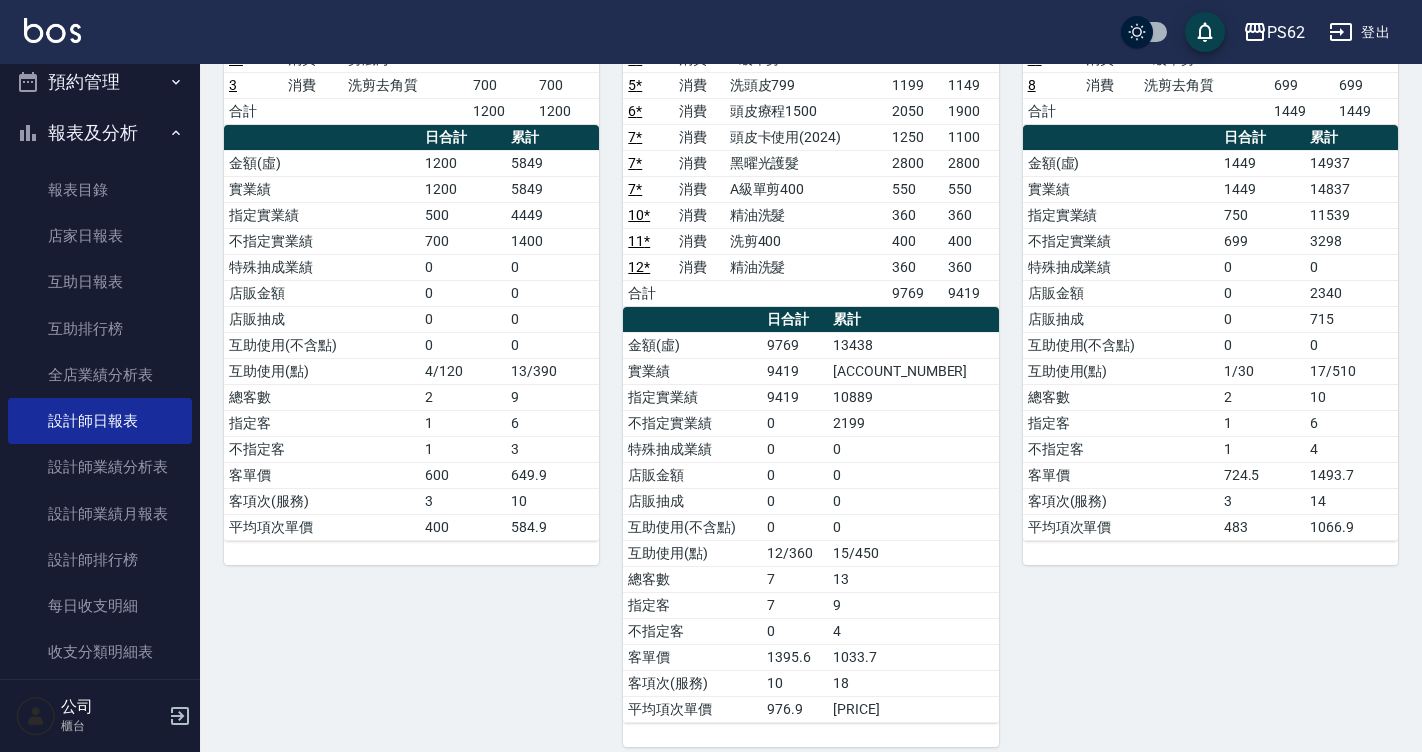 scroll, scrollTop: 0, scrollLeft: 0, axis: both 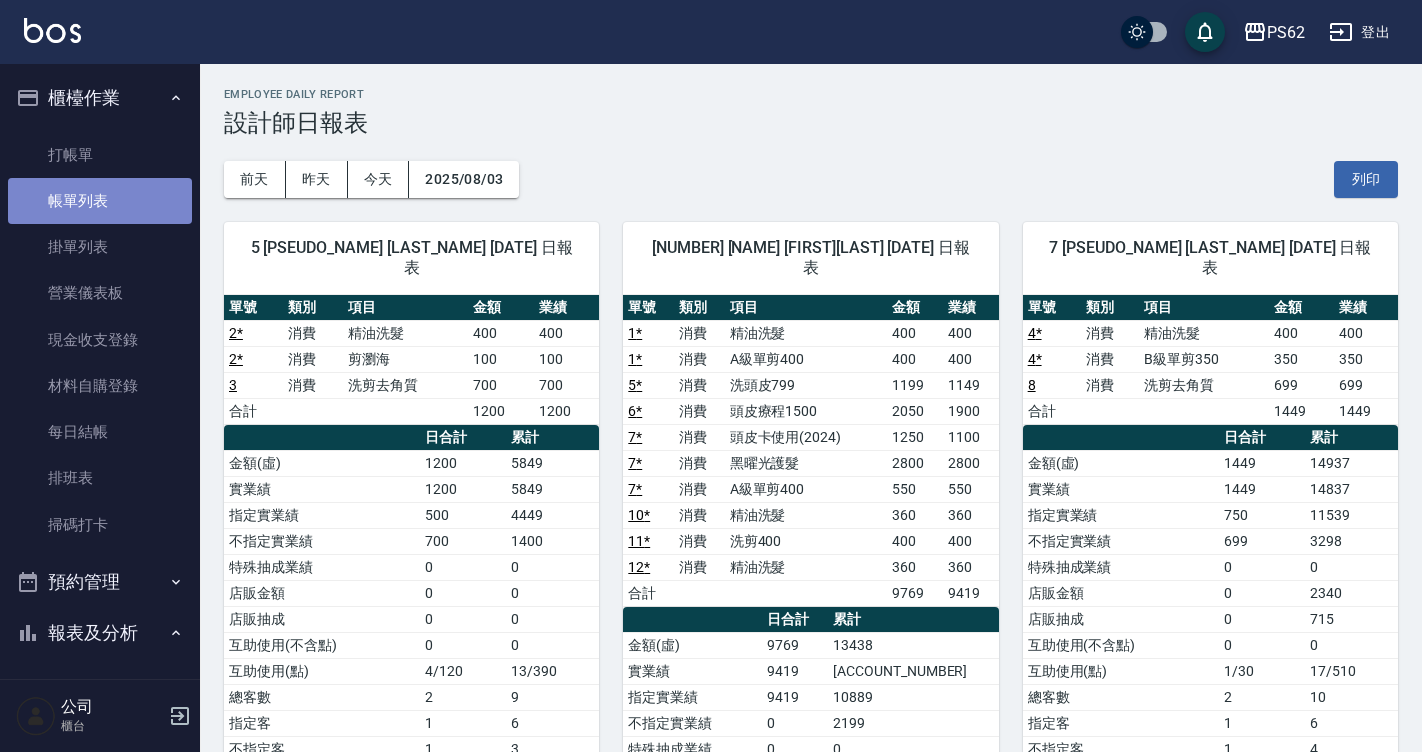 click on "帳單列表" at bounding box center [100, 201] 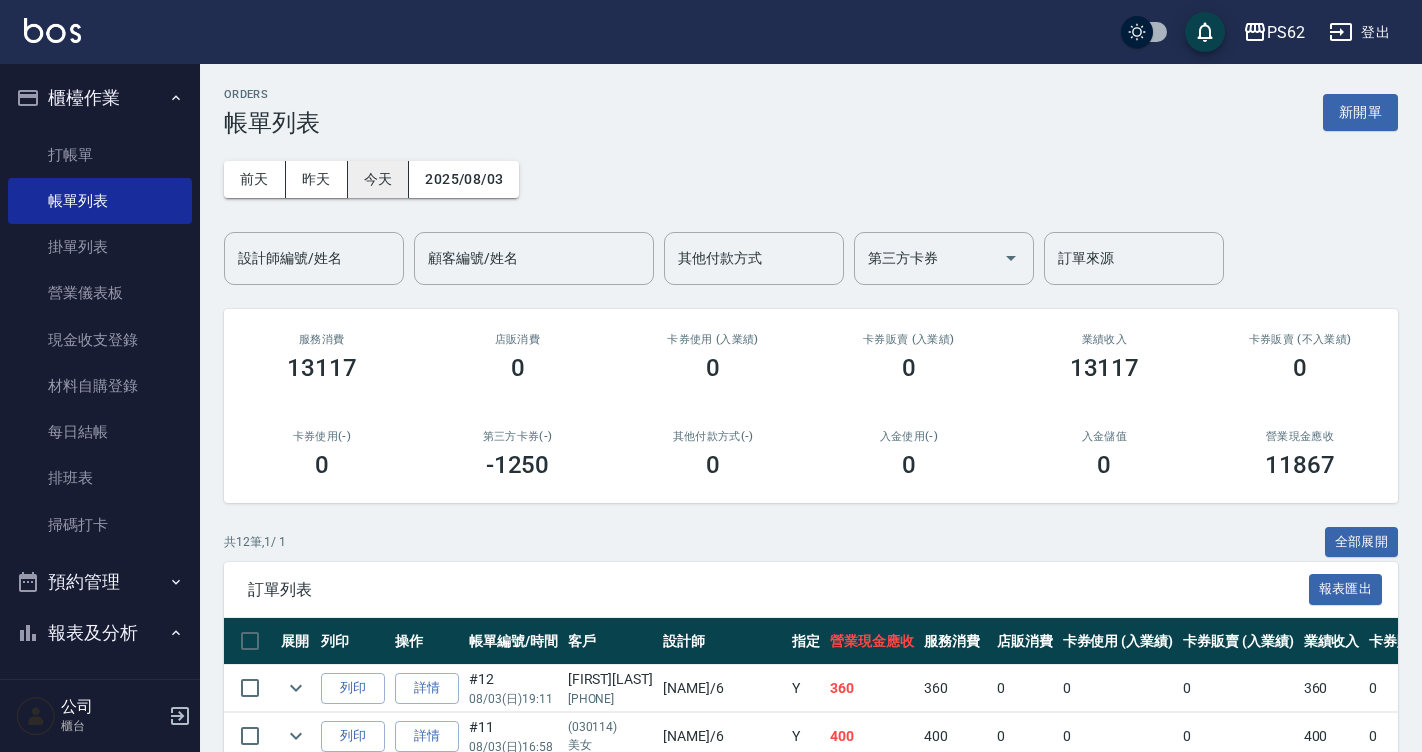 click on "今天" at bounding box center [379, 179] 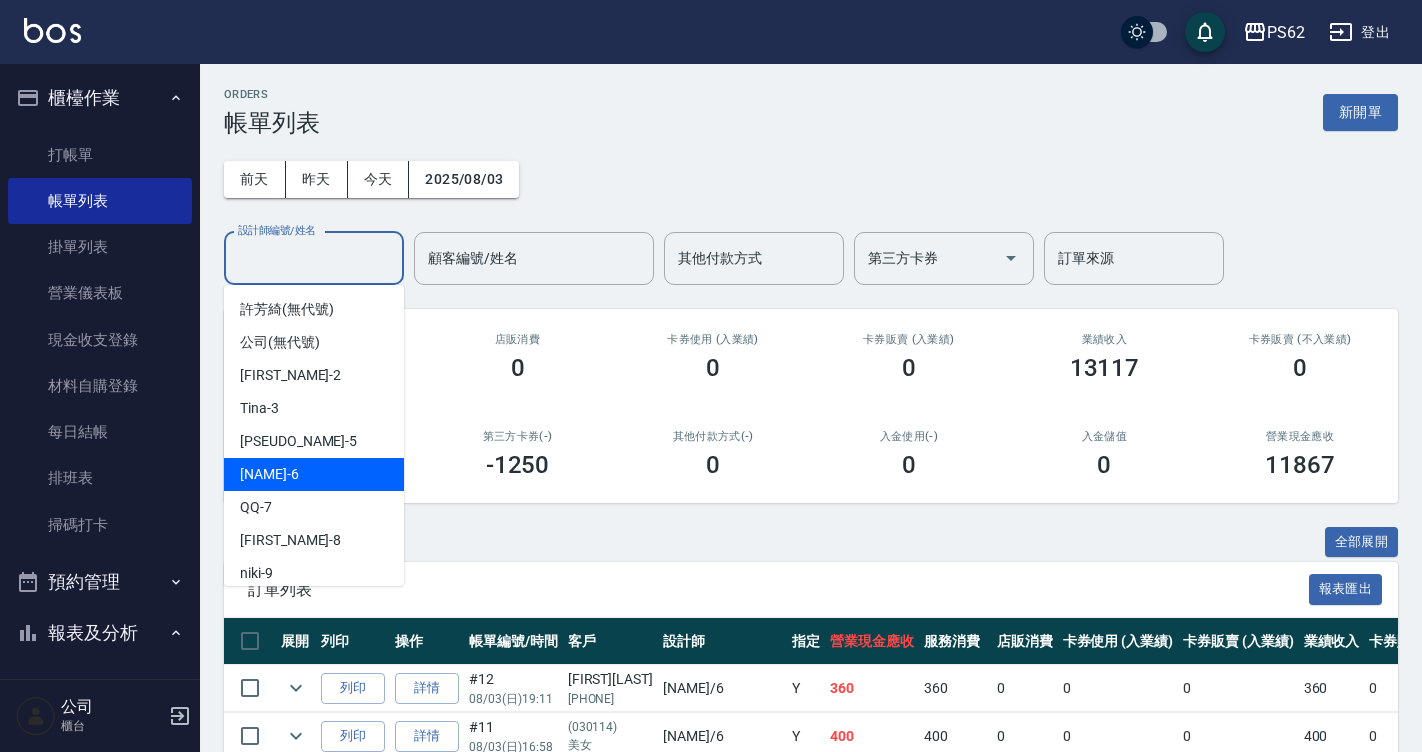 drag, startPoint x: 316, startPoint y: 259, endPoint x: 321, endPoint y: 467, distance: 208.06009 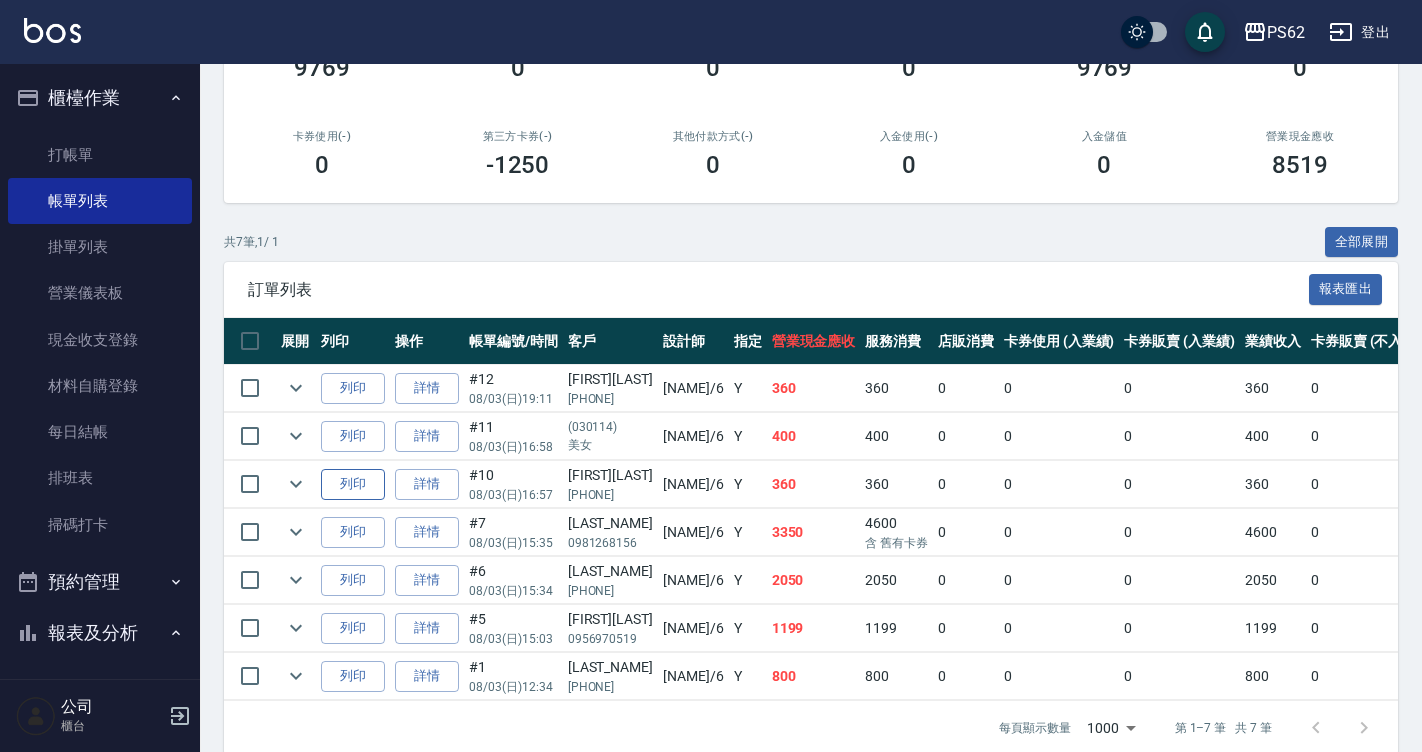 scroll, scrollTop: 342, scrollLeft: 0, axis: vertical 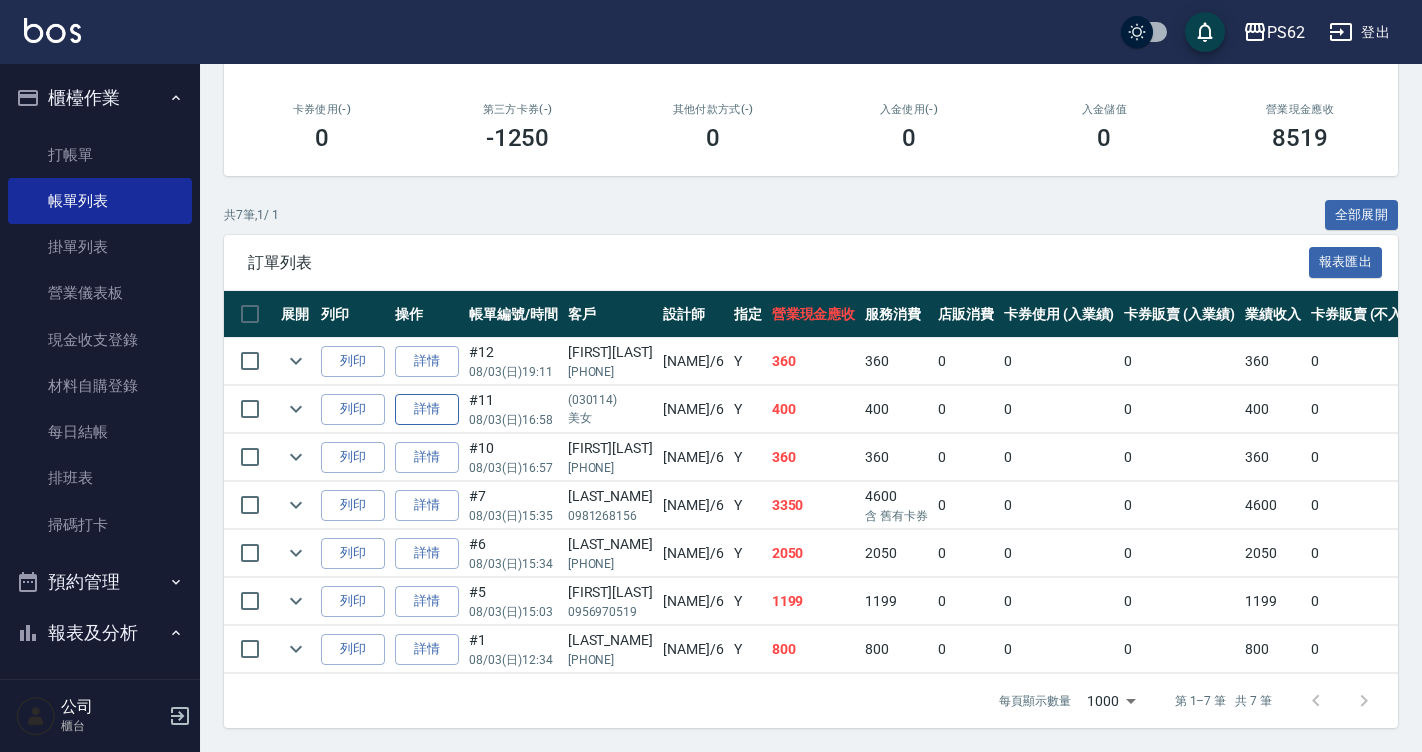 click on "詳情" at bounding box center (427, 409) 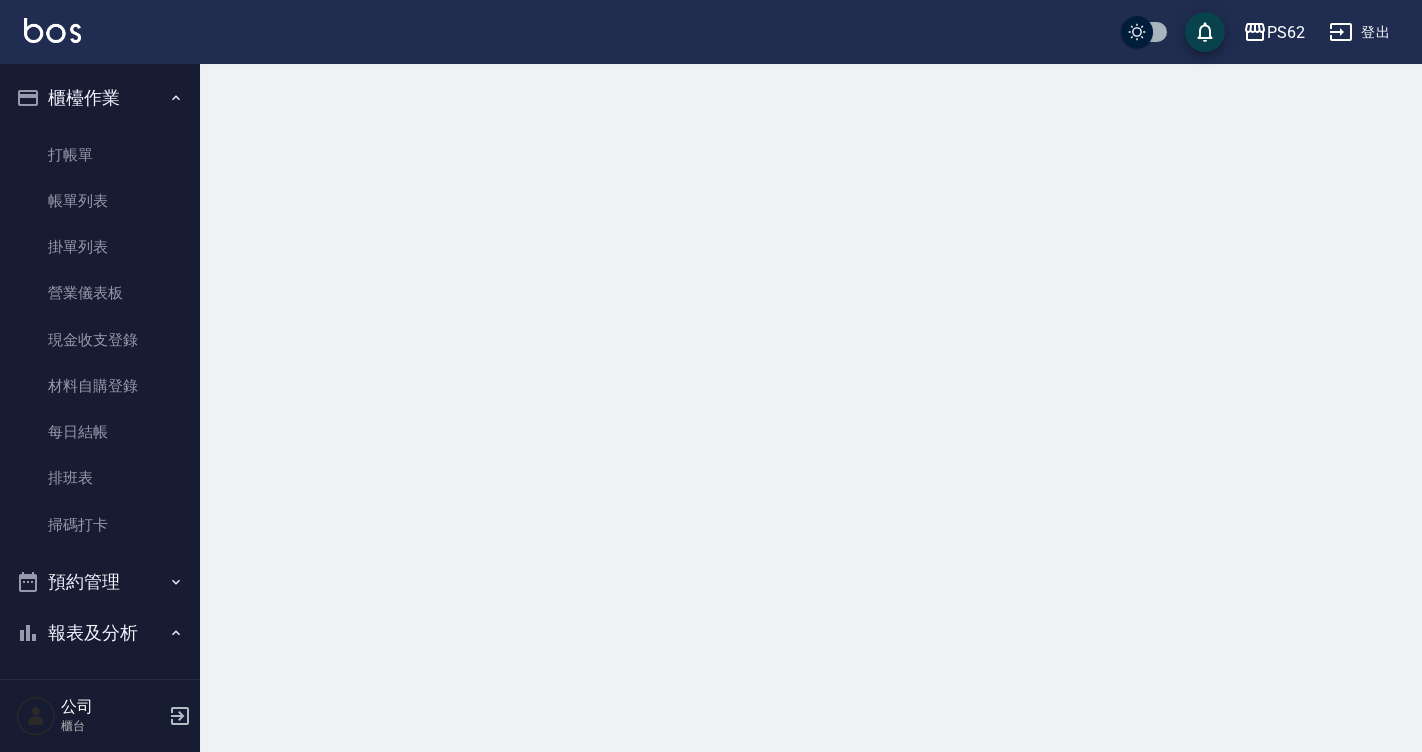 scroll, scrollTop: 0, scrollLeft: 0, axis: both 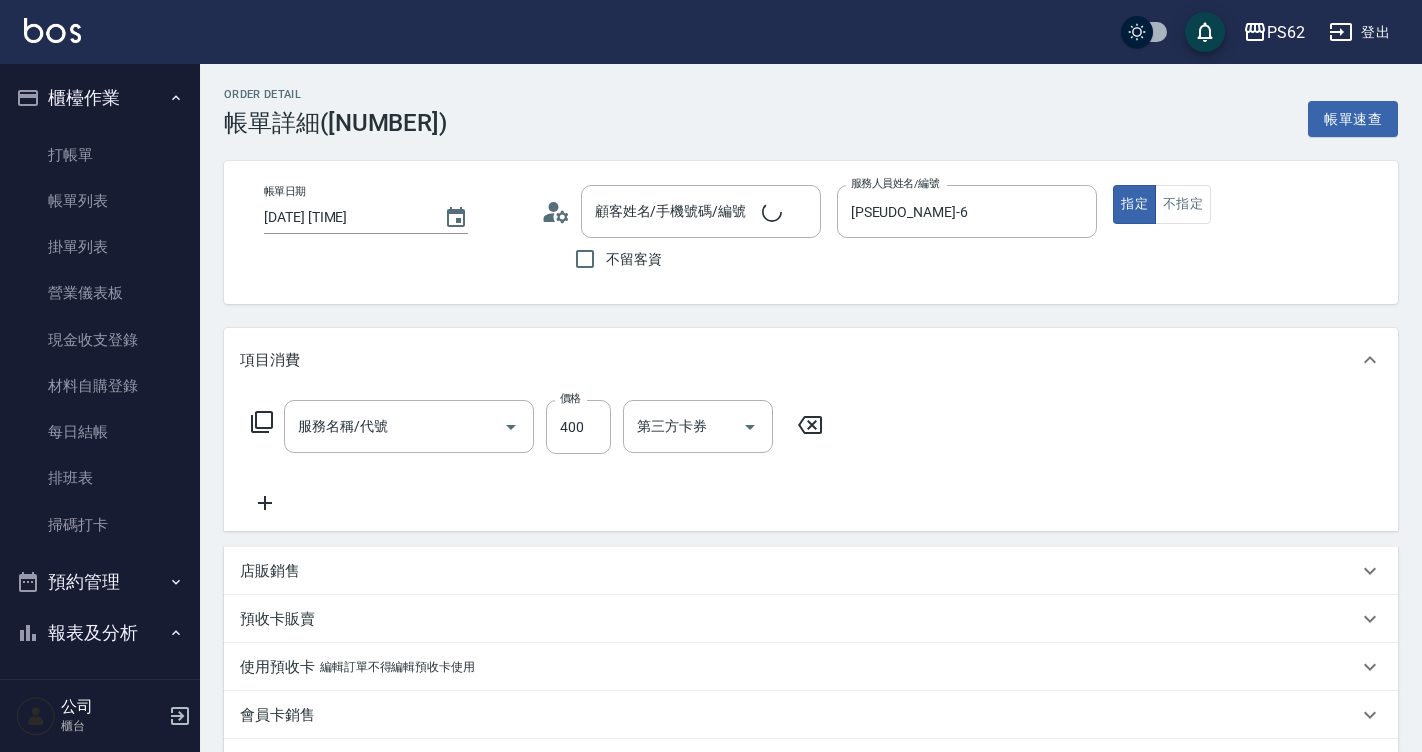 type on "[DATE] [TIME]" 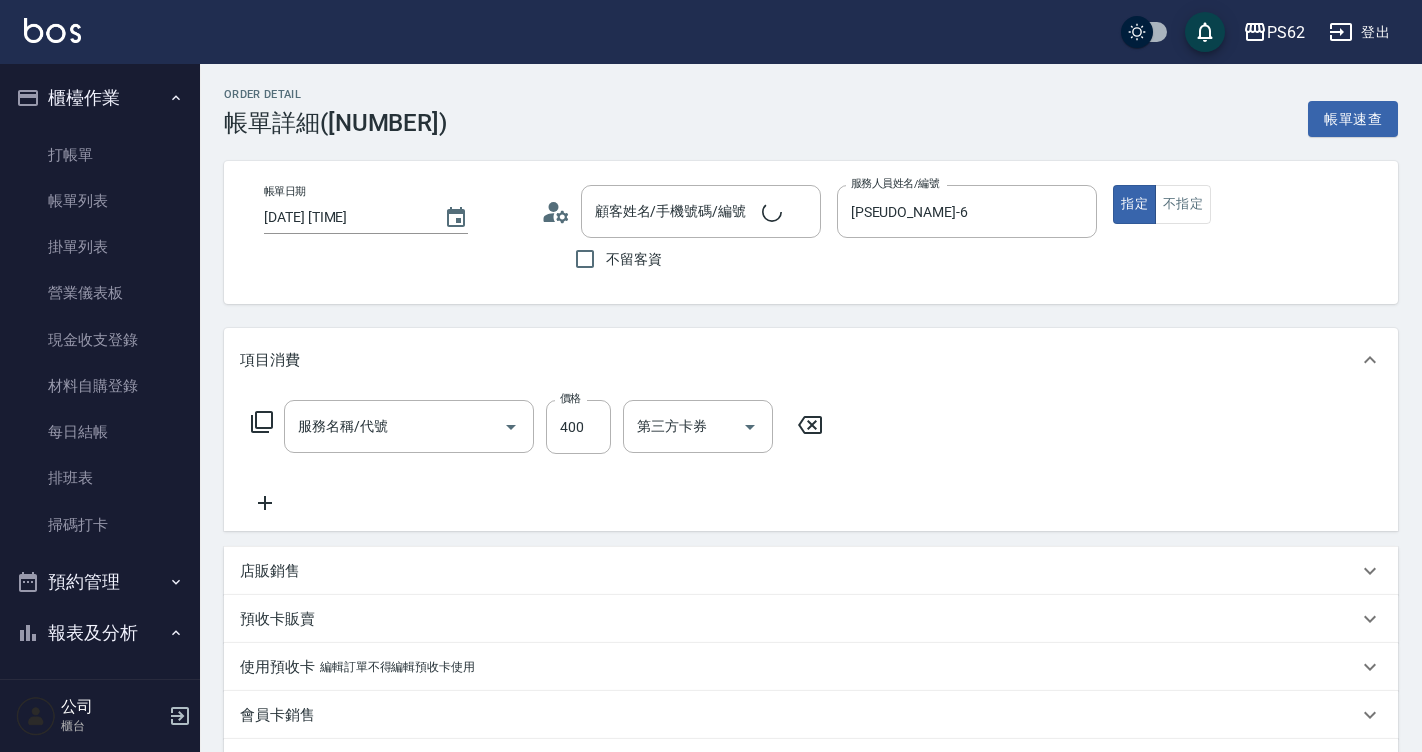 type on "[PSEUDO_NAME]-6" 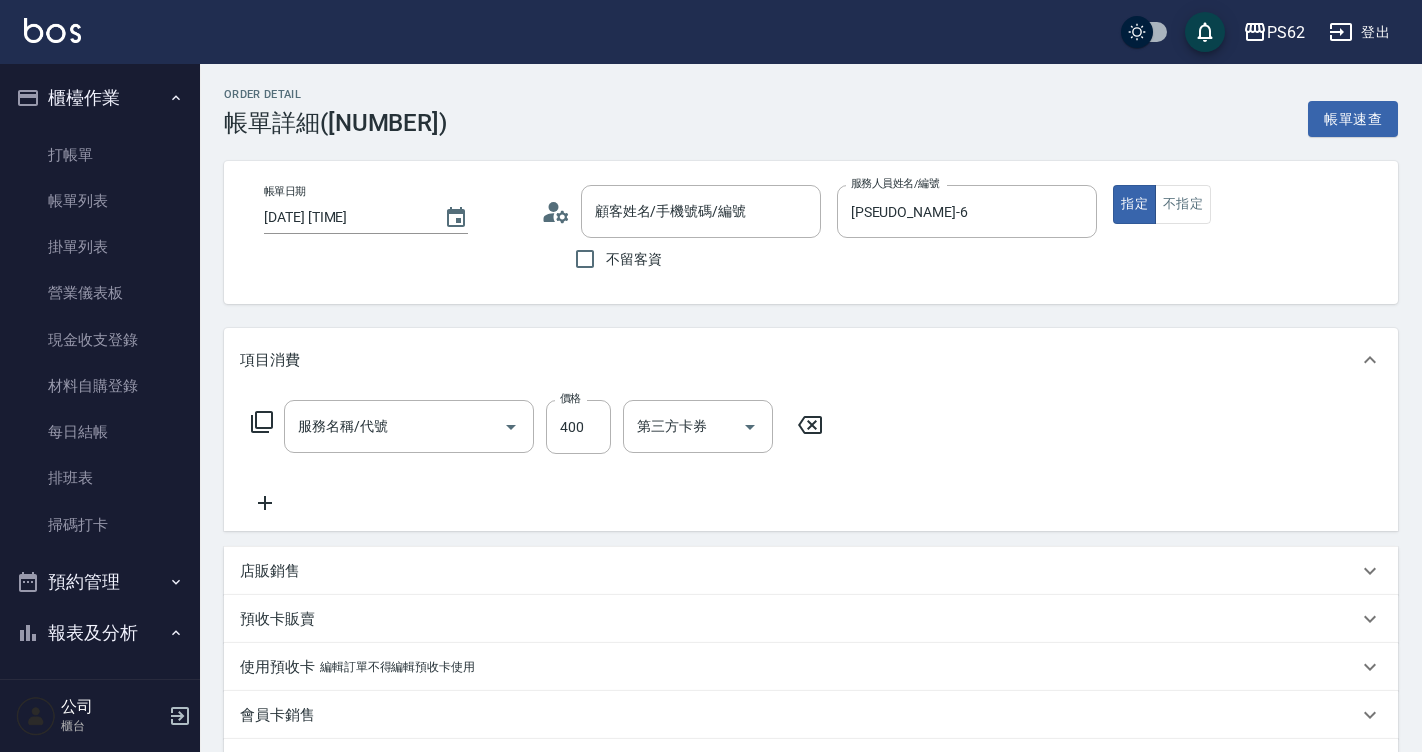 type on "/[NAME]/[DATE]" 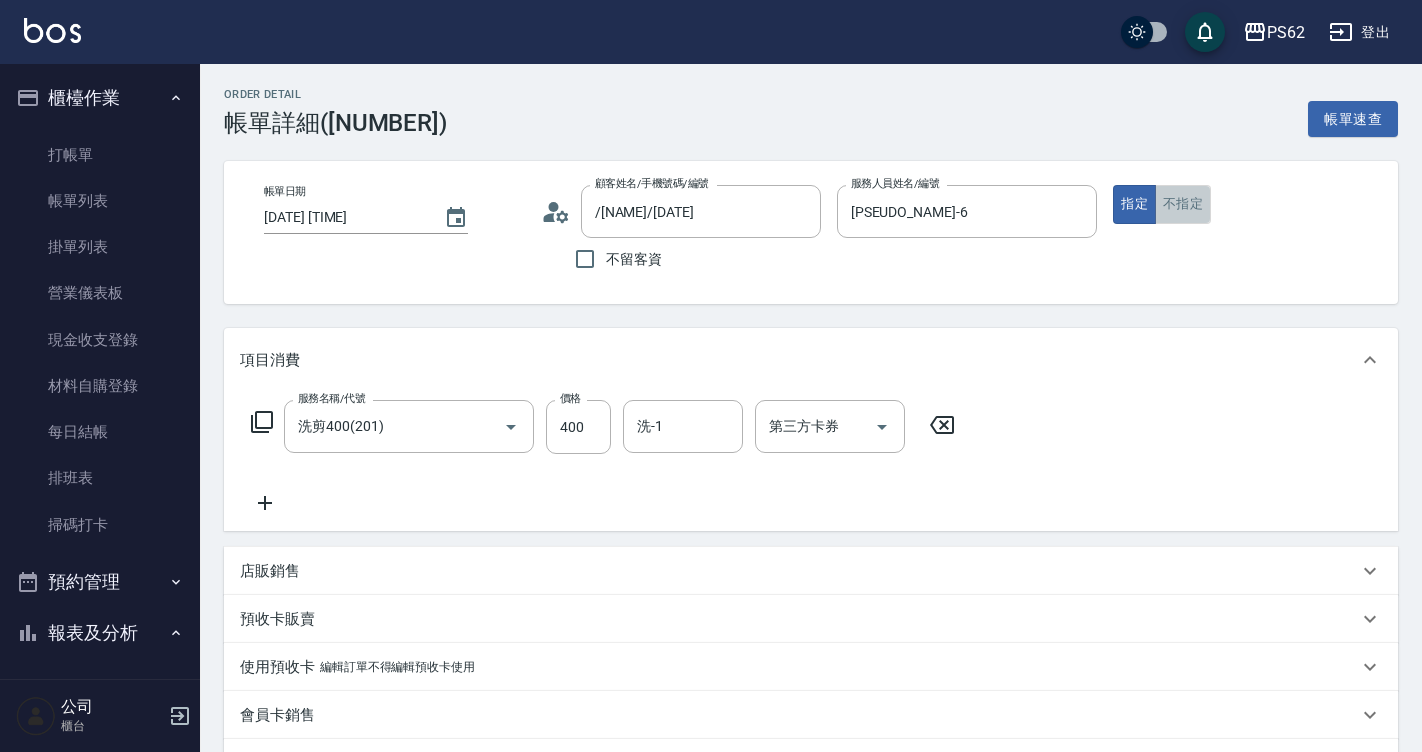 click on "不指定" at bounding box center [1183, 204] 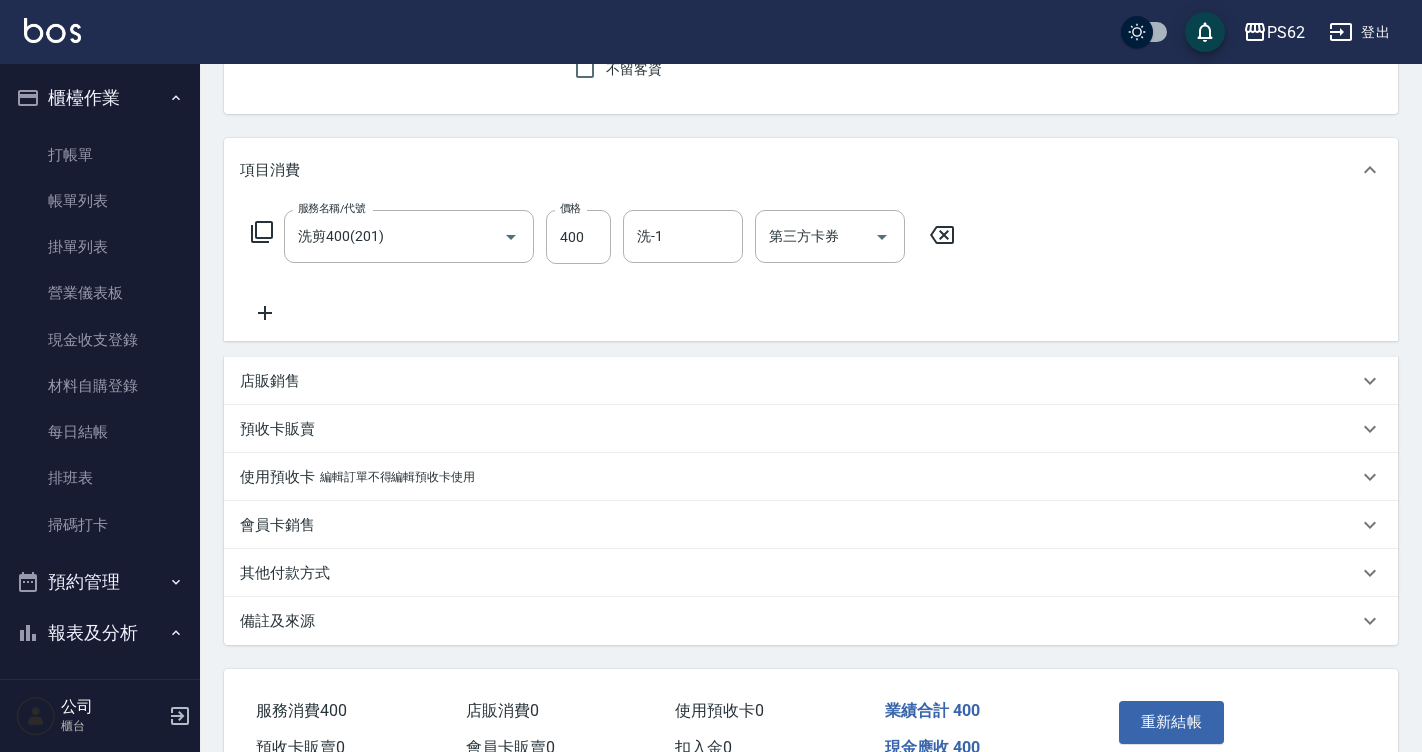 scroll, scrollTop: 299, scrollLeft: 0, axis: vertical 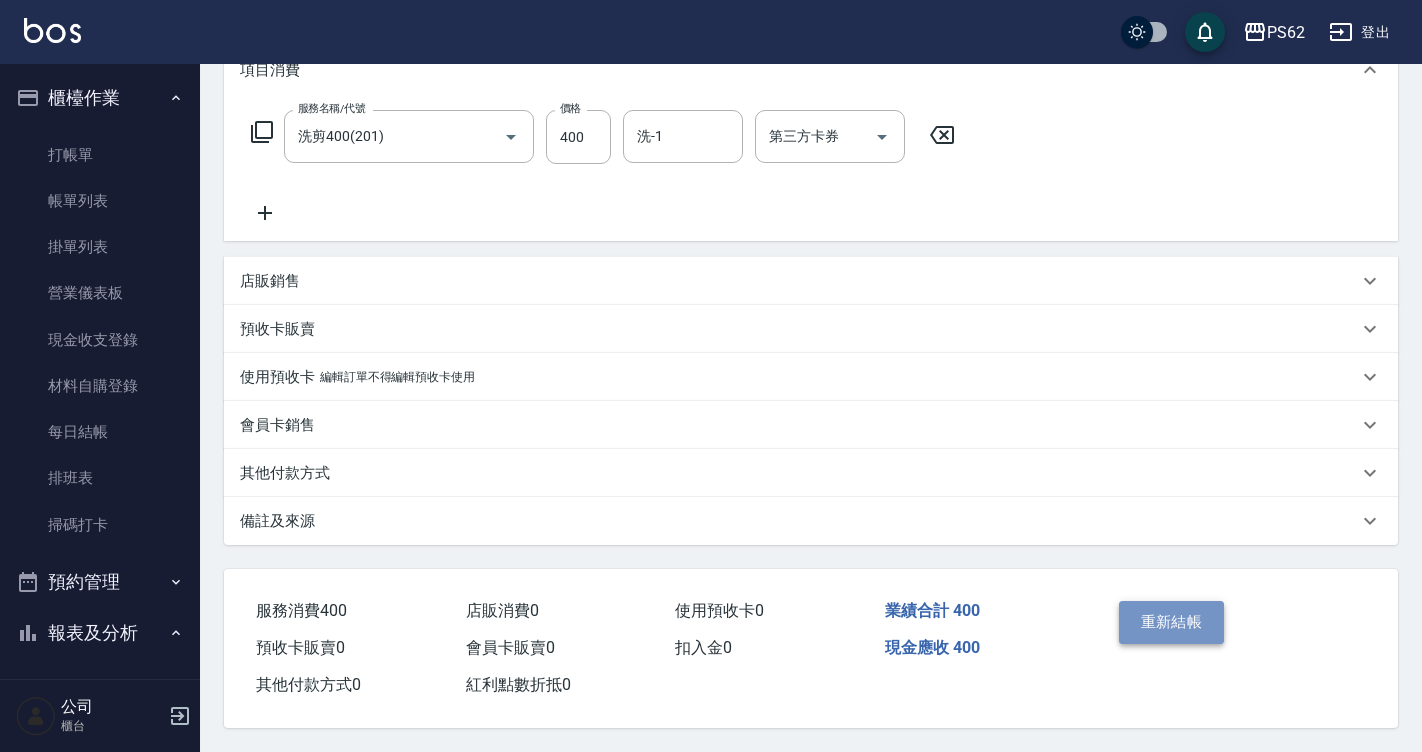 click on "重新結帳" at bounding box center (1172, 622) 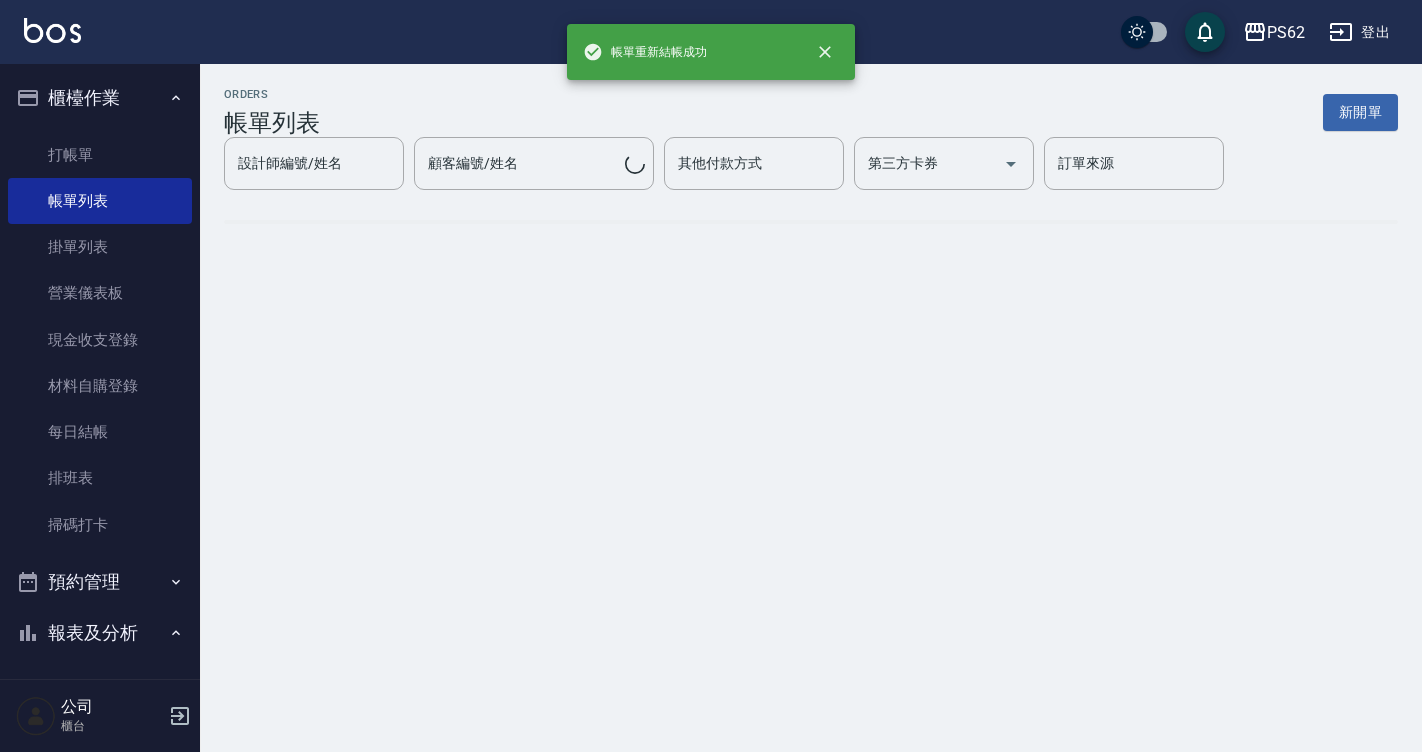 scroll, scrollTop: 0, scrollLeft: 0, axis: both 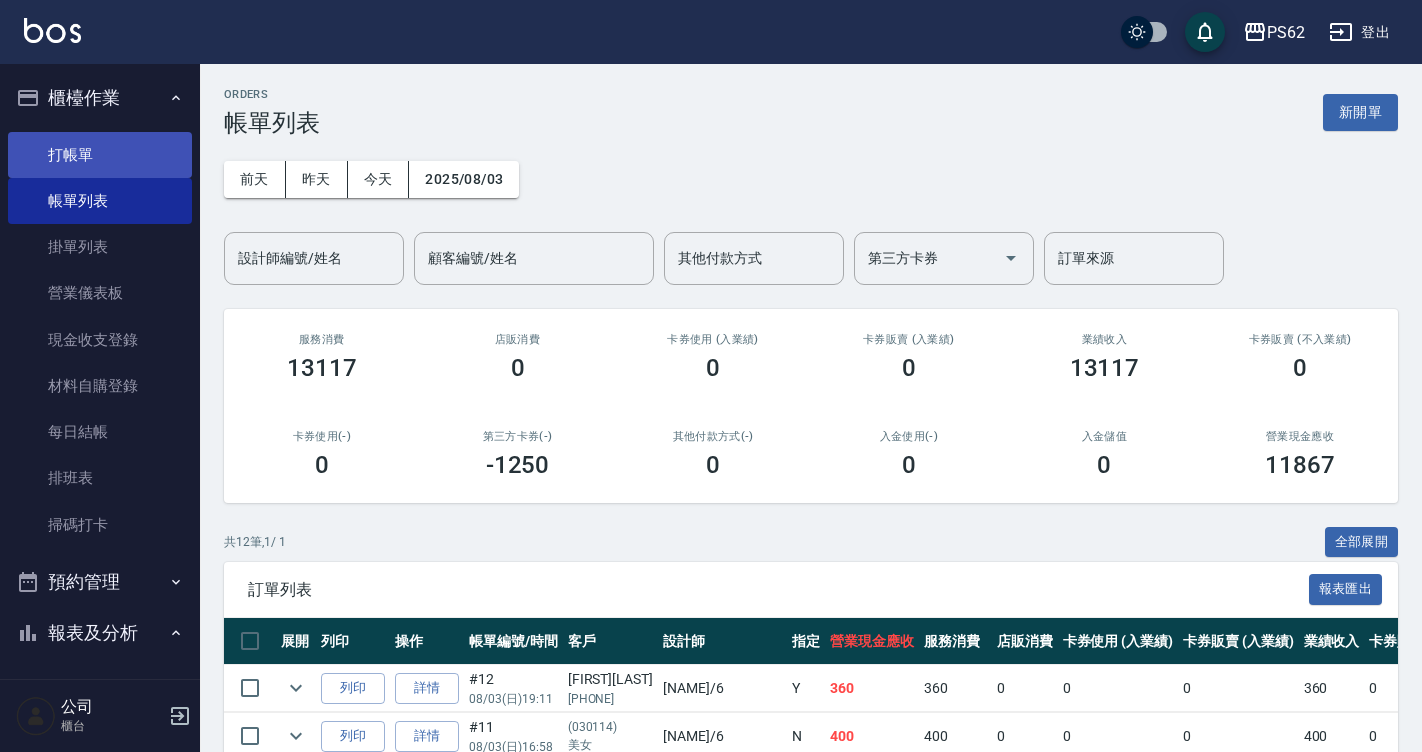 click on "打帳單" at bounding box center (100, 155) 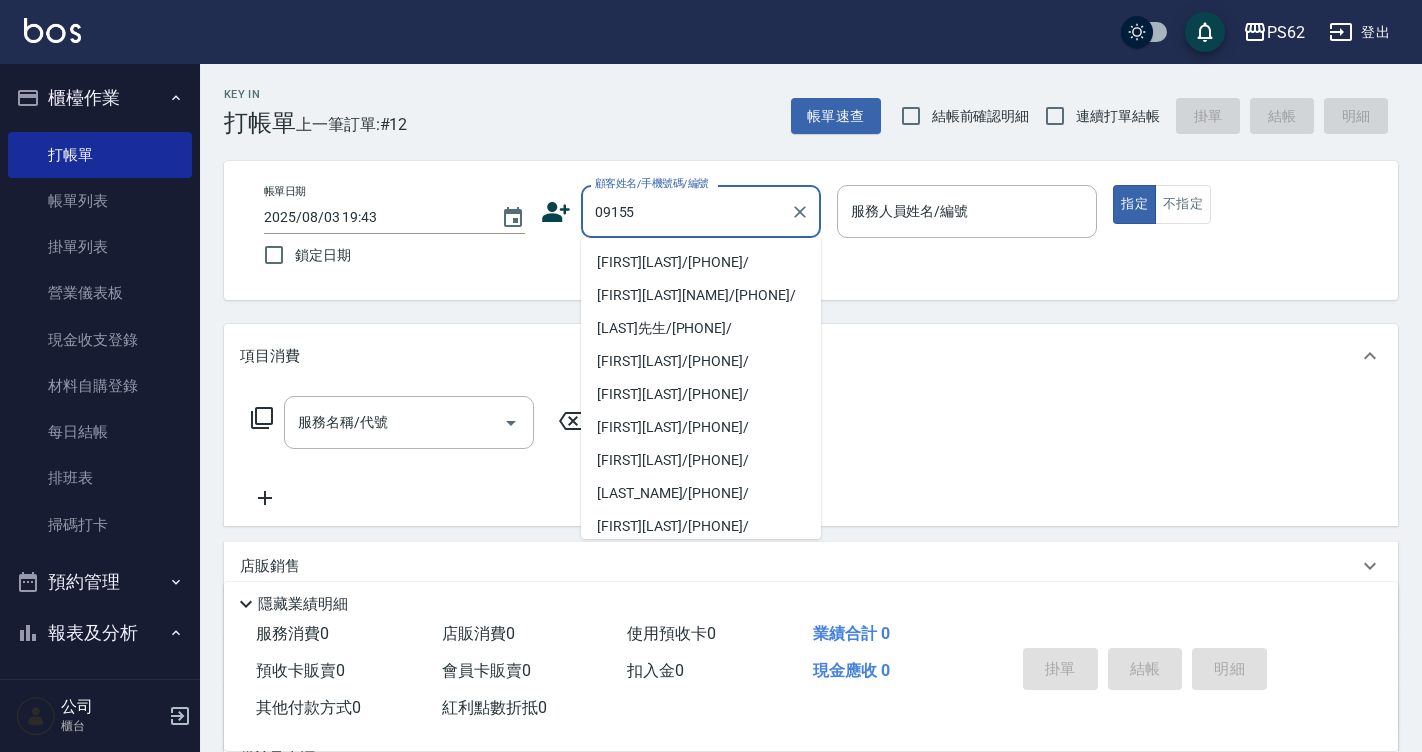 click on "[FIRST][LAST]/[PHONE]/" at bounding box center [701, 262] 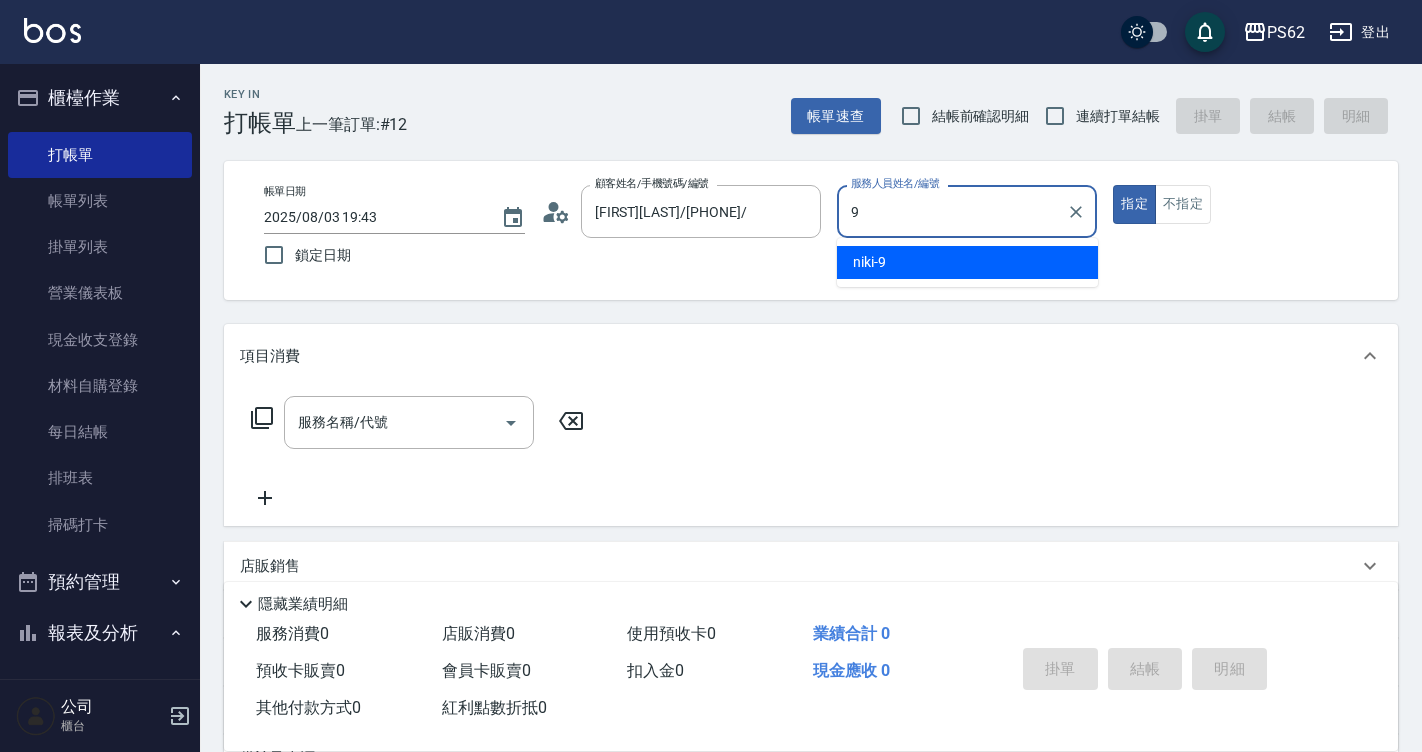 type on "[NAME]" 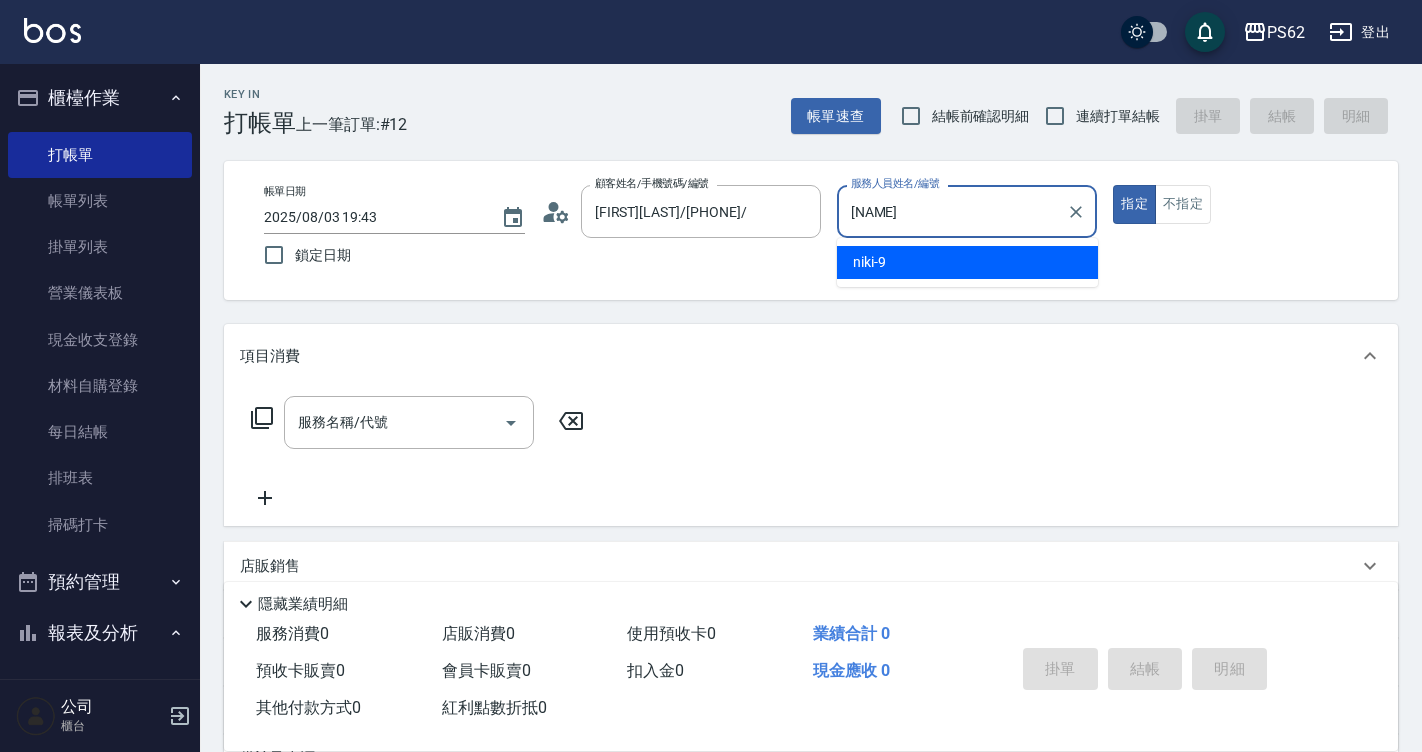 type on "true" 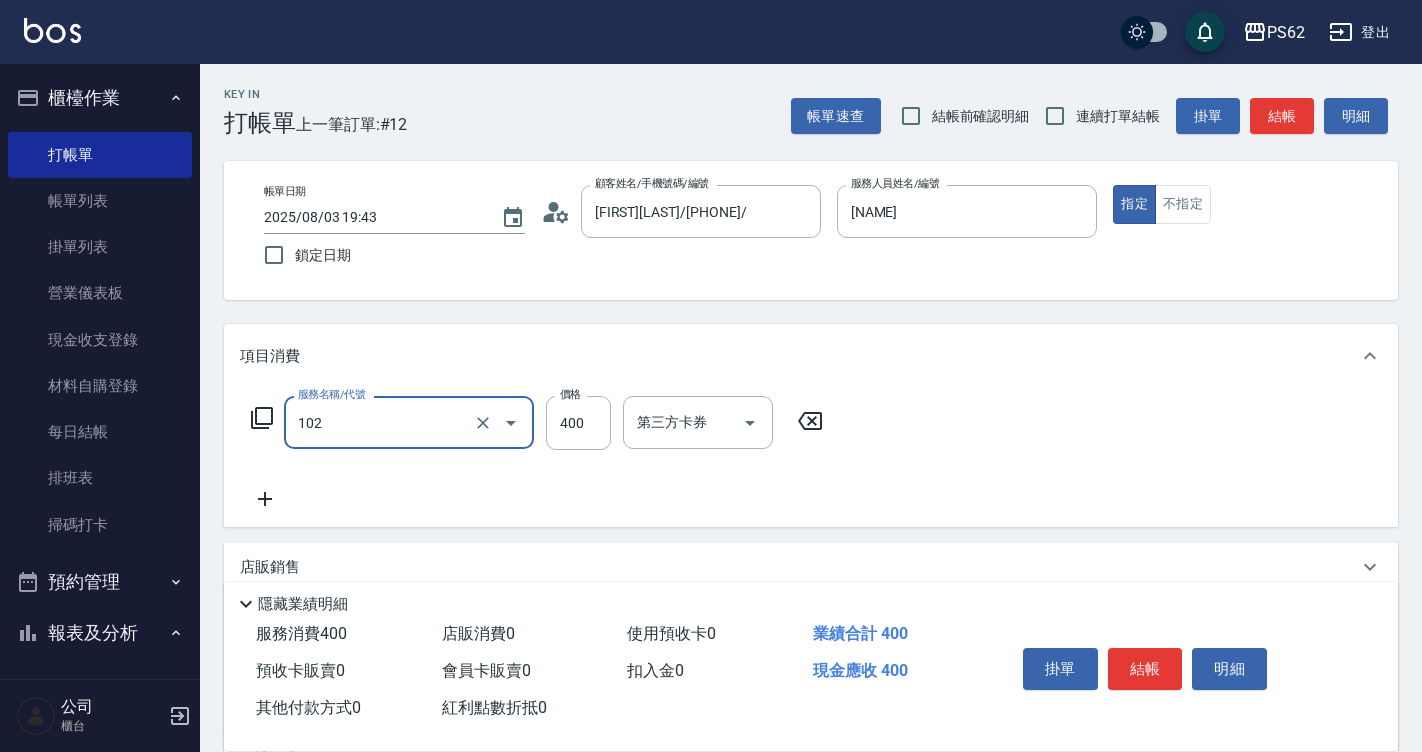 type on "精油洗髮(102)" 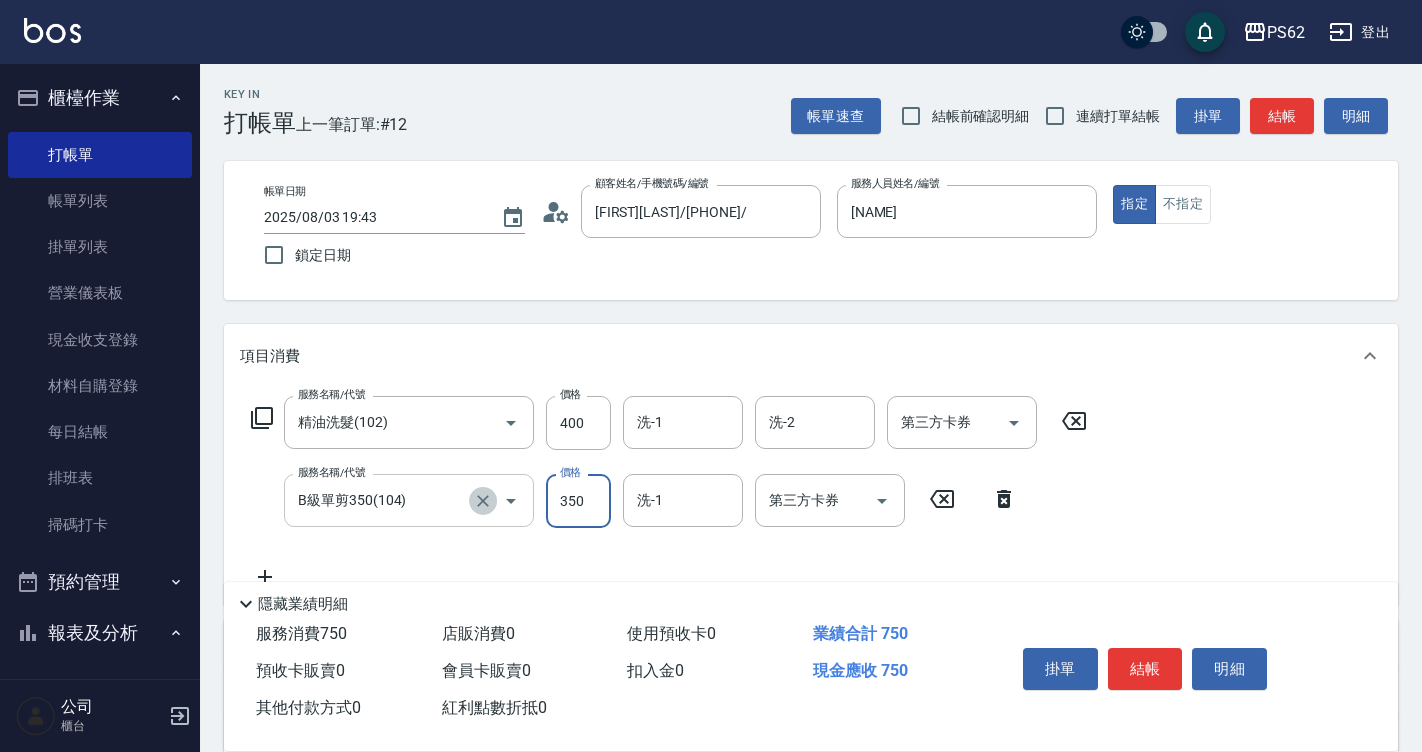 click 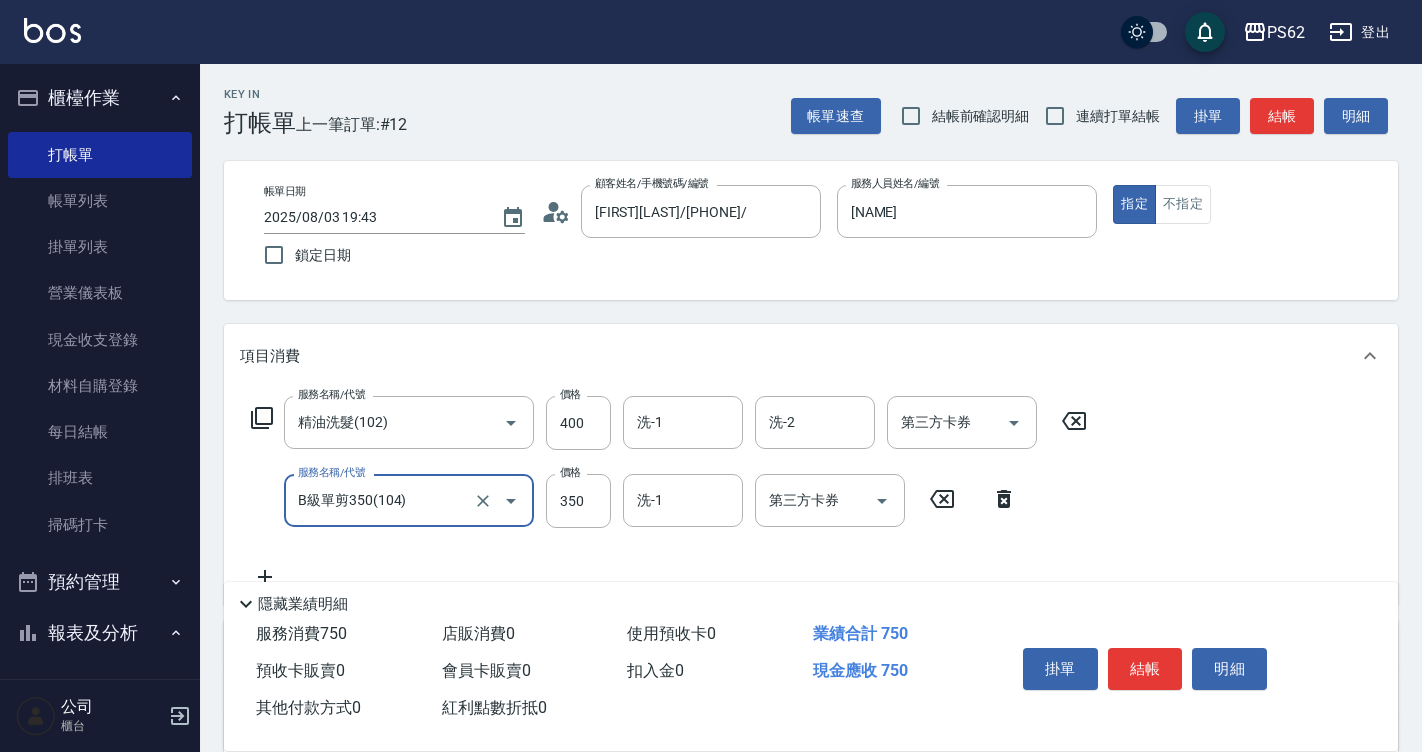 click on "B級單剪350(104)" at bounding box center (381, 500) 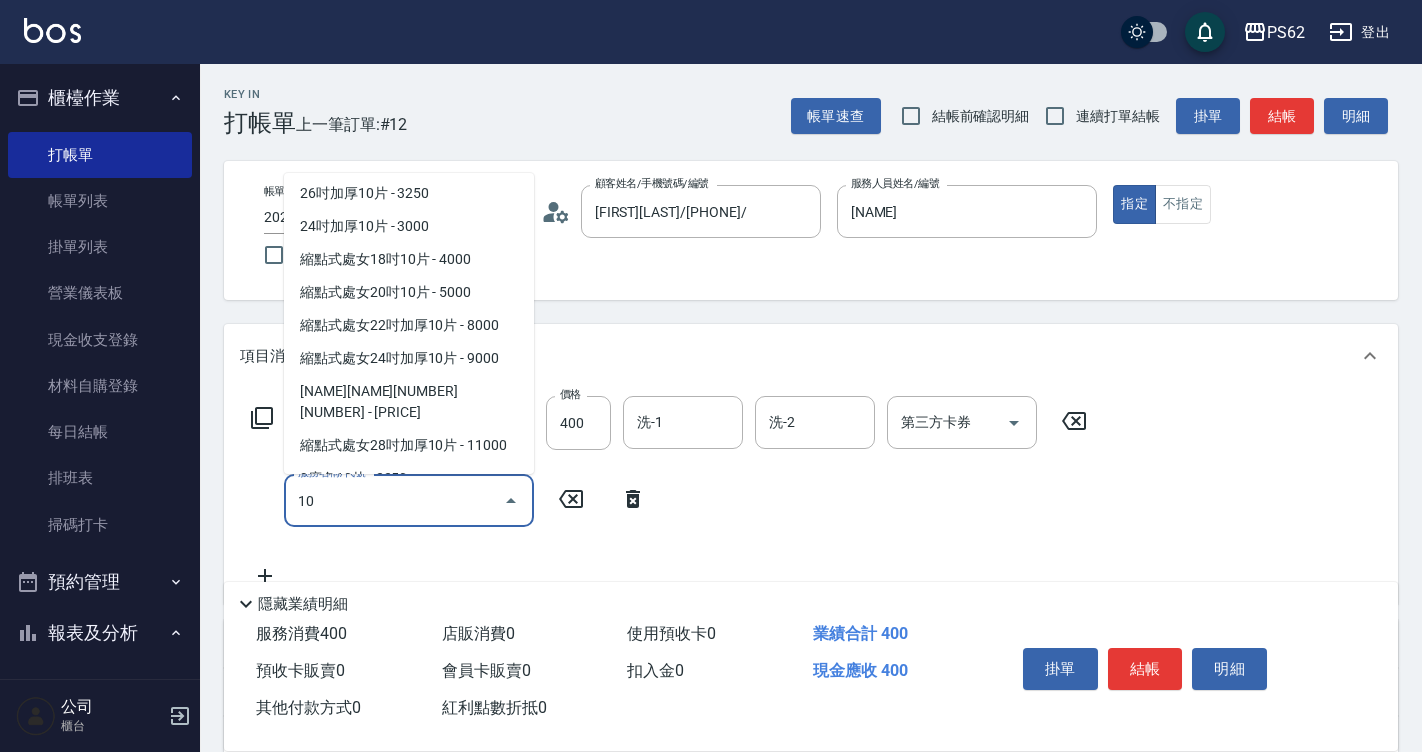 scroll, scrollTop: 0, scrollLeft: 0, axis: both 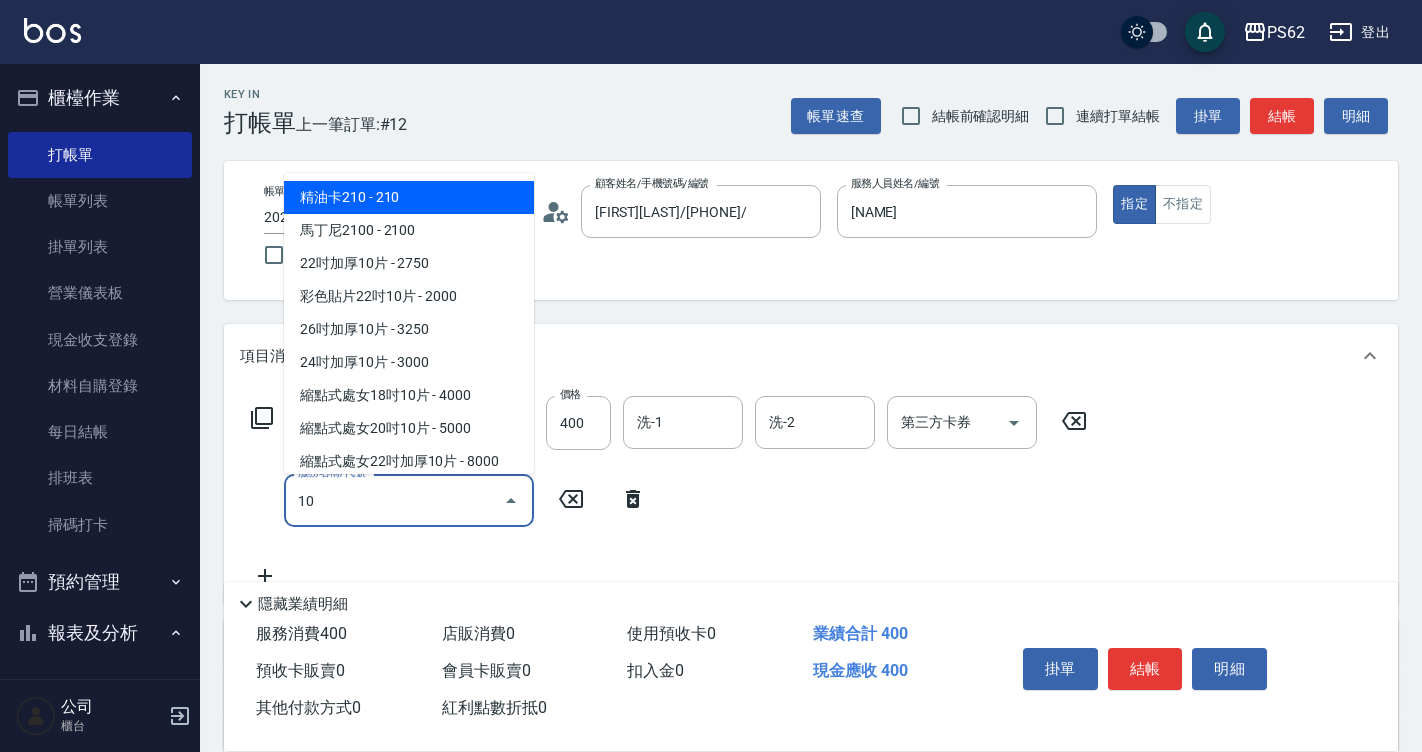 type on "1" 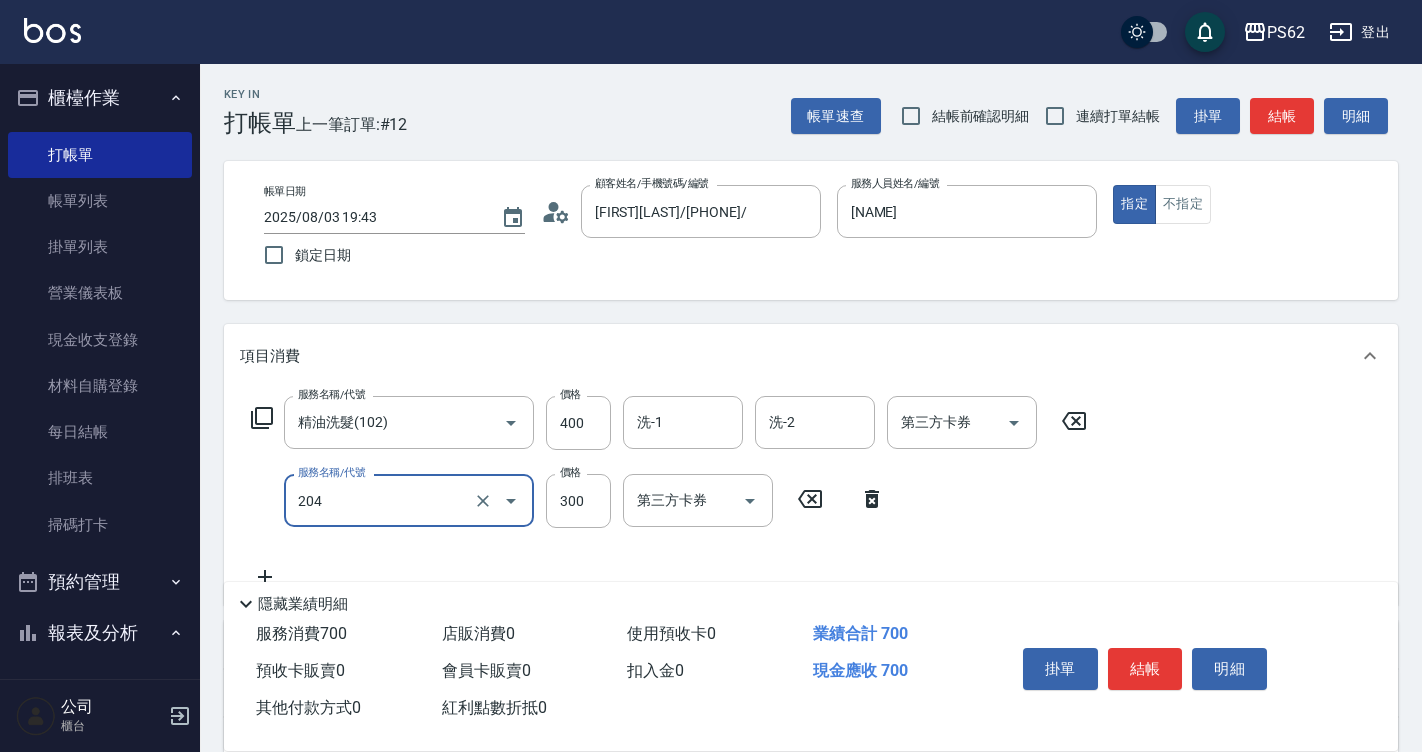 type on "單剪髮300(204)" 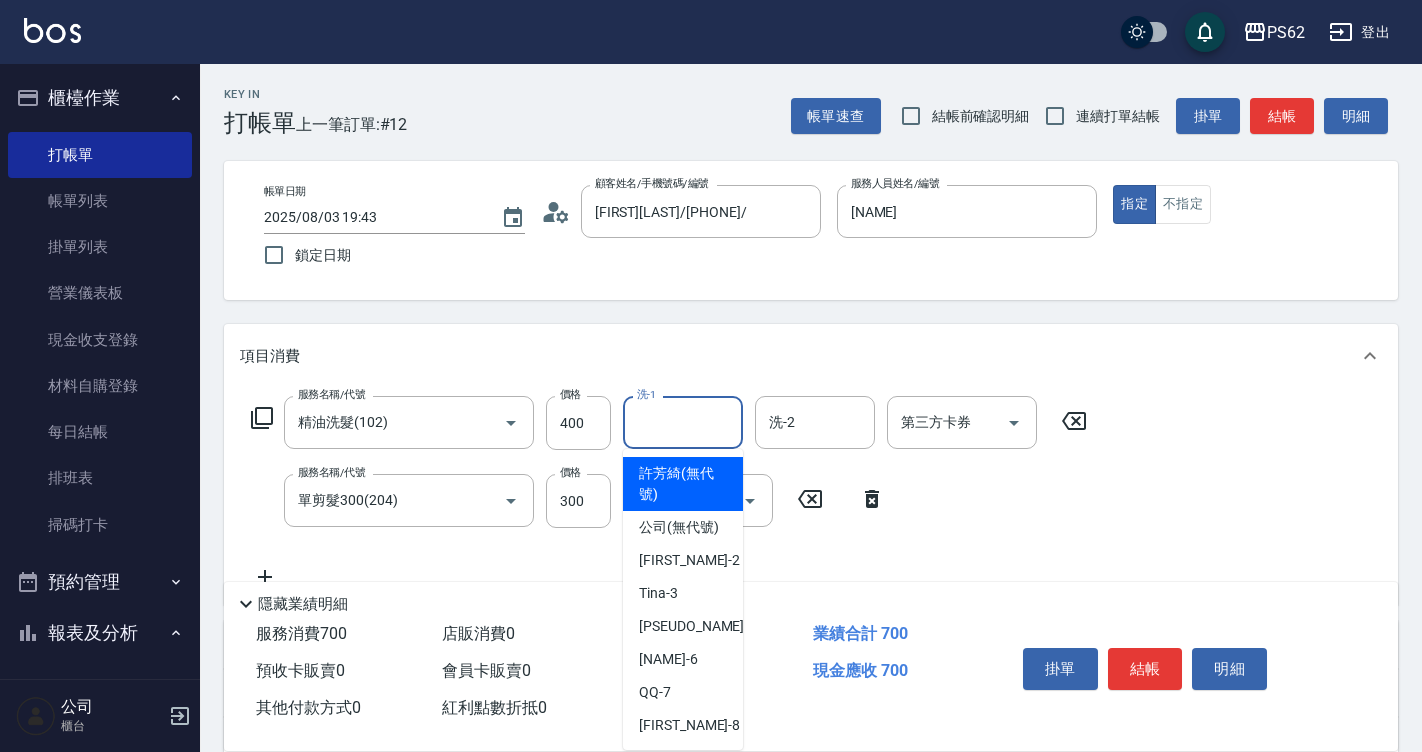 click on "洗-1" at bounding box center [683, 422] 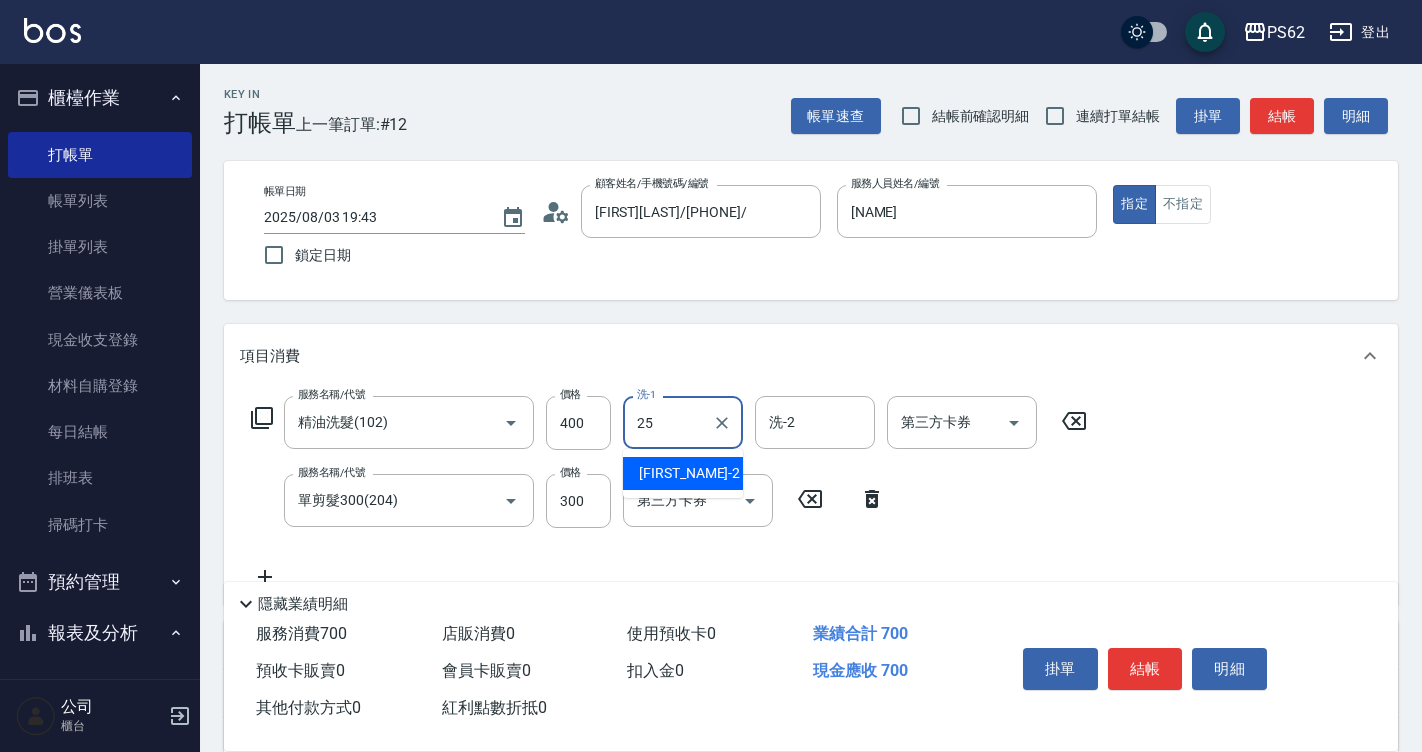 type on "浣熊-25" 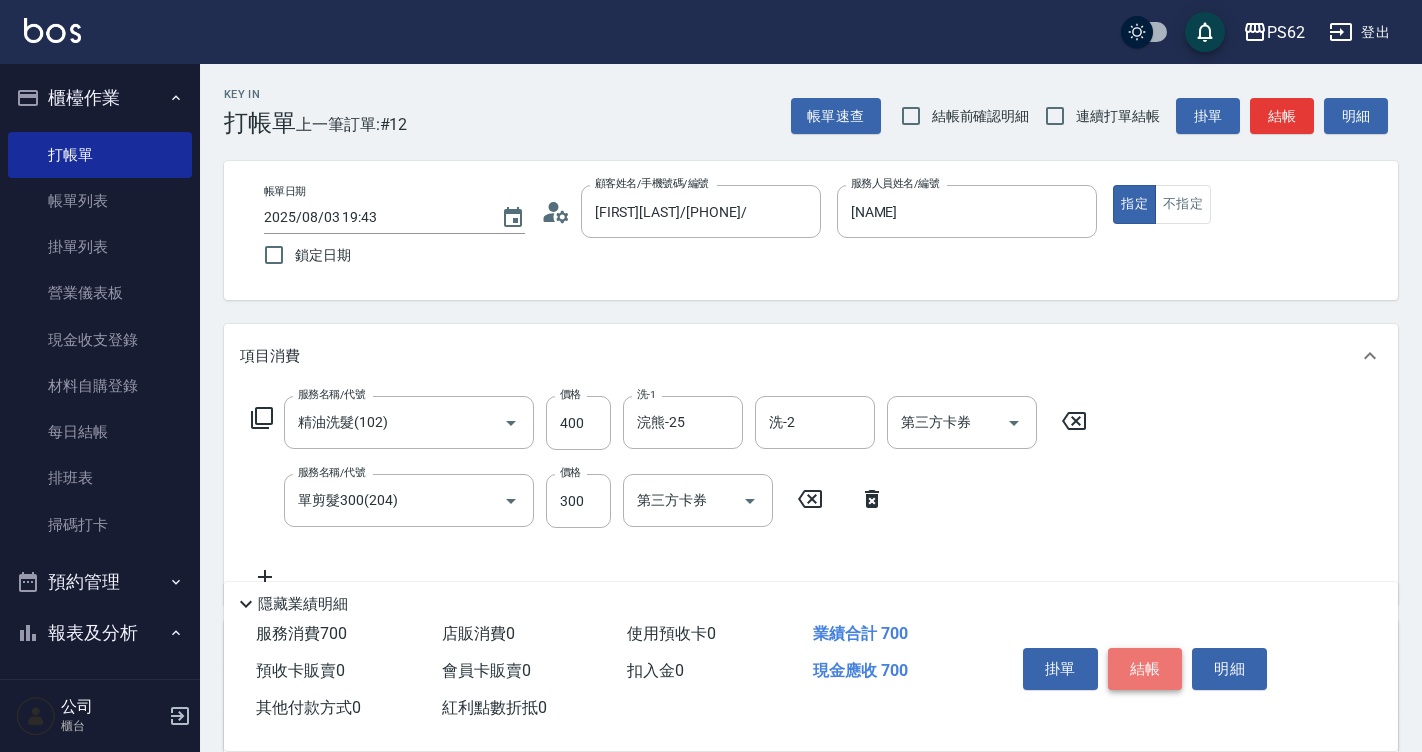 click on "結帳" at bounding box center (1145, 669) 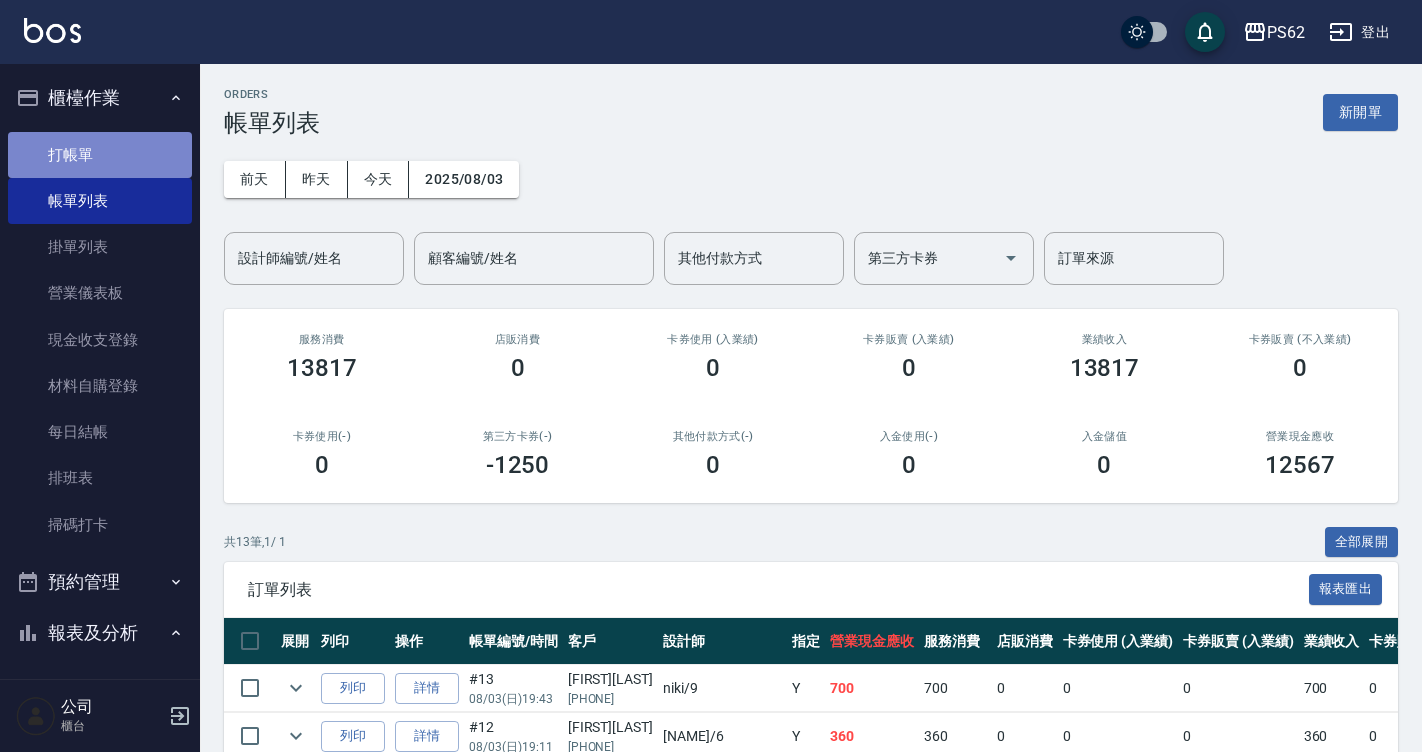 click on "打帳單" at bounding box center (100, 155) 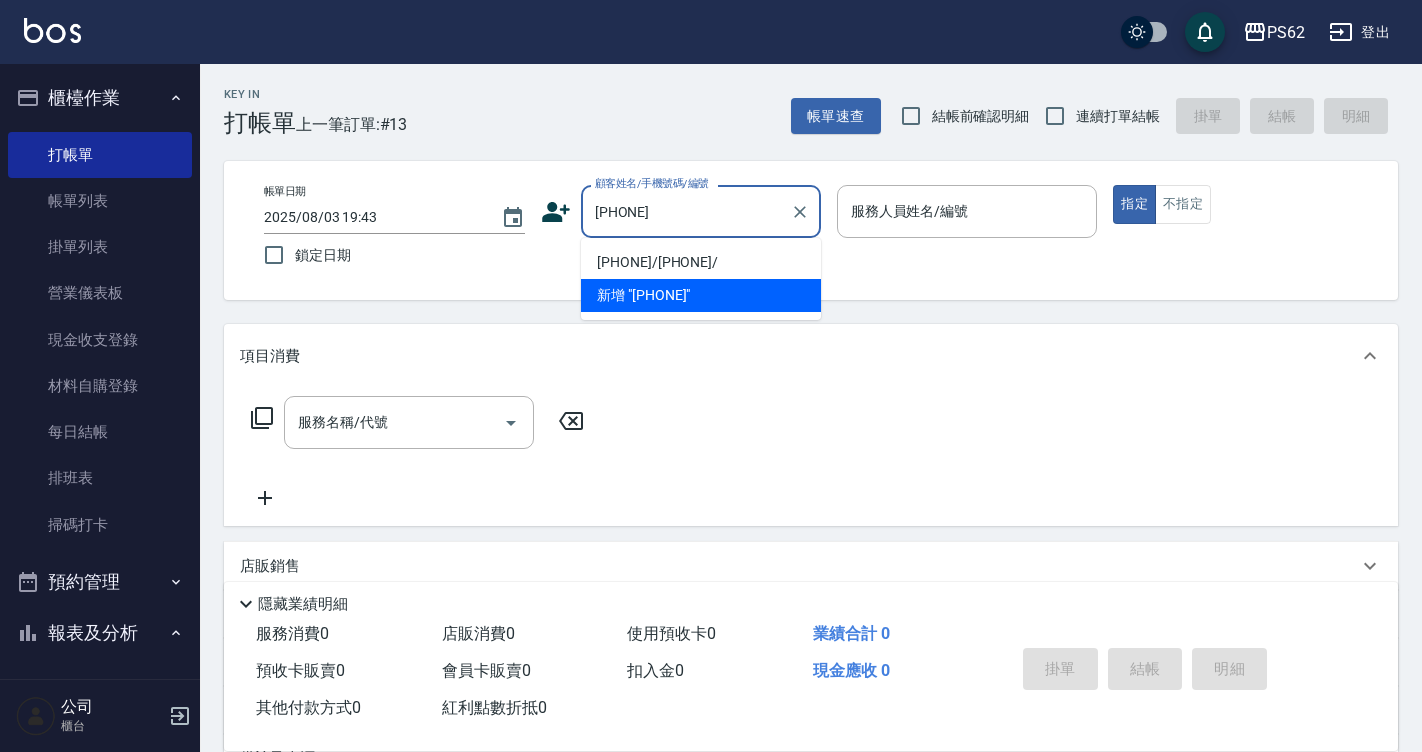 click on "[PHONE]/[PHONE]/" at bounding box center (701, 262) 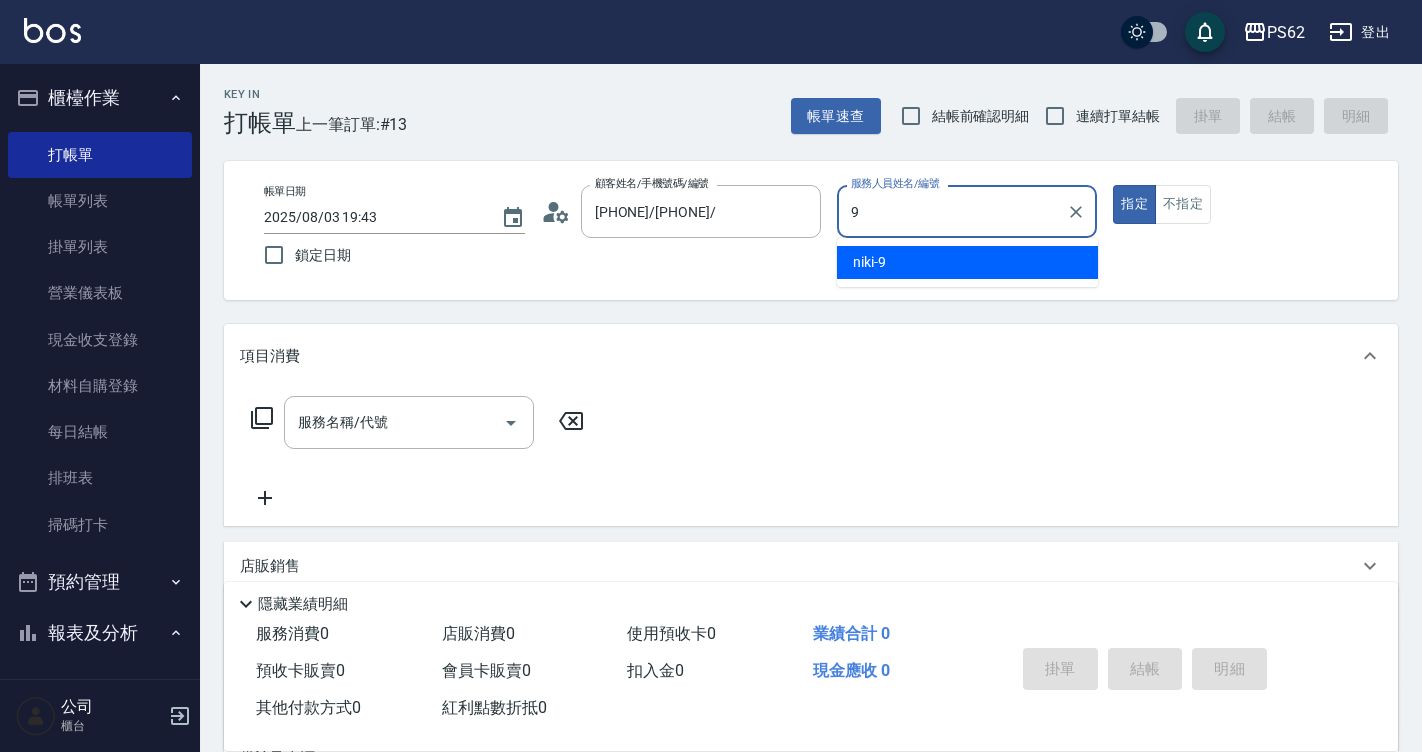 type on "[NAME]" 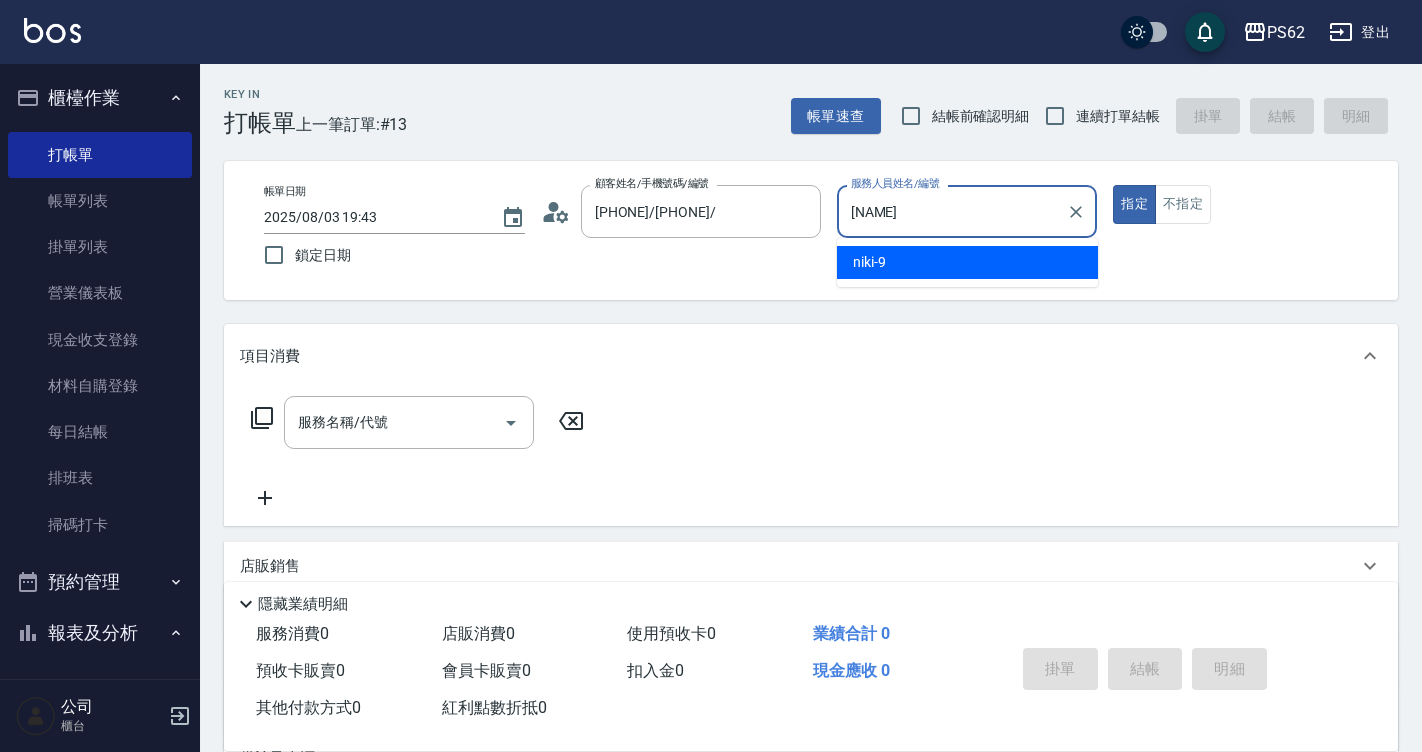 type on "true" 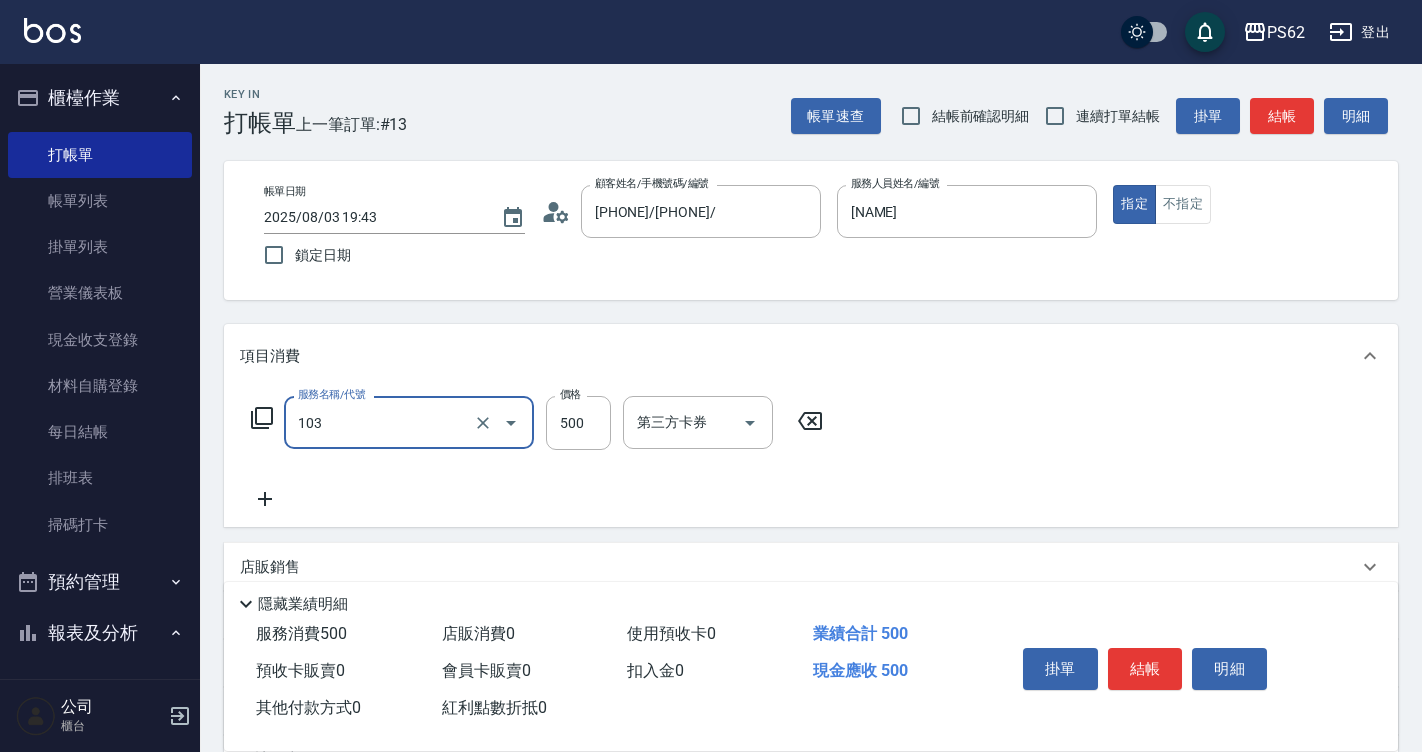 type on "B級洗剪500(103)" 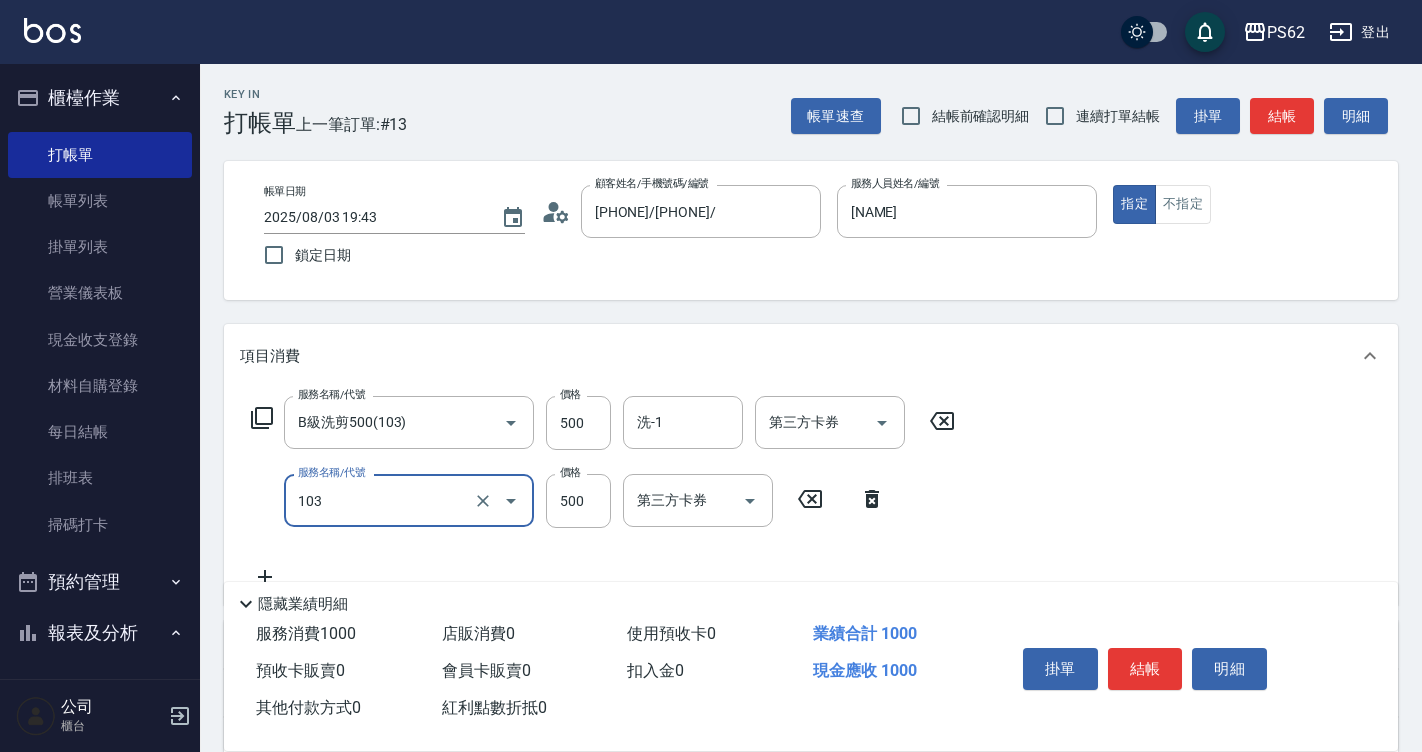 type on "B級洗剪500(103)" 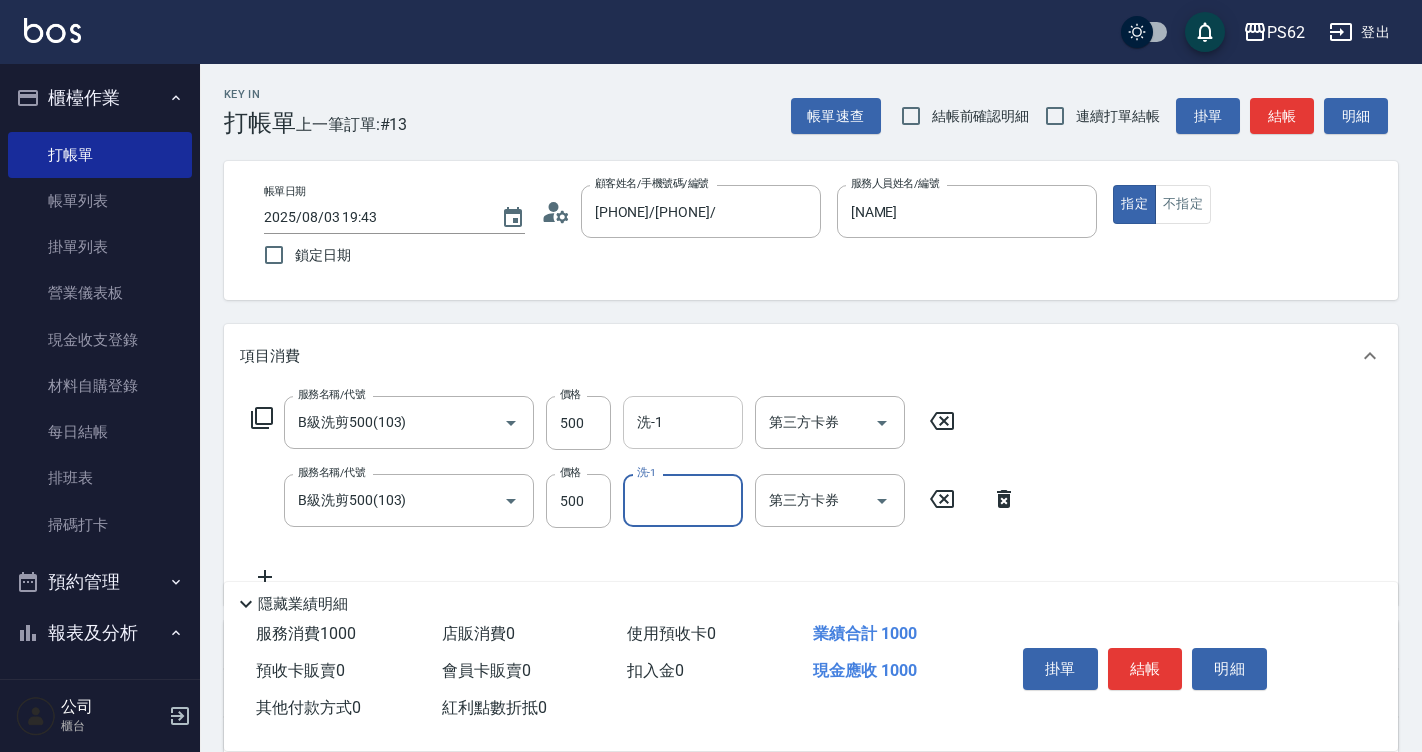 click on "洗-1" at bounding box center (683, 422) 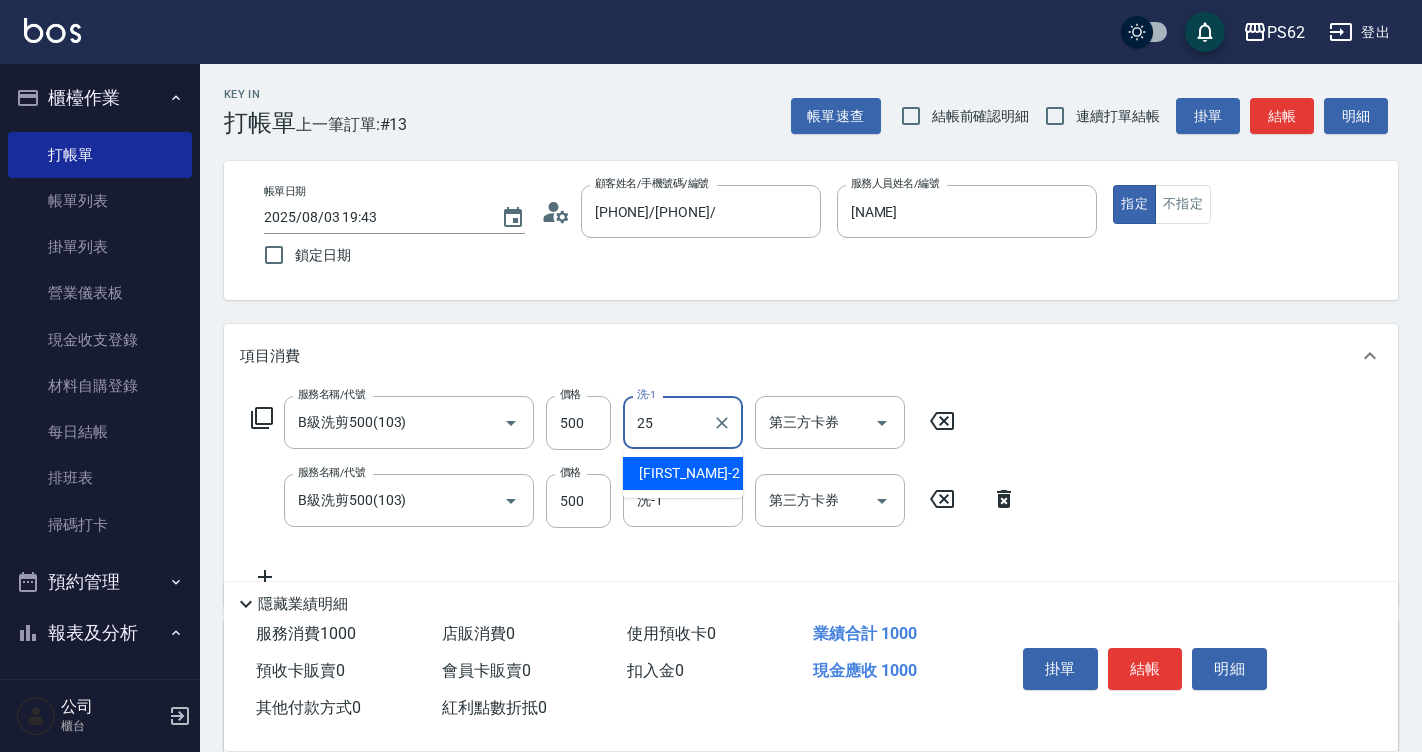 type on "浣熊-25" 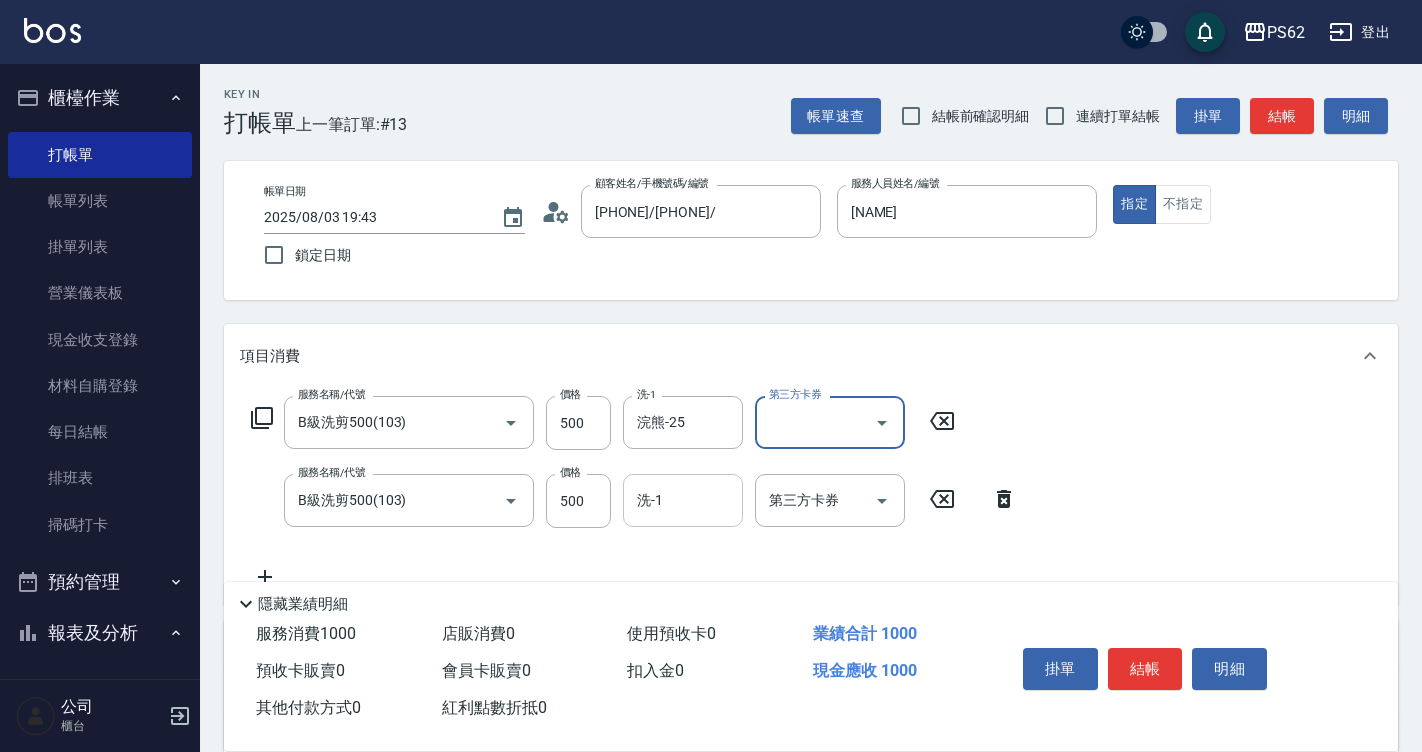 click on "洗-1" at bounding box center [683, 500] 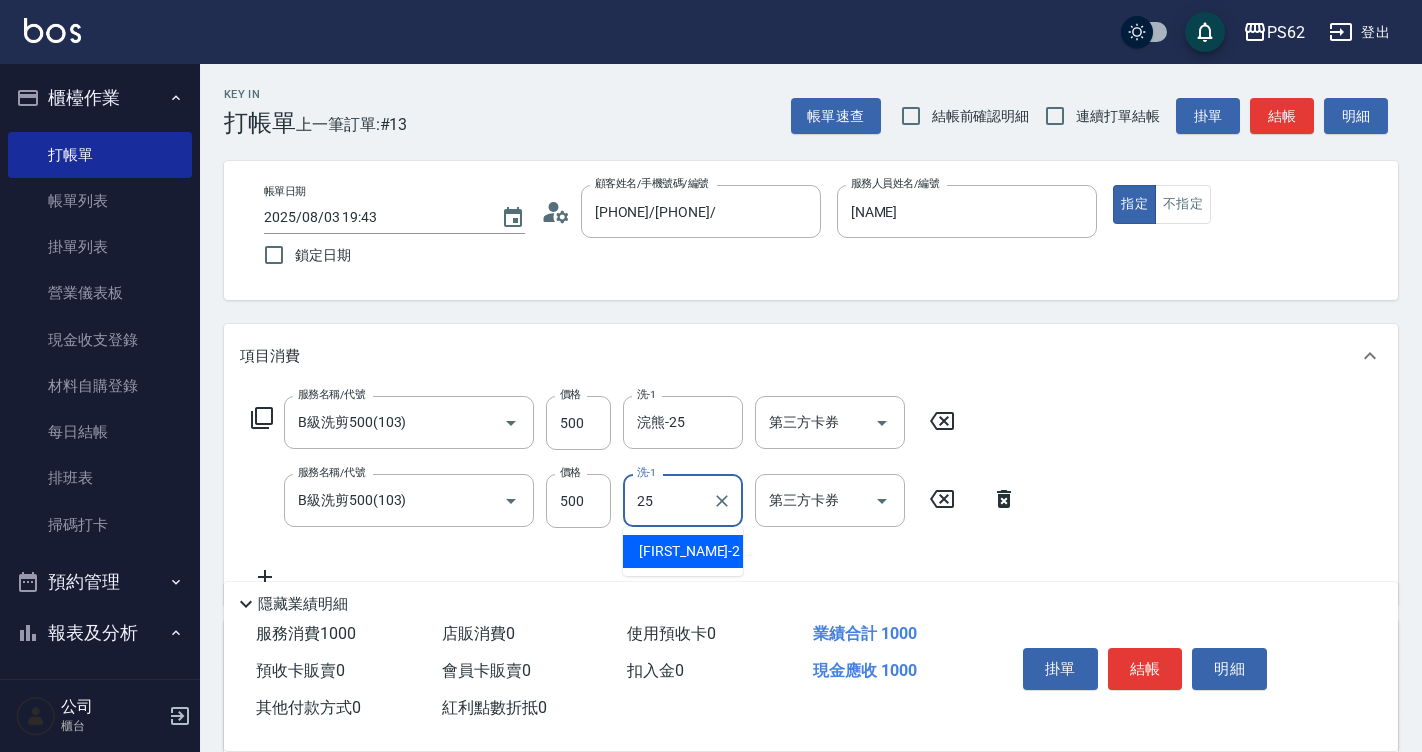 type on "浣熊-25" 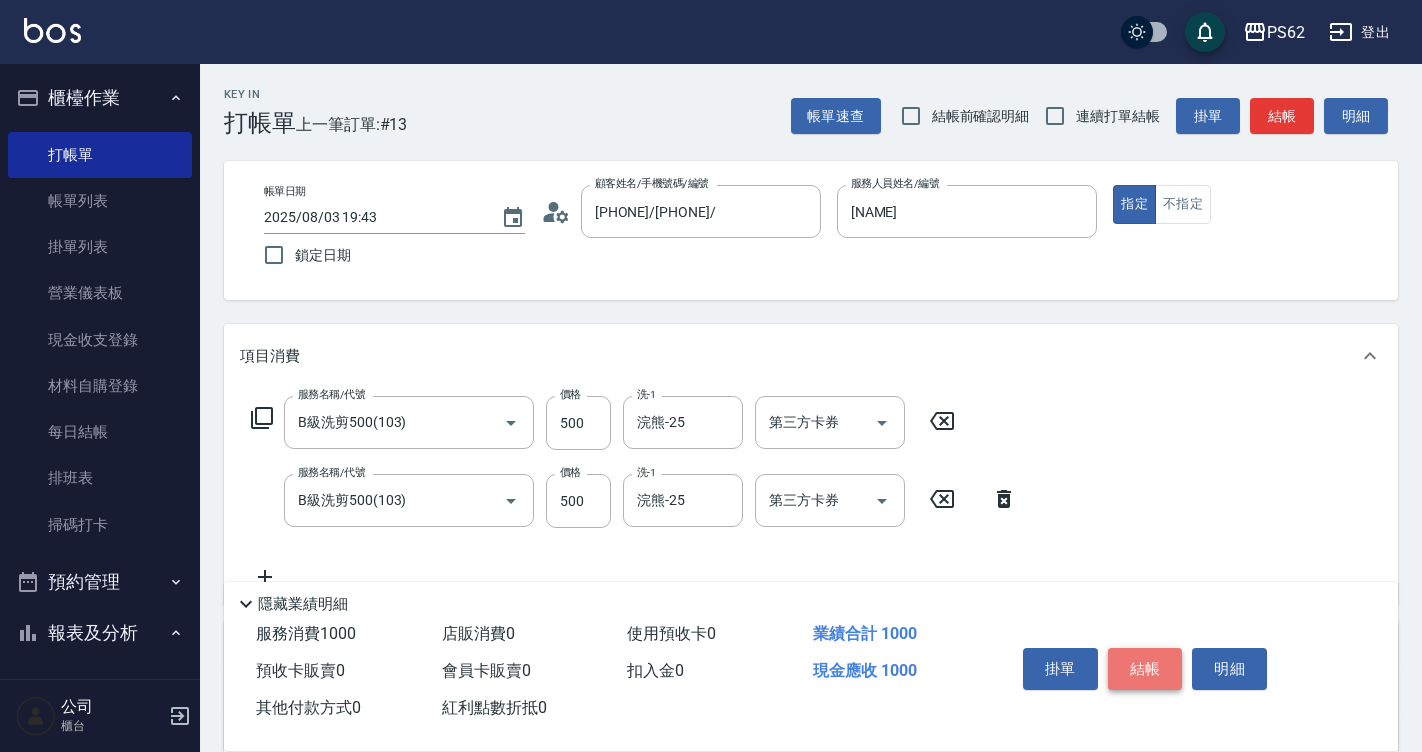 click on "結帳" at bounding box center [1145, 669] 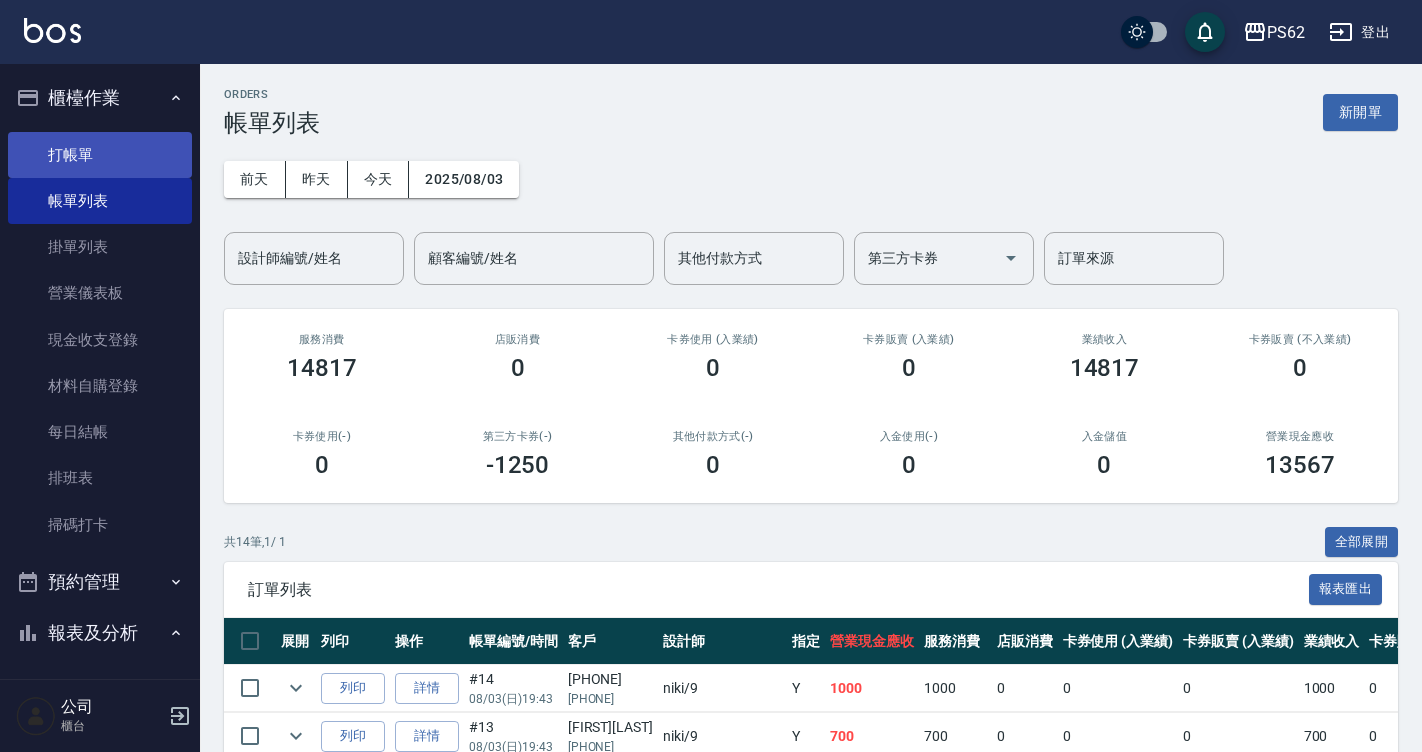 click on "打帳單" at bounding box center [100, 155] 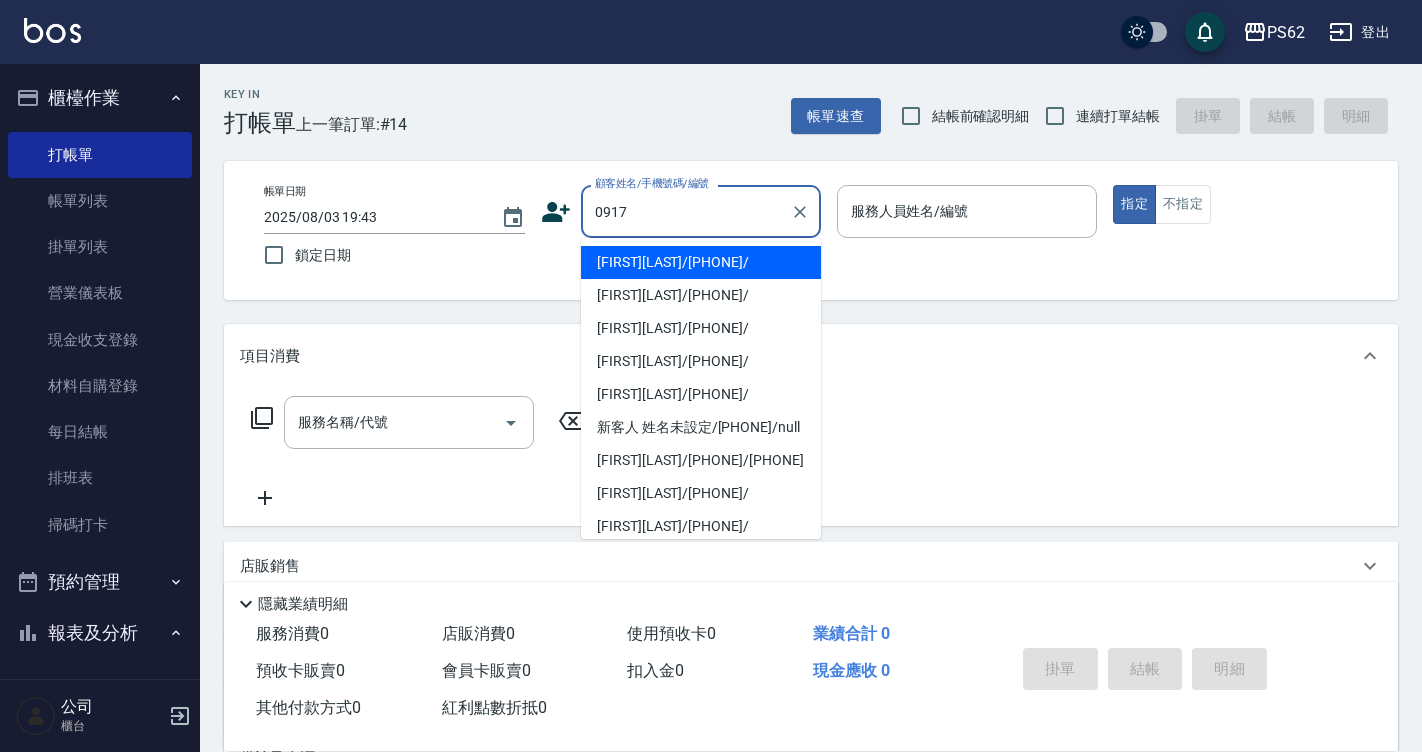 click on "[FIRST][LAST]/[PHONE]/" at bounding box center [701, 262] 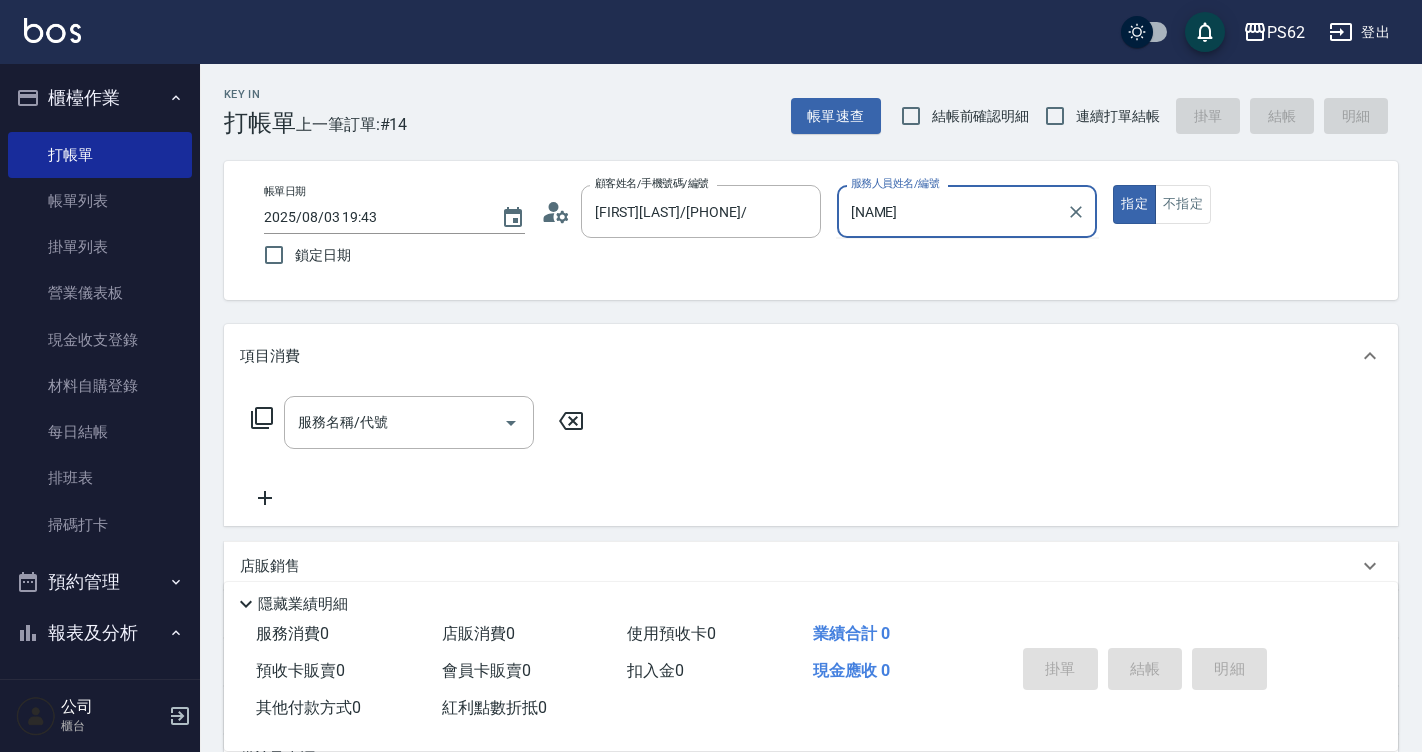 click on "指定" at bounding box center [1134, 204] 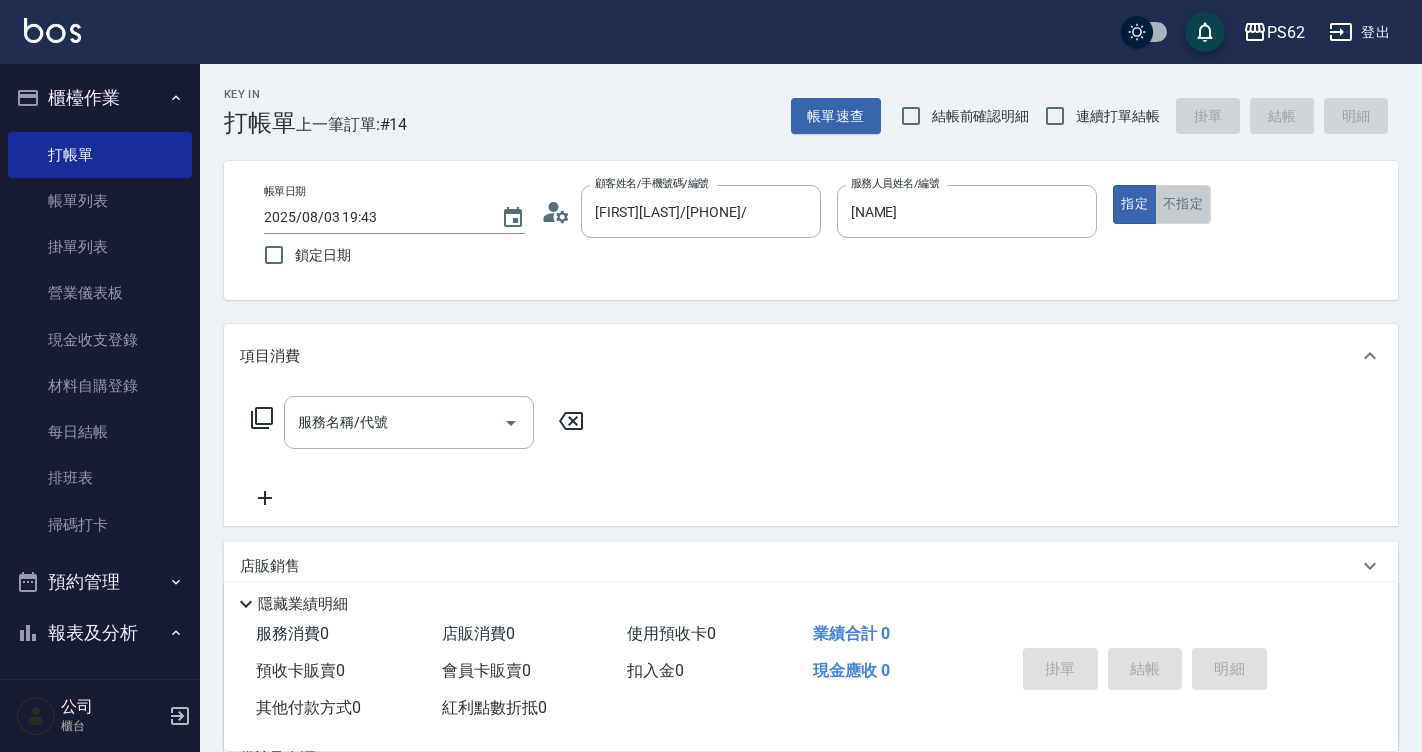 click on "不指定" at bounding box center (1183, 204) 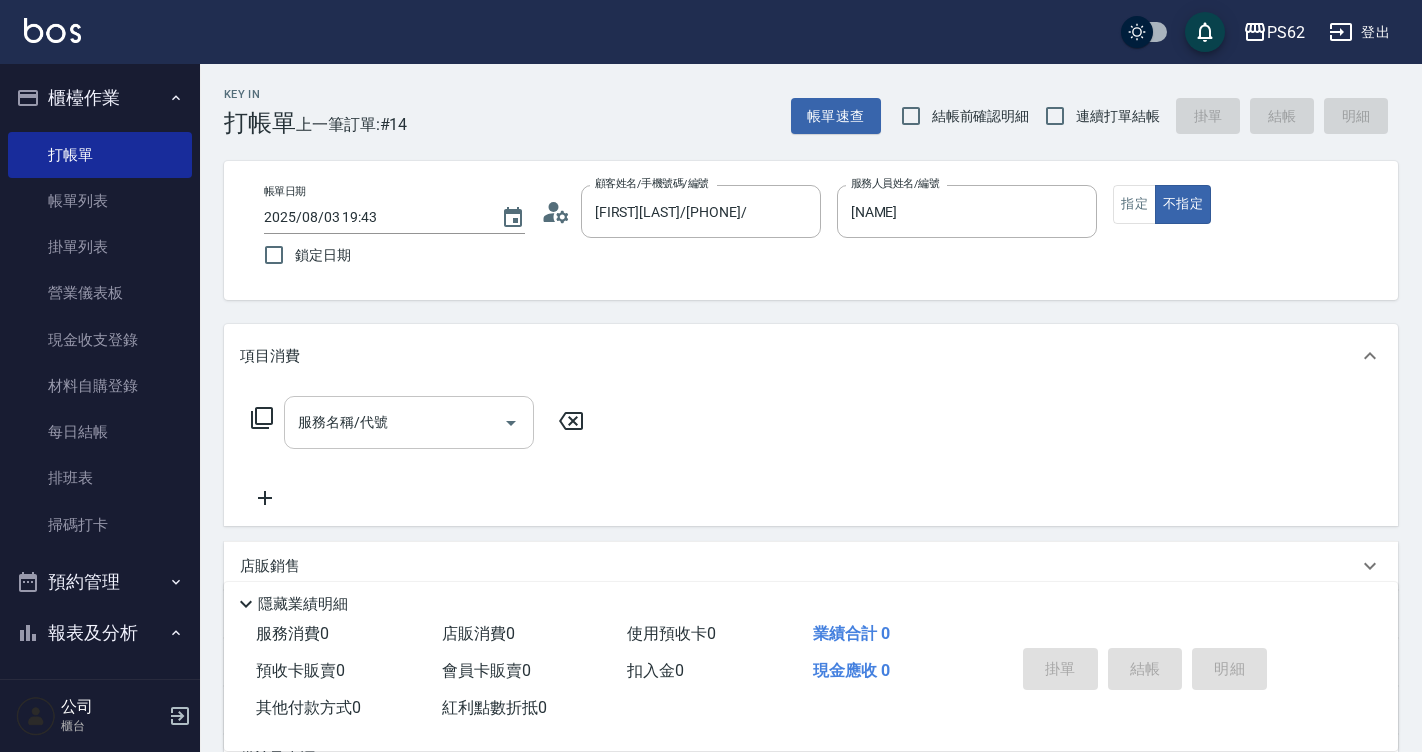 click on "服務名稱/代號" at bounding box center [394, 422] 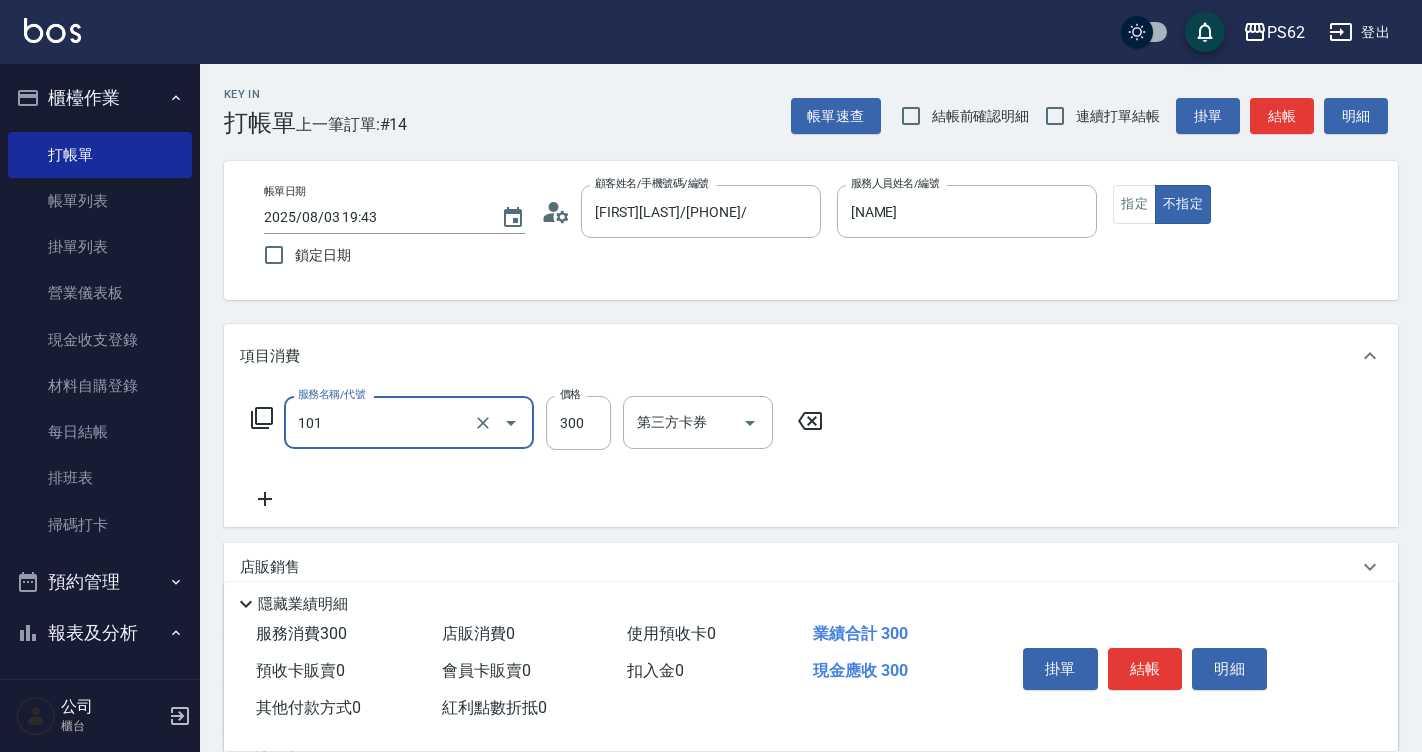 type on "洗髮(101)" 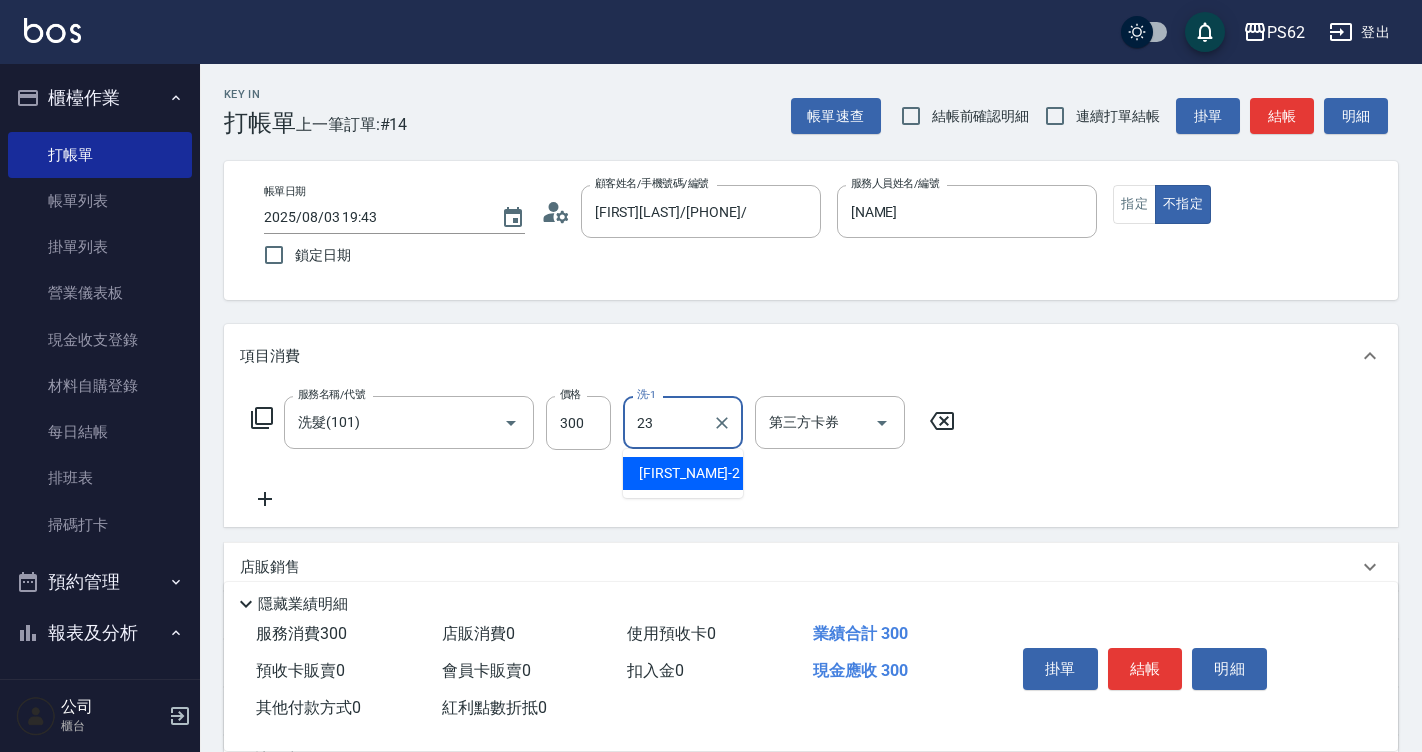 type on "[NAME]" 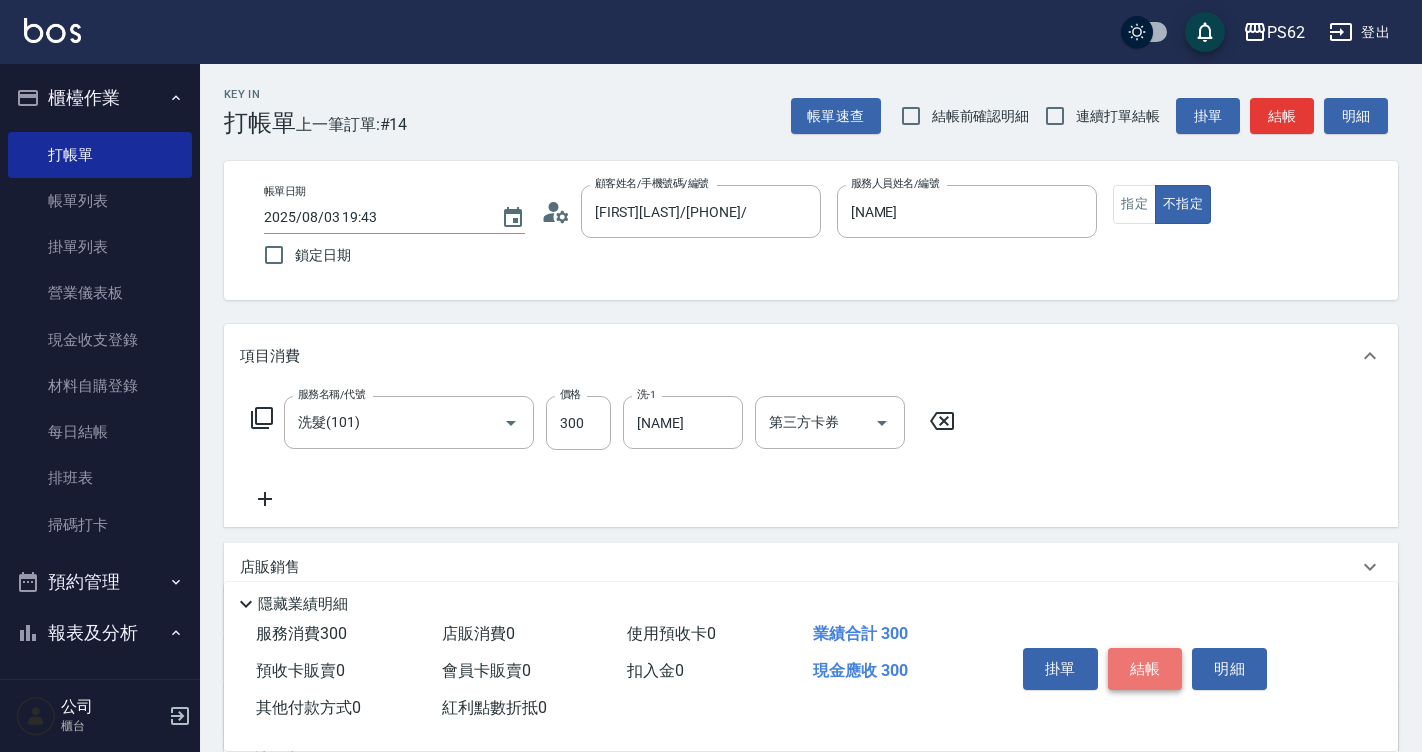 click on "結帳" at bounding box center (1145, 669) 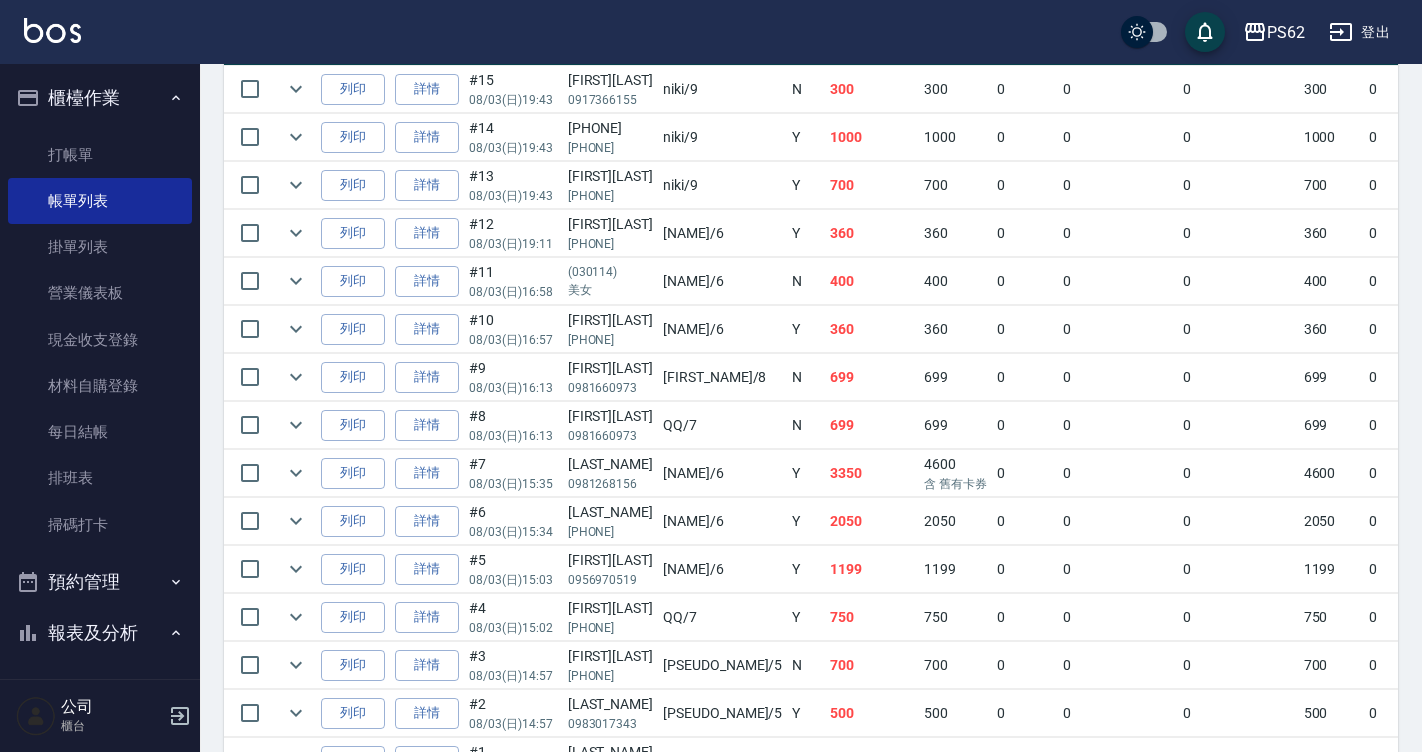 scroll, scrollTop: 600, scrollLeft: 0, axis: vertical 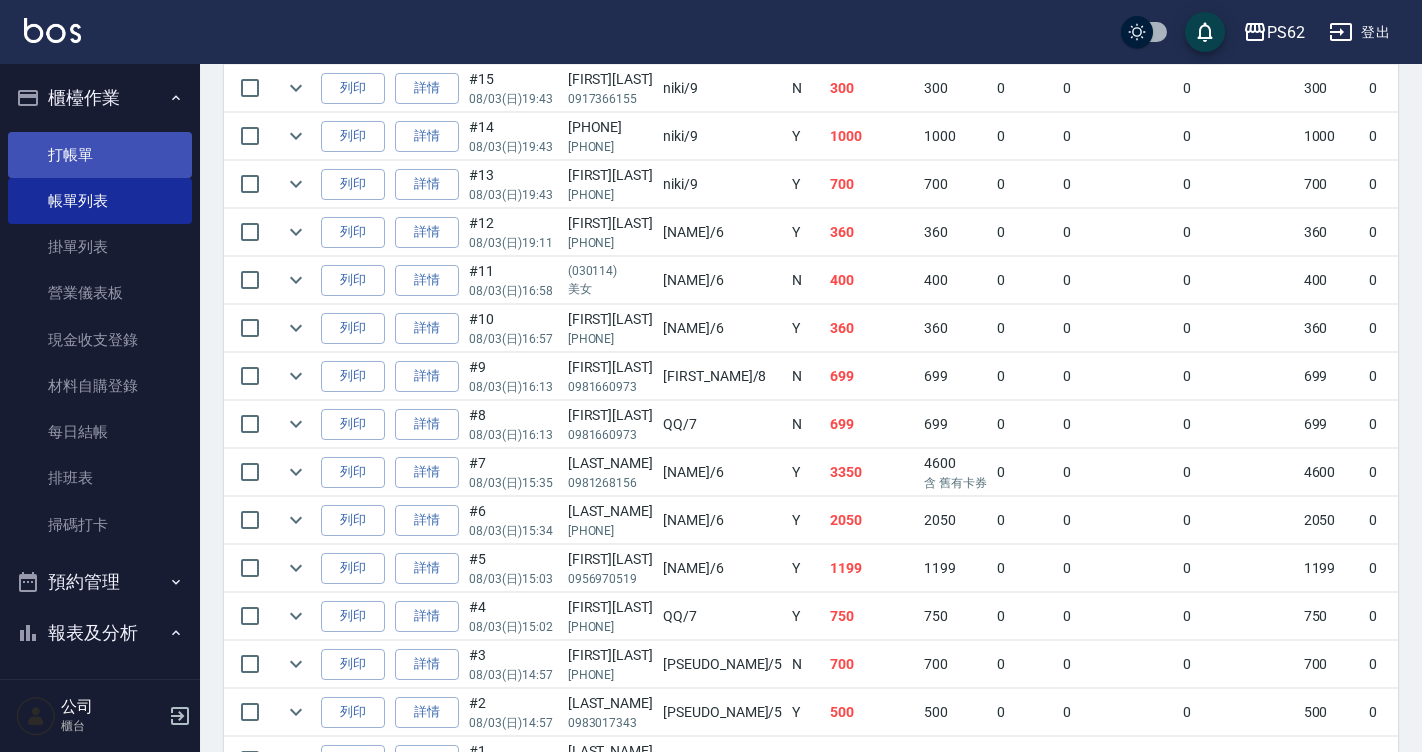 click on "打帳單" at bounding box center (100, 155) 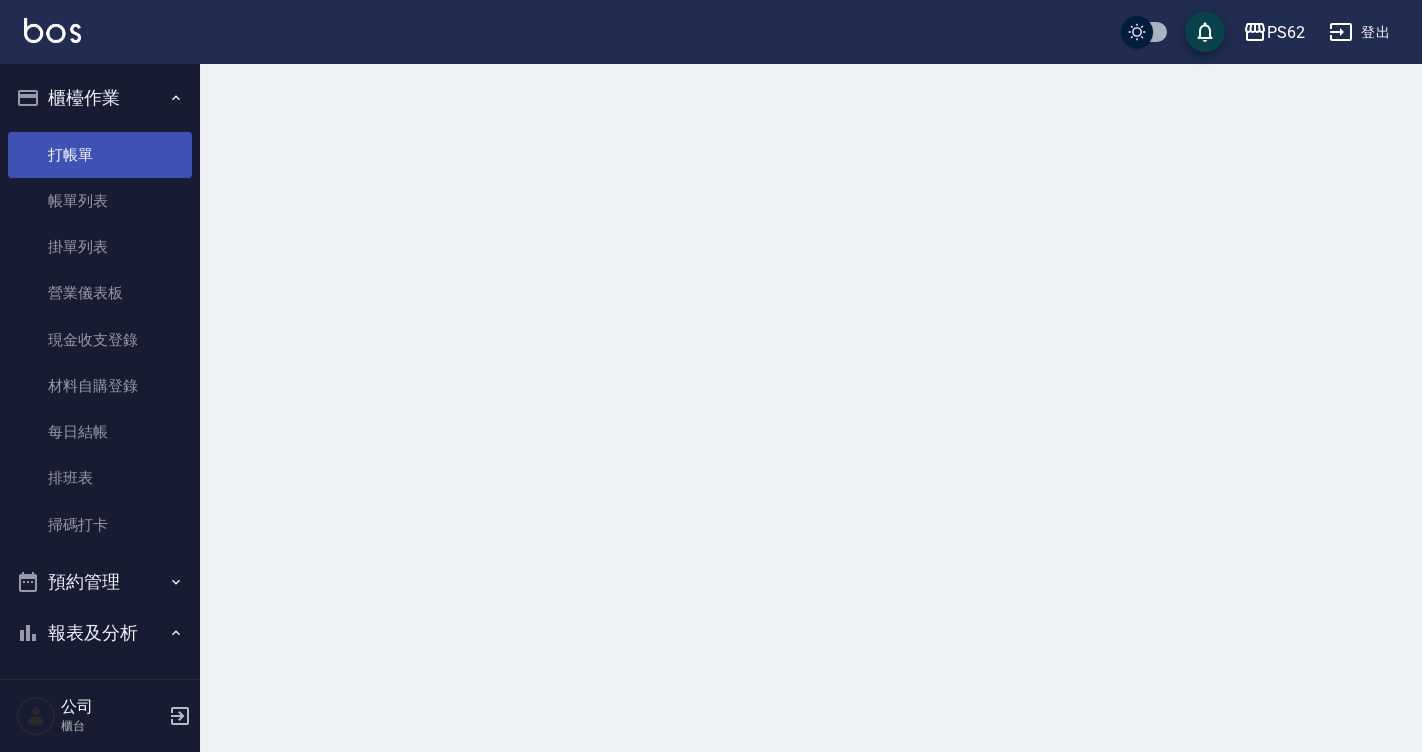 scroll, scrollTop: 0, scrollLeft: 0, axis: both 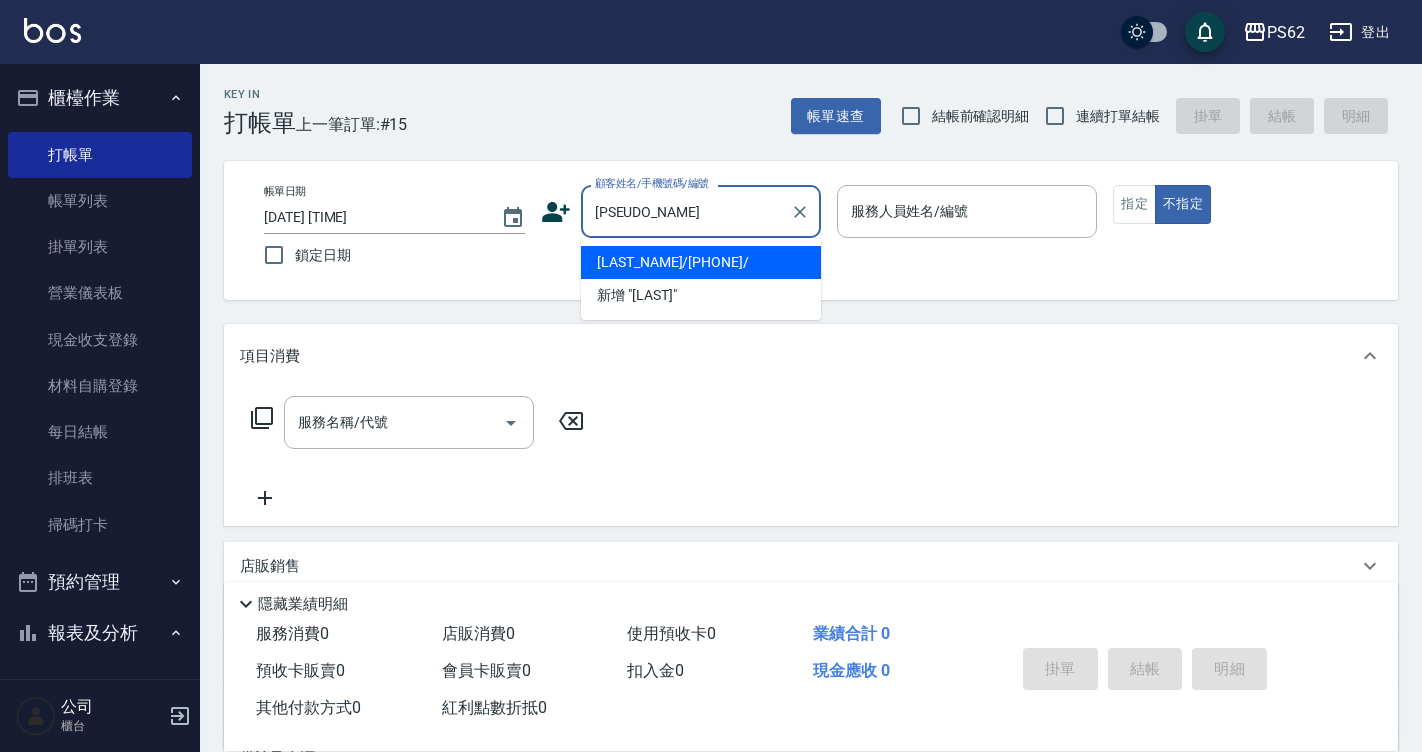 click on "[LAST_NAME]/[PHONE]/" at bounding box center (701, 262) 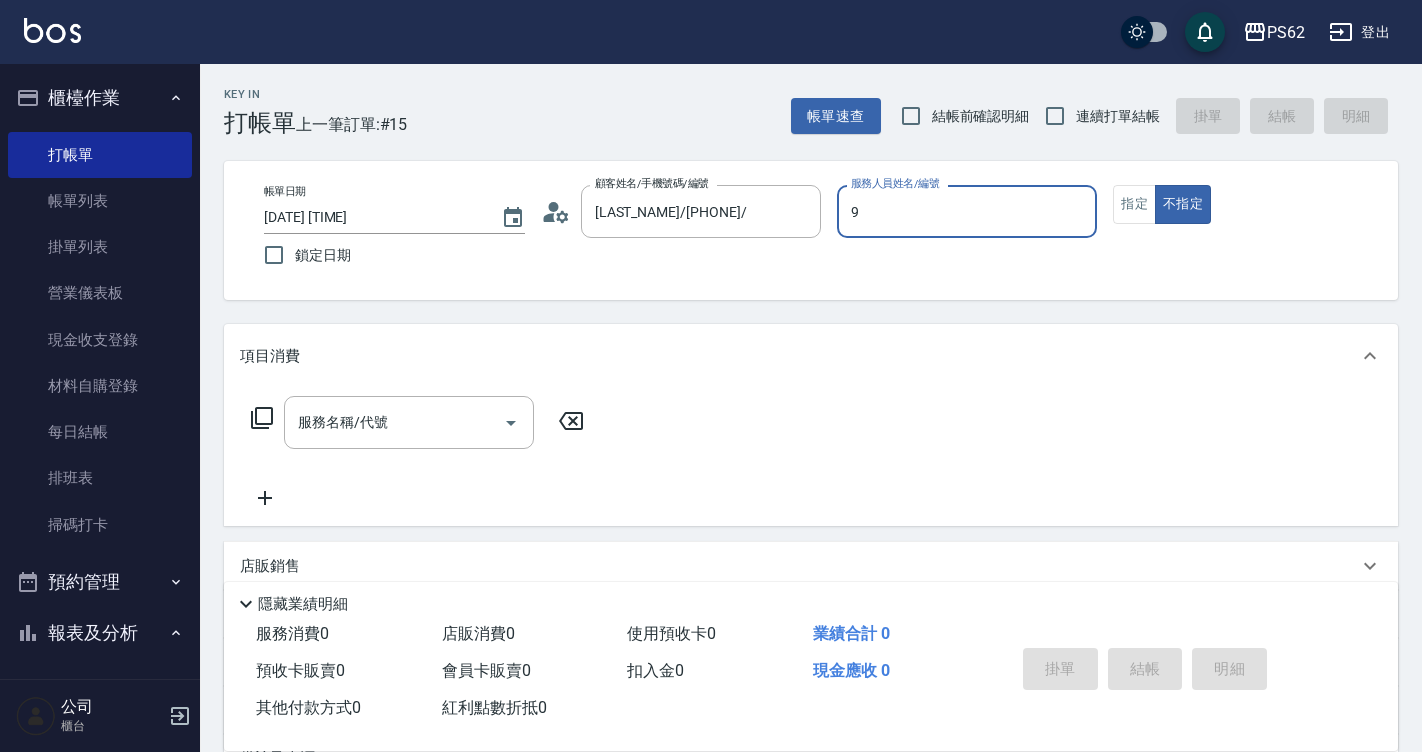 type on "[NAME]" 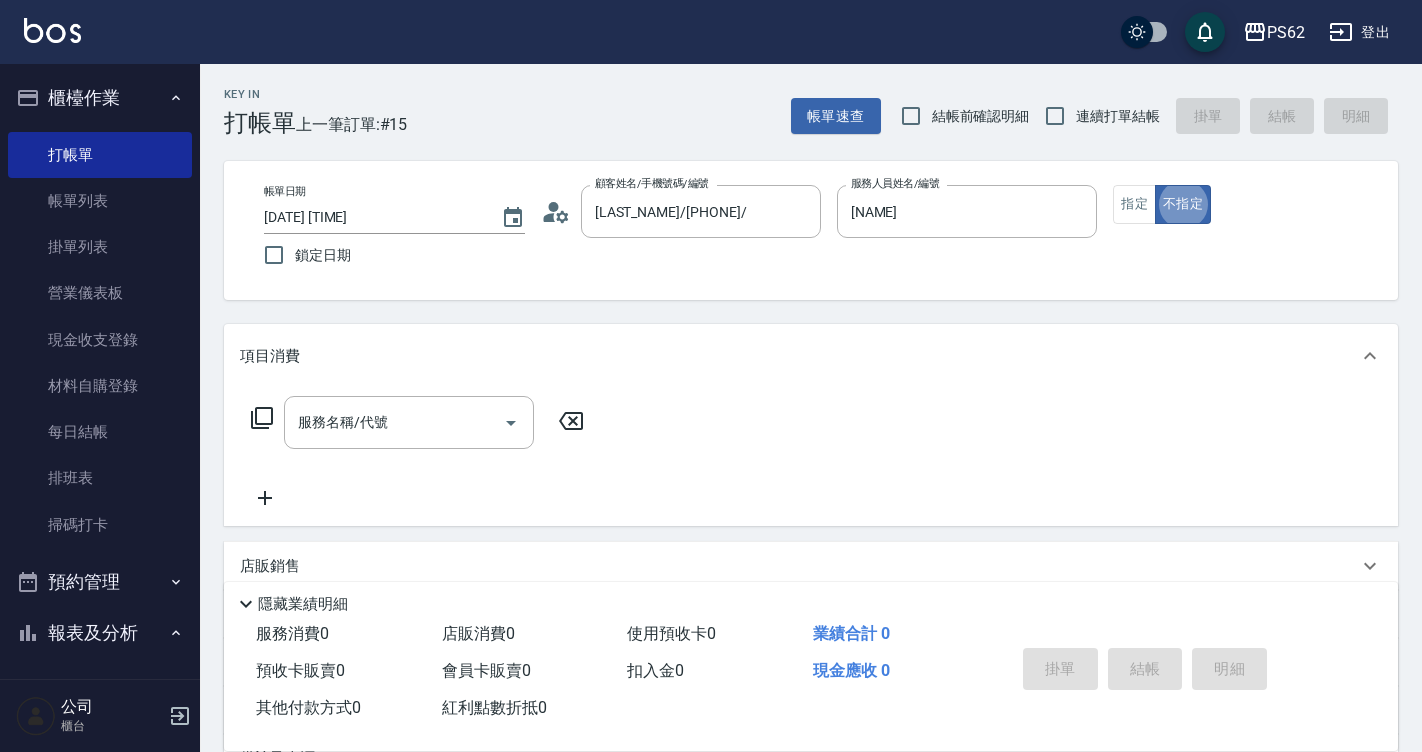 type on "false" 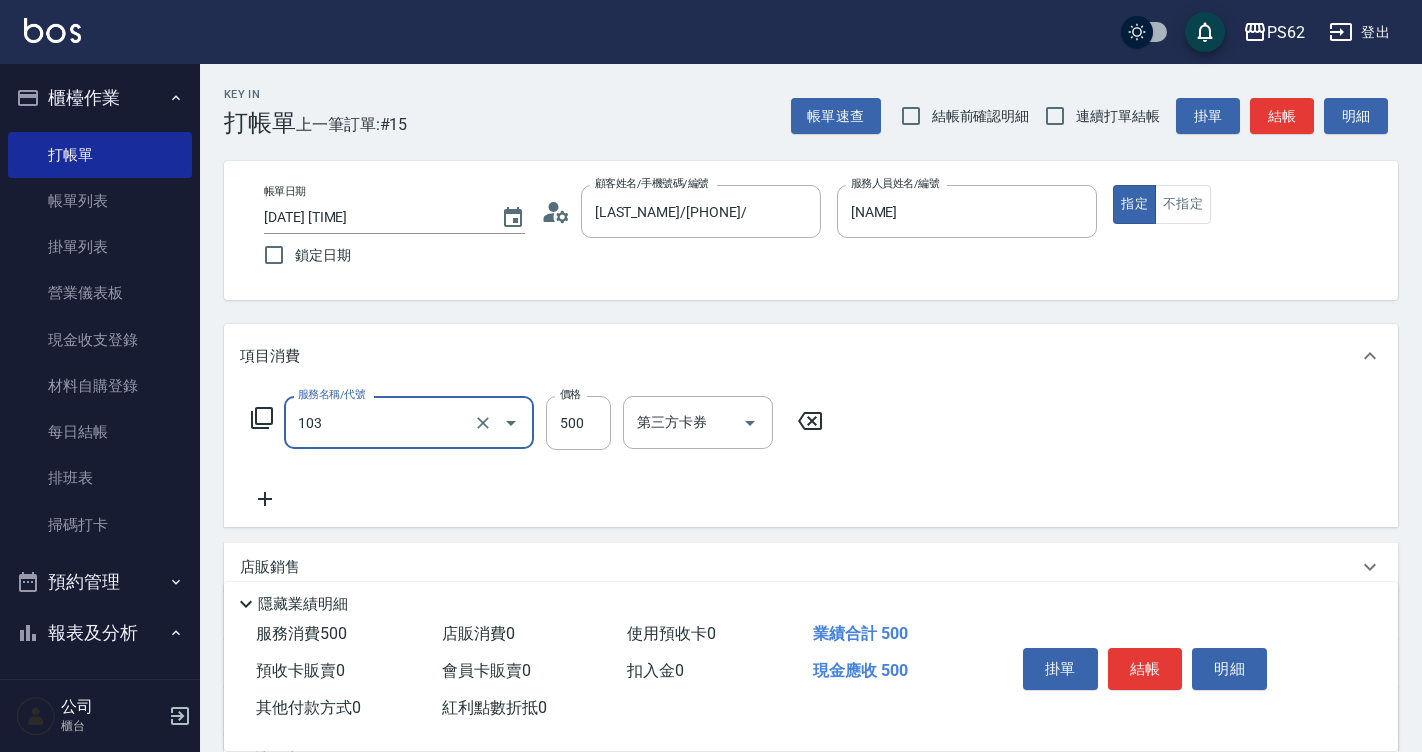 type on "B級洗剪500(103)" 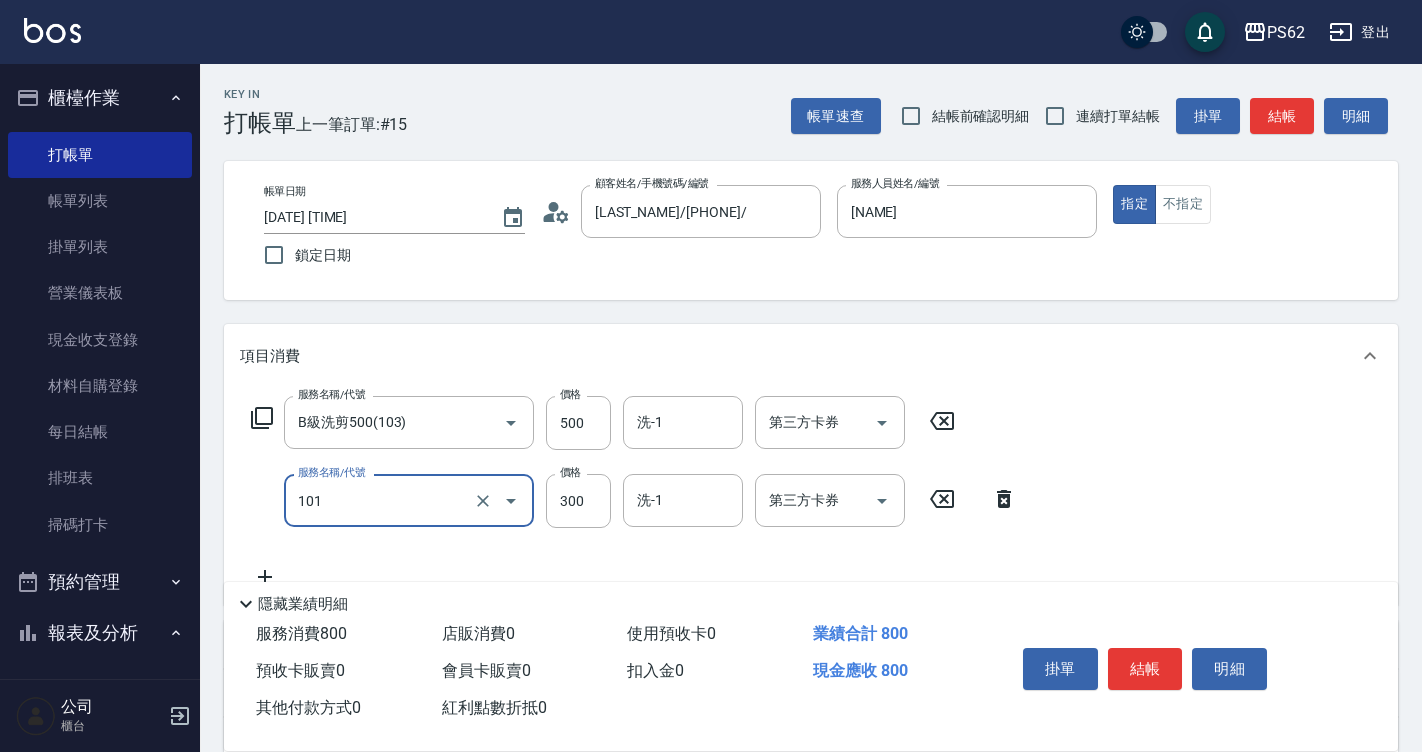 type on "洗髮(101)" 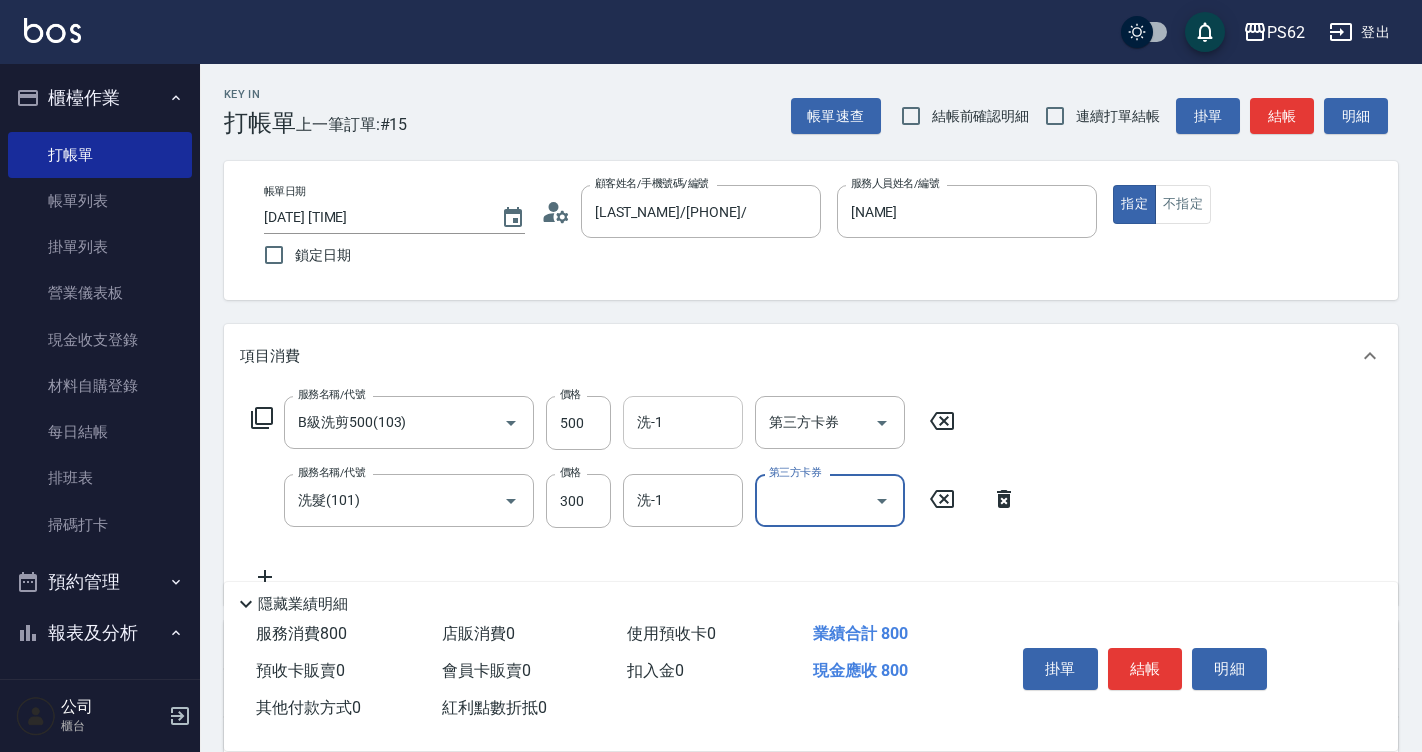 click on "洗-1" at bounding box center (683, 422) 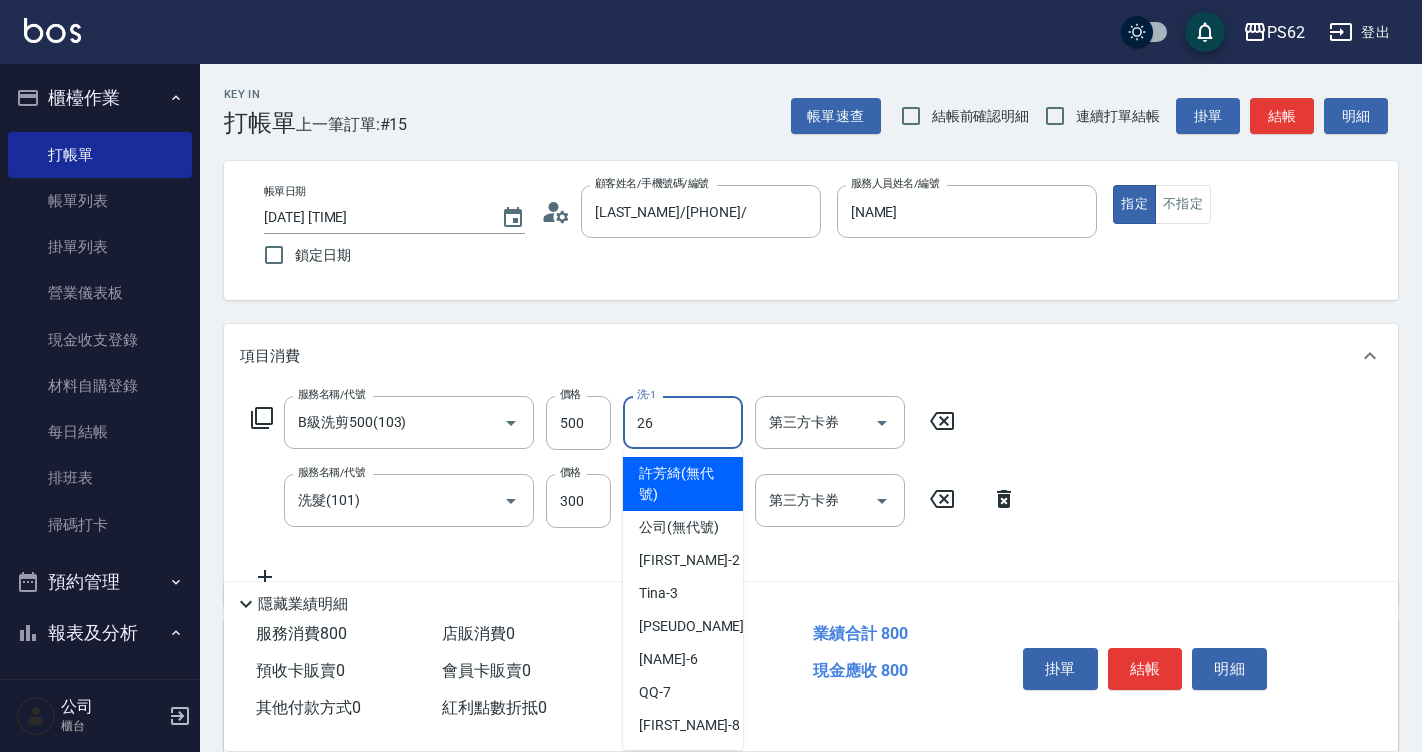 type on "[PSEUDO_NAME]-26" 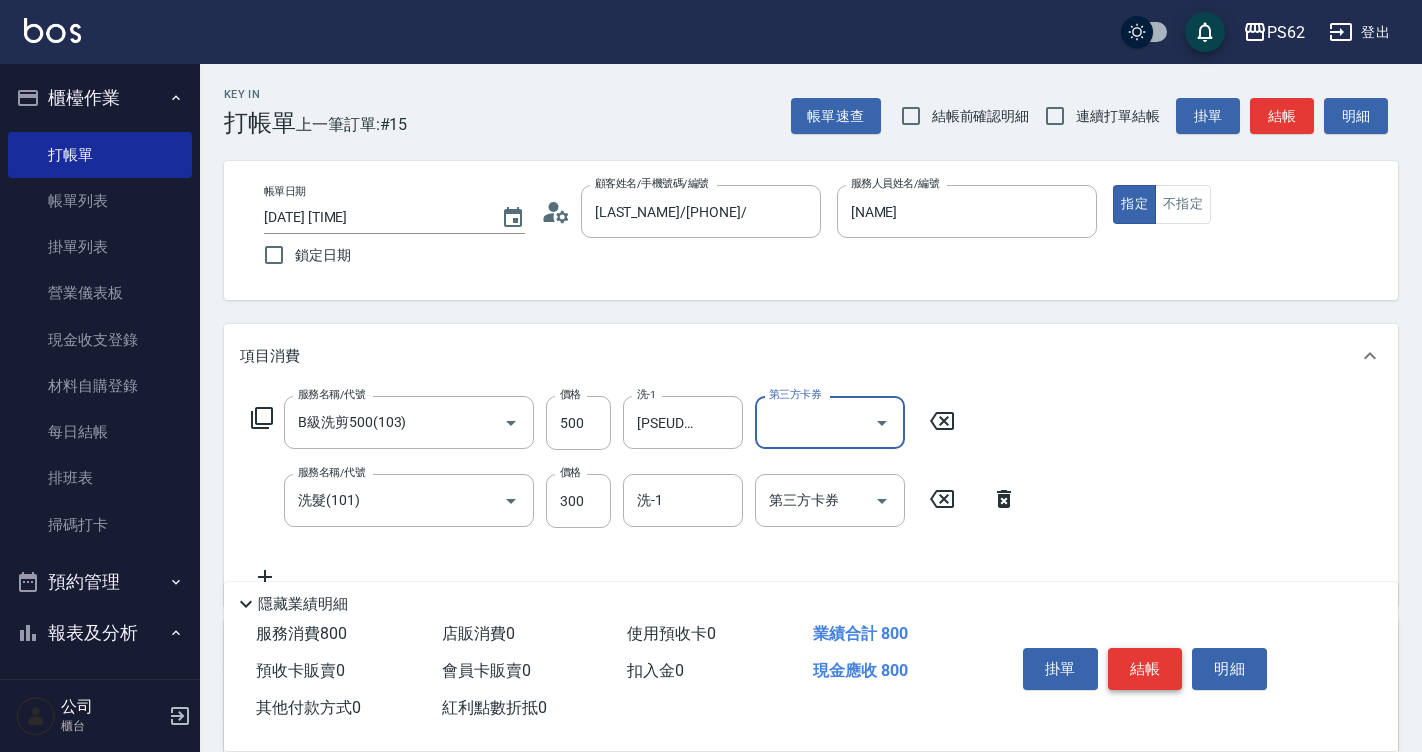 click on "結帳" at bounding box center (1145, 669) 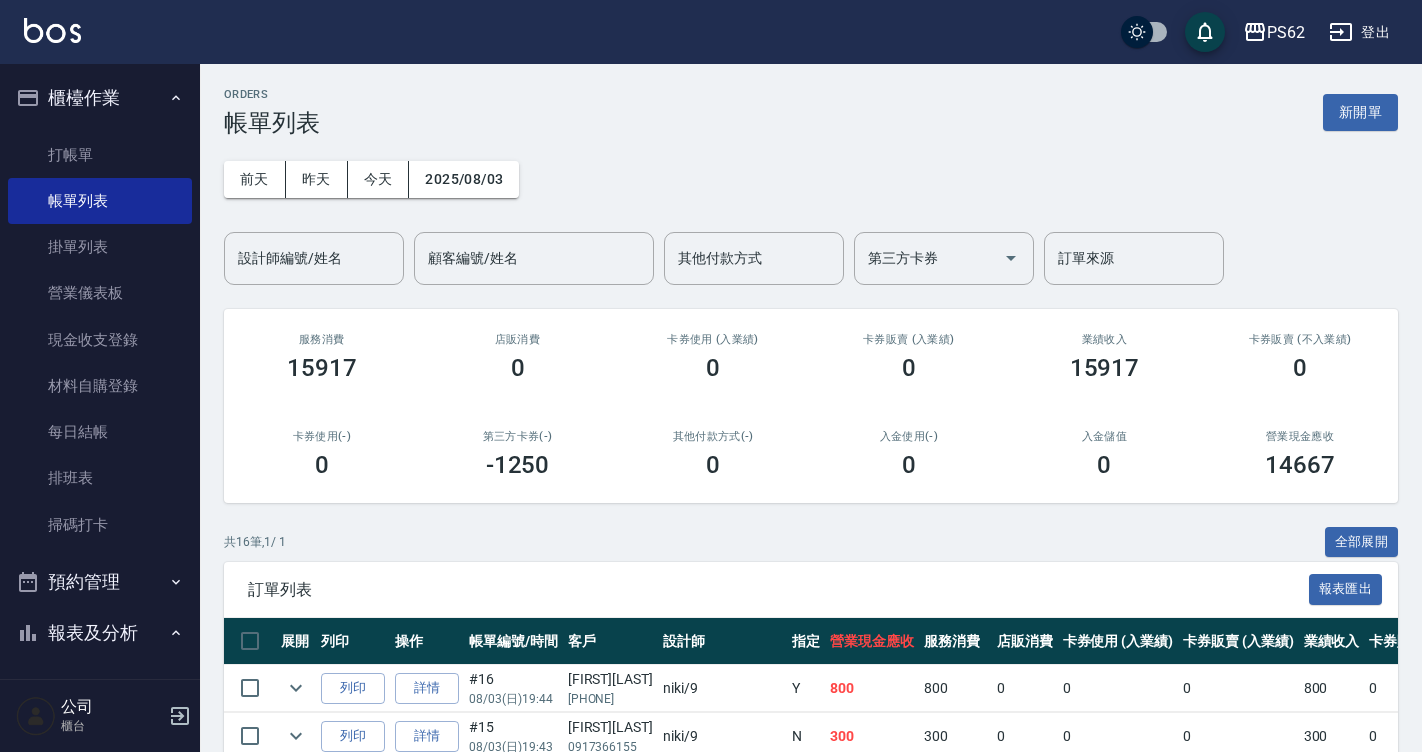 scroll, scrollTop: 300, scrollLeft: 0, axis: vertical 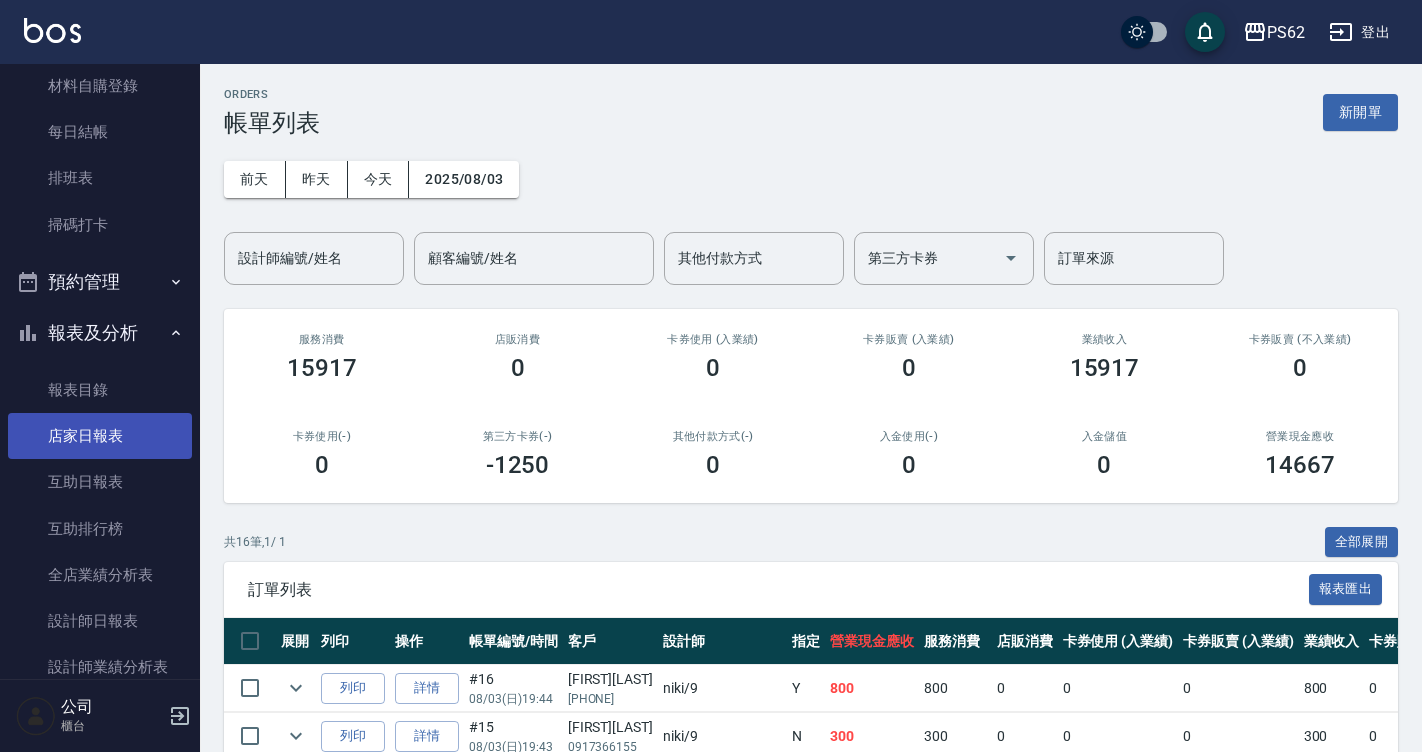 click on "店家日報表" at bounding box center (100, 436) 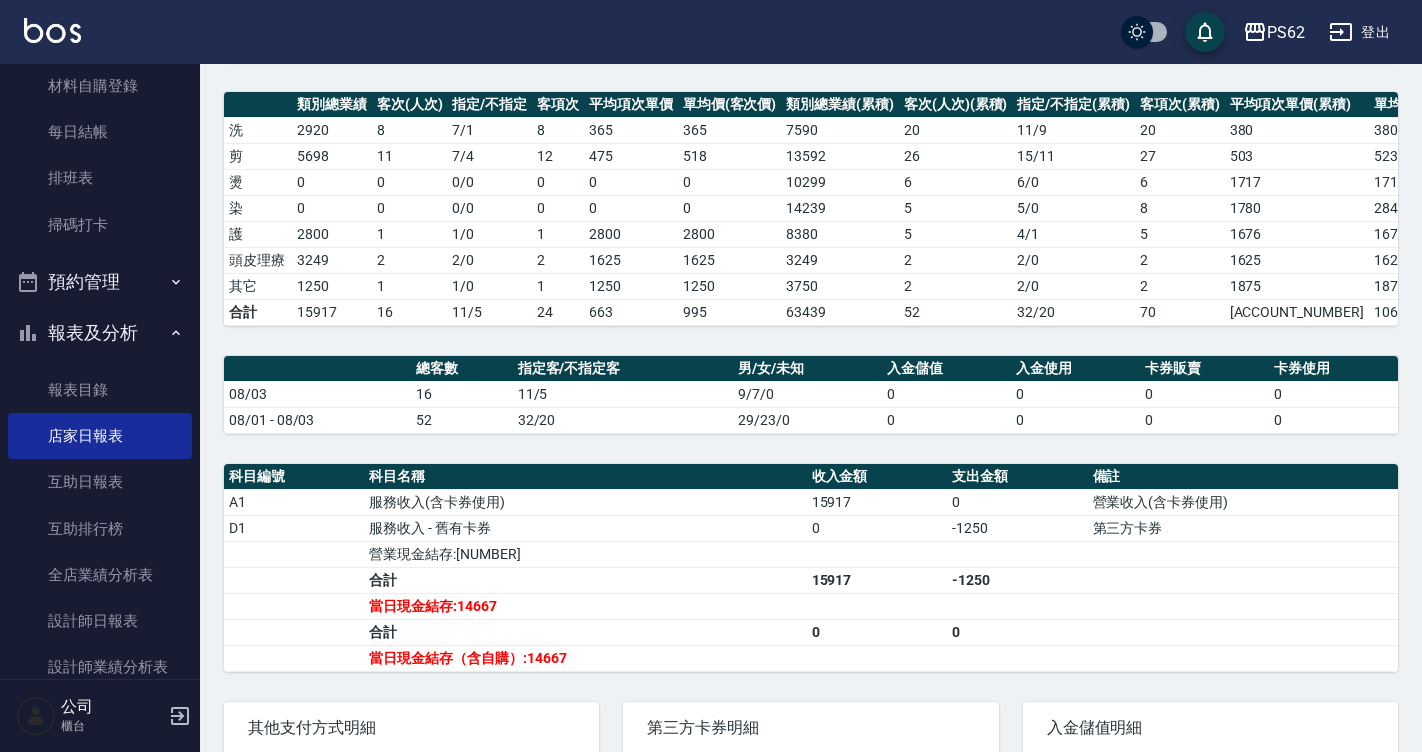 scroll, scrollTop: 325, scrollLeft: 0, axis: vertical 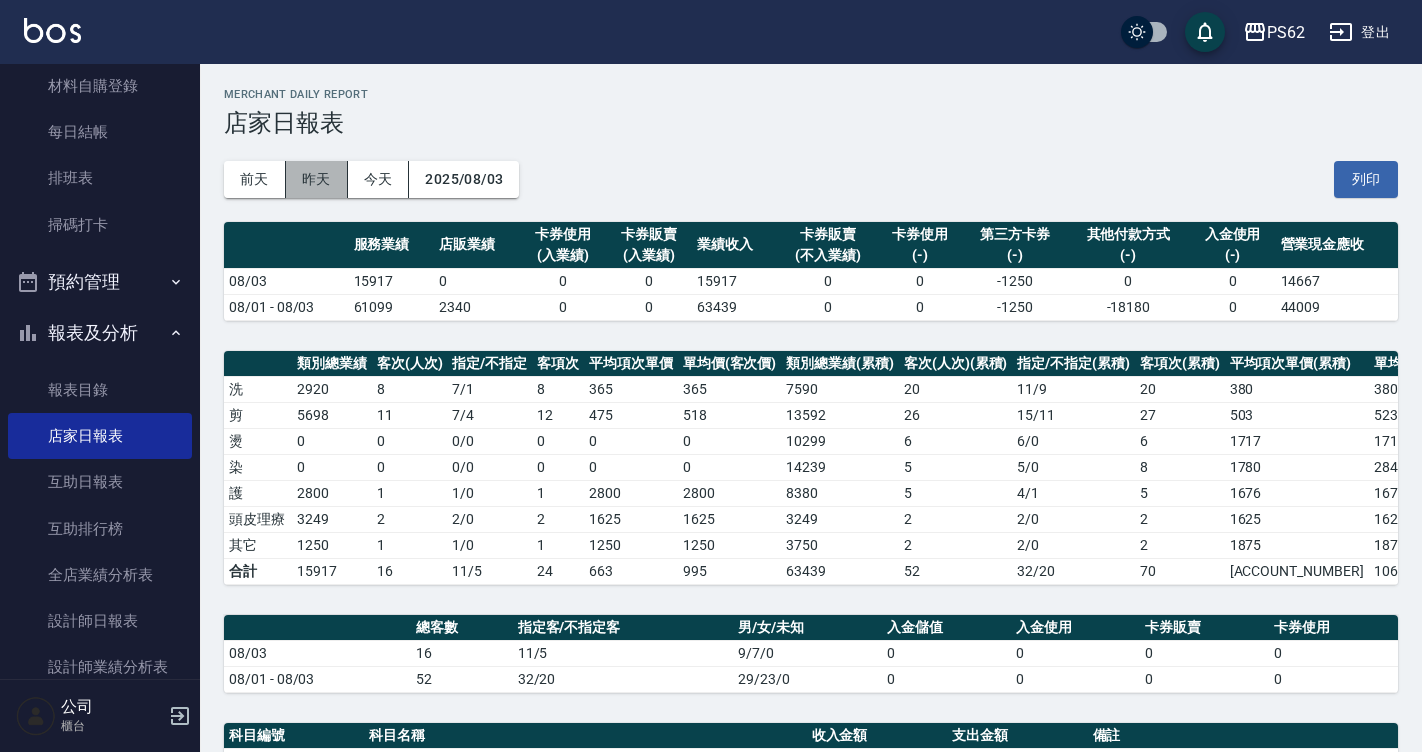click on "昨天" at bounding box center [317, 179] 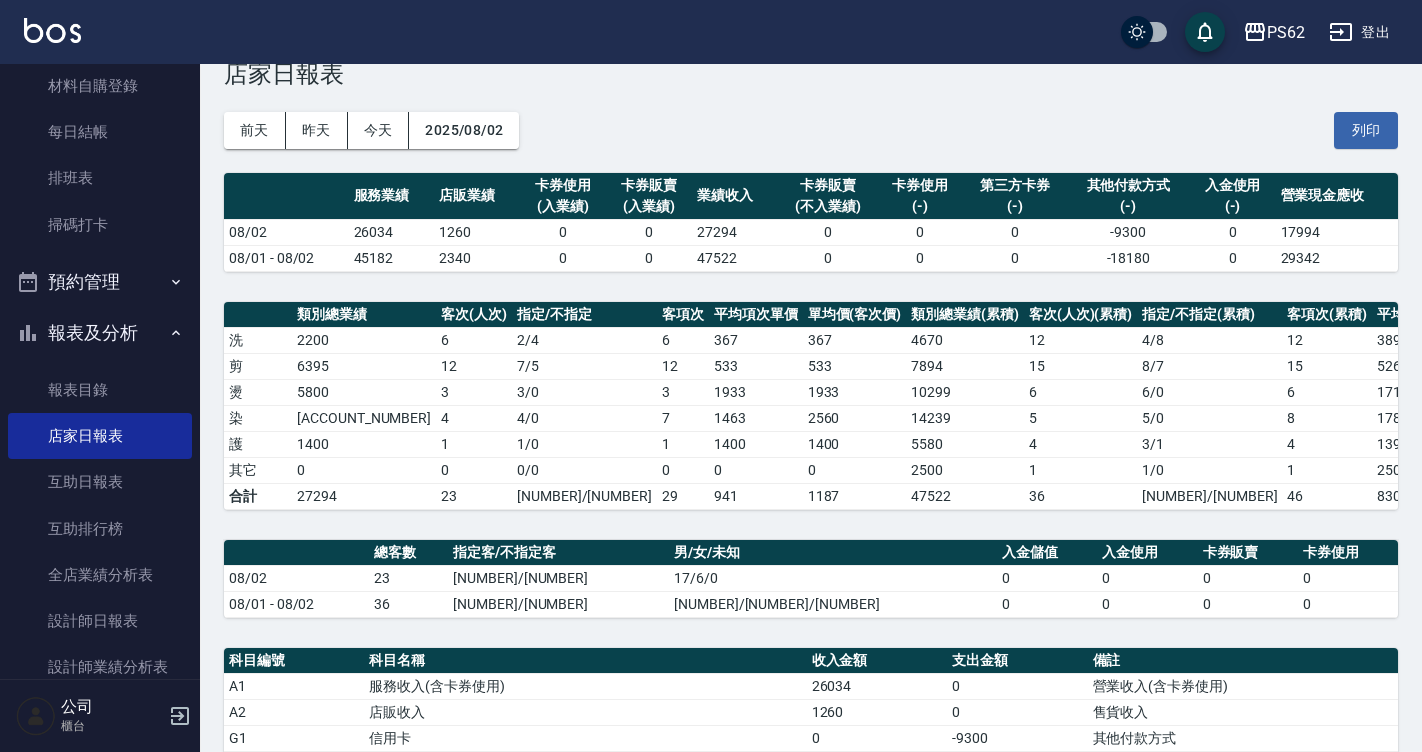 scroll, scrollTop: 0, scrollLeft: 0, axis: both 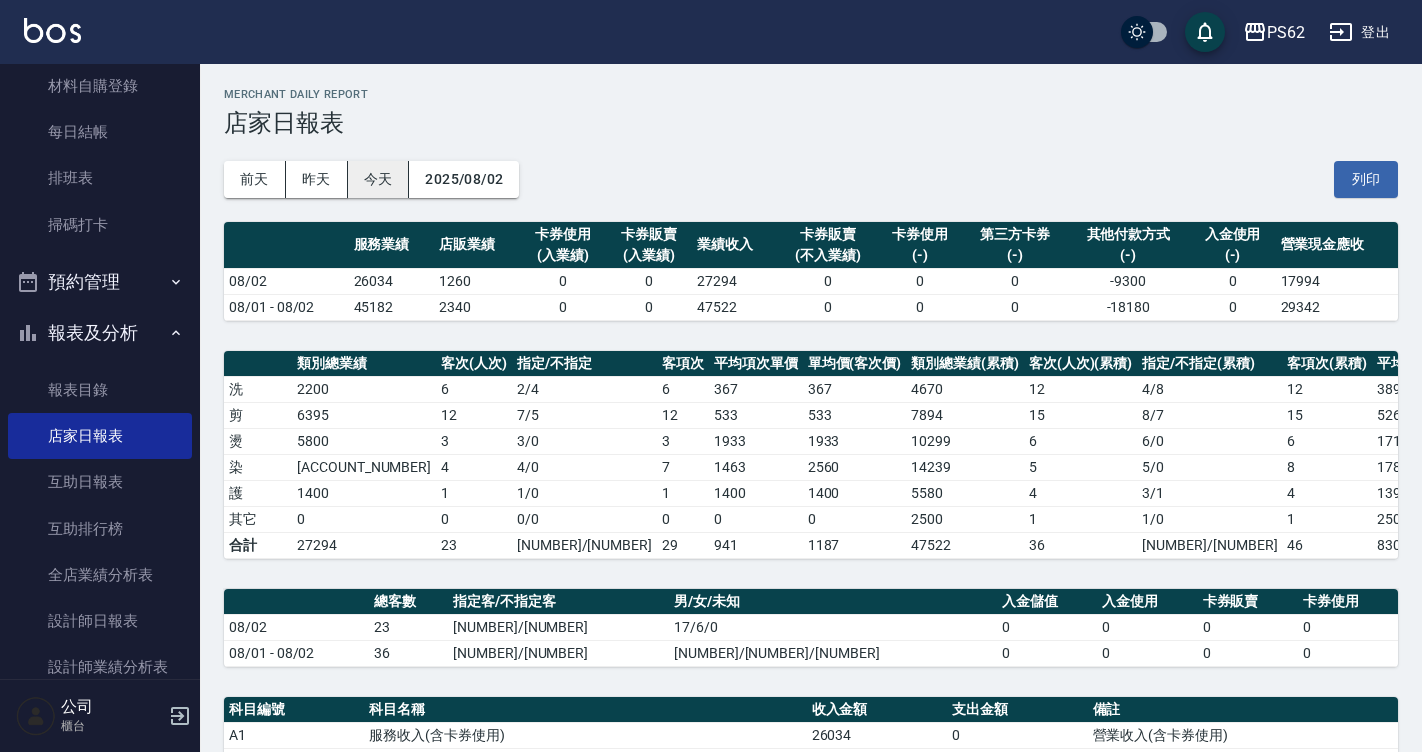 click on "今天" at bounding box center (379, 179) 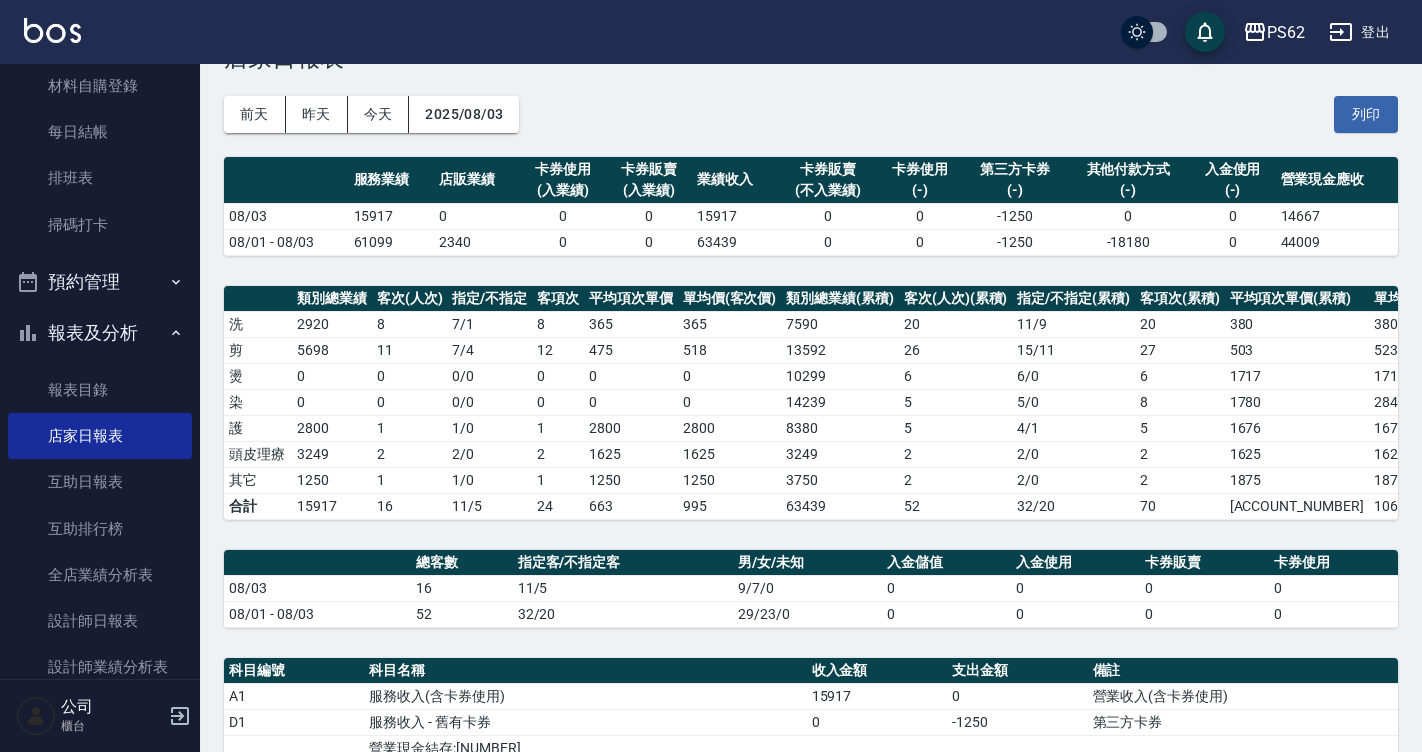 scroll, scrollTop: 100, scrollLeft: 0, axis: vertical 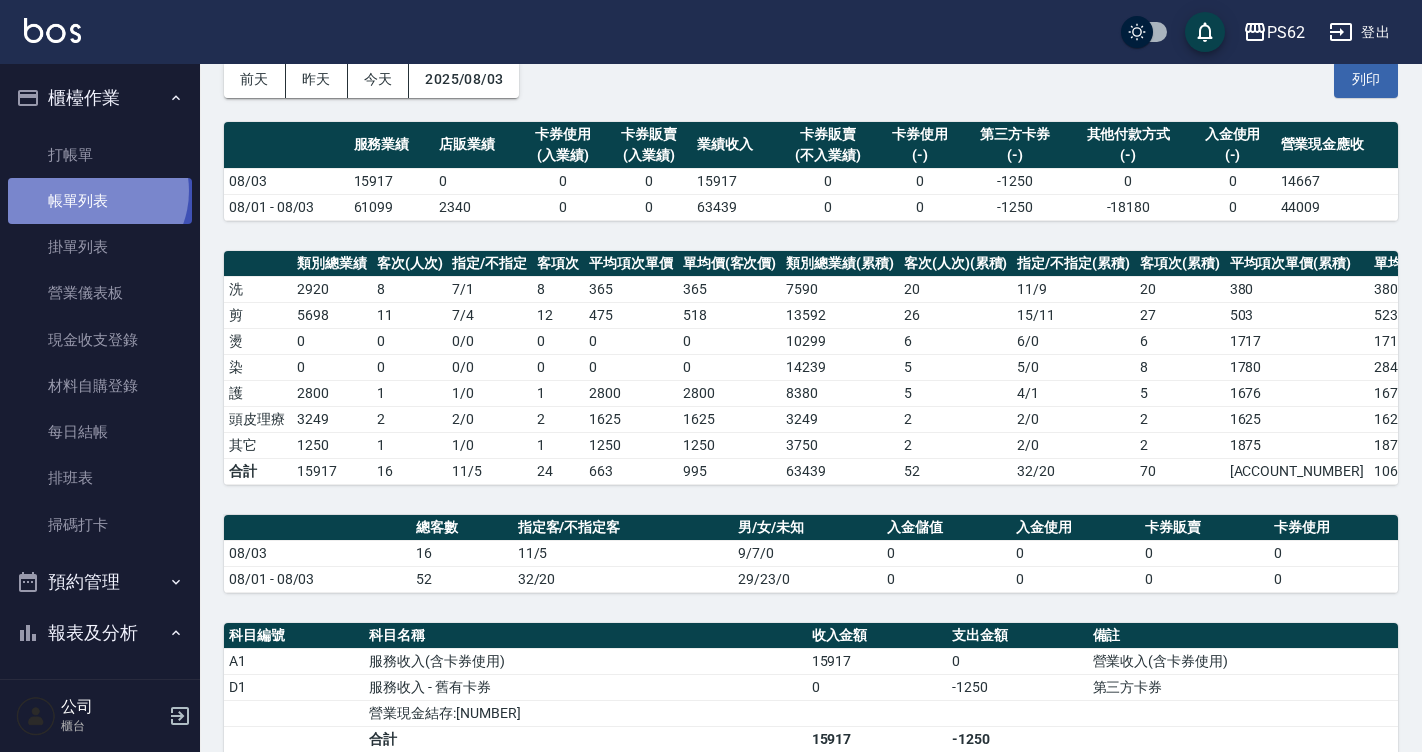 click on "帳單列表" at bounding box center (100, 201) 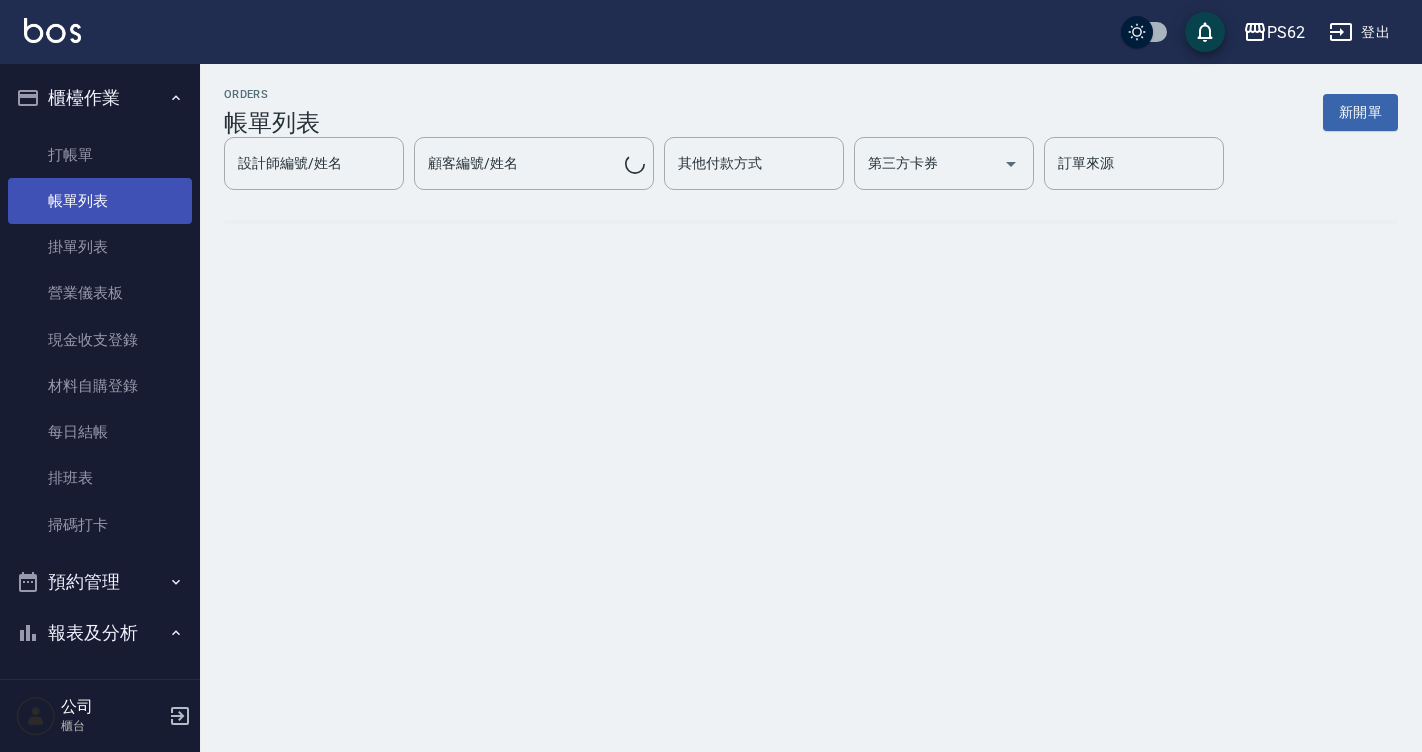 scroll, scrollTop: 0, scrollLeft: 0, axis: both 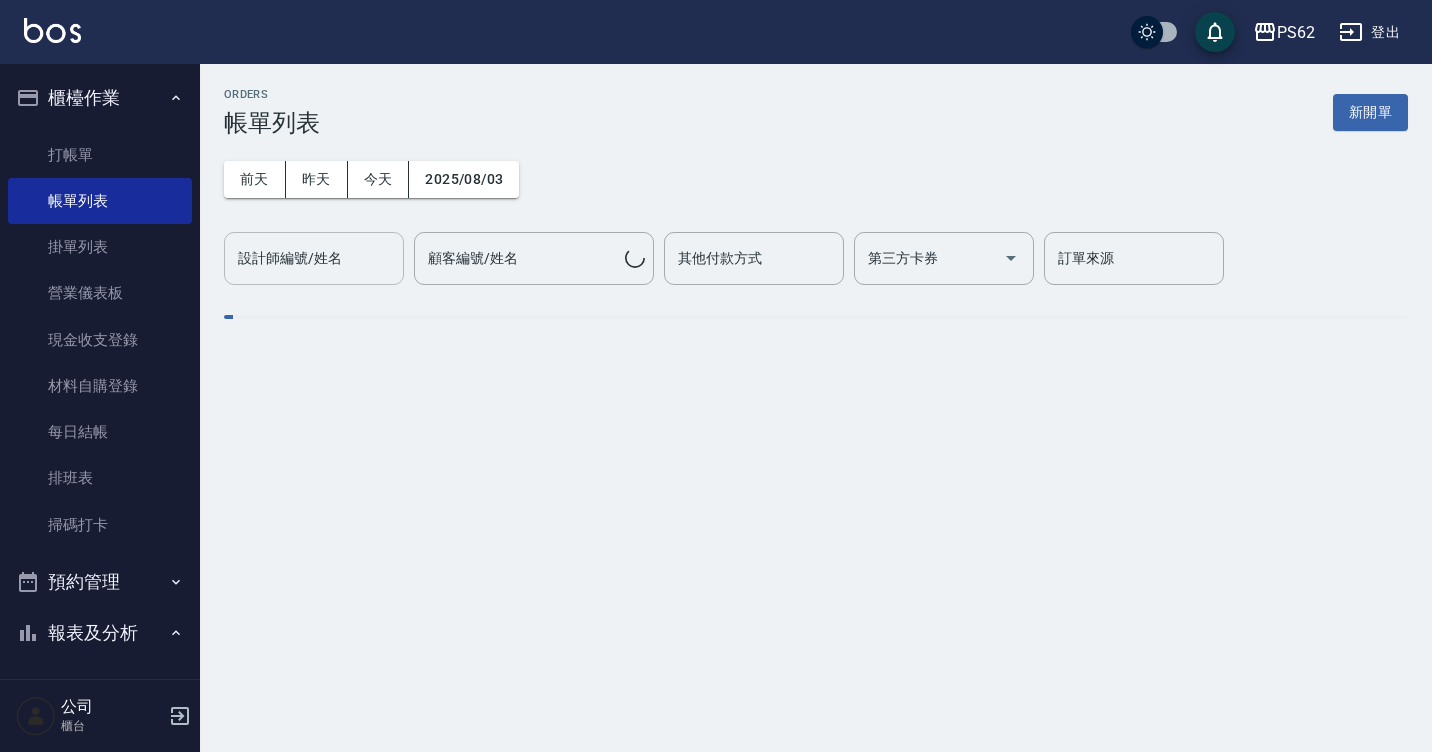 click on "設計師編號/姓名" at bounding box center (314, 258) 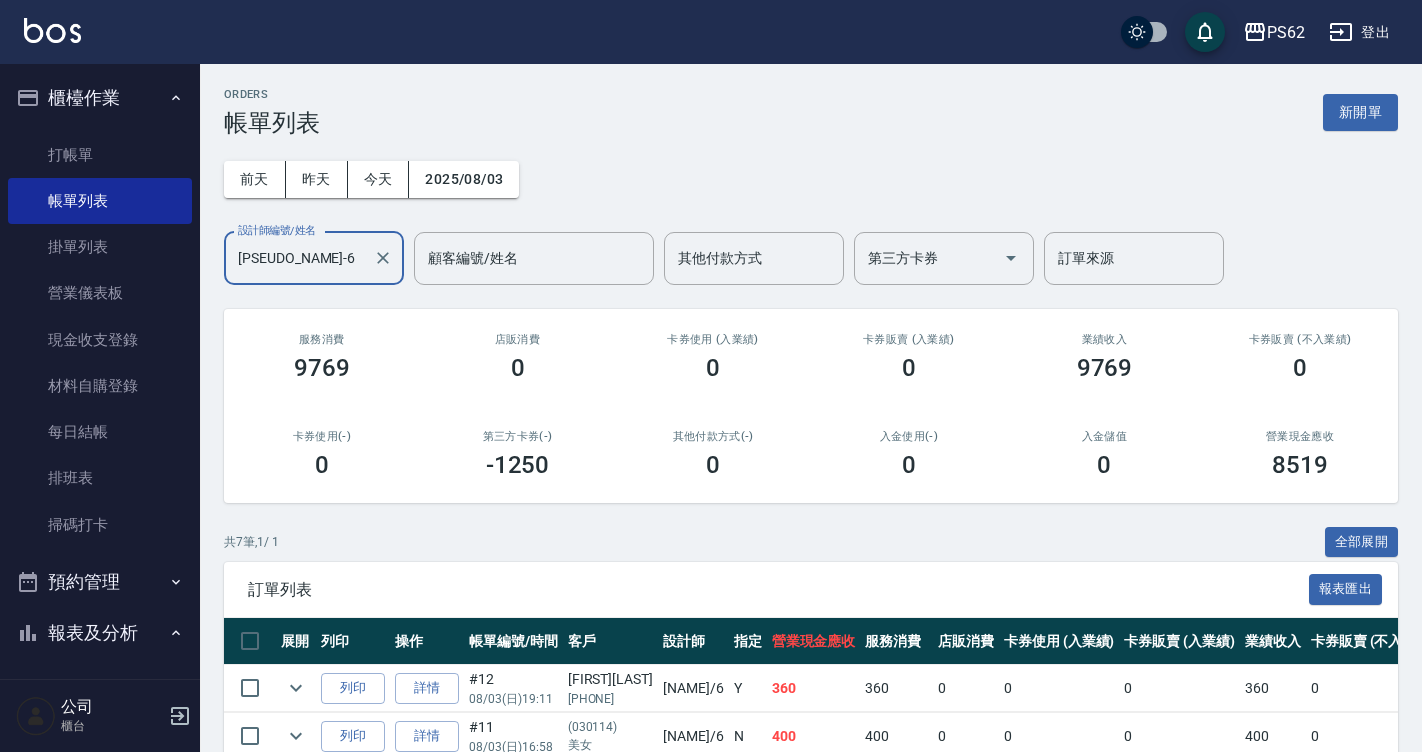 scroll, scrollTop: 342, scrollLeft: 0, axis: vertical 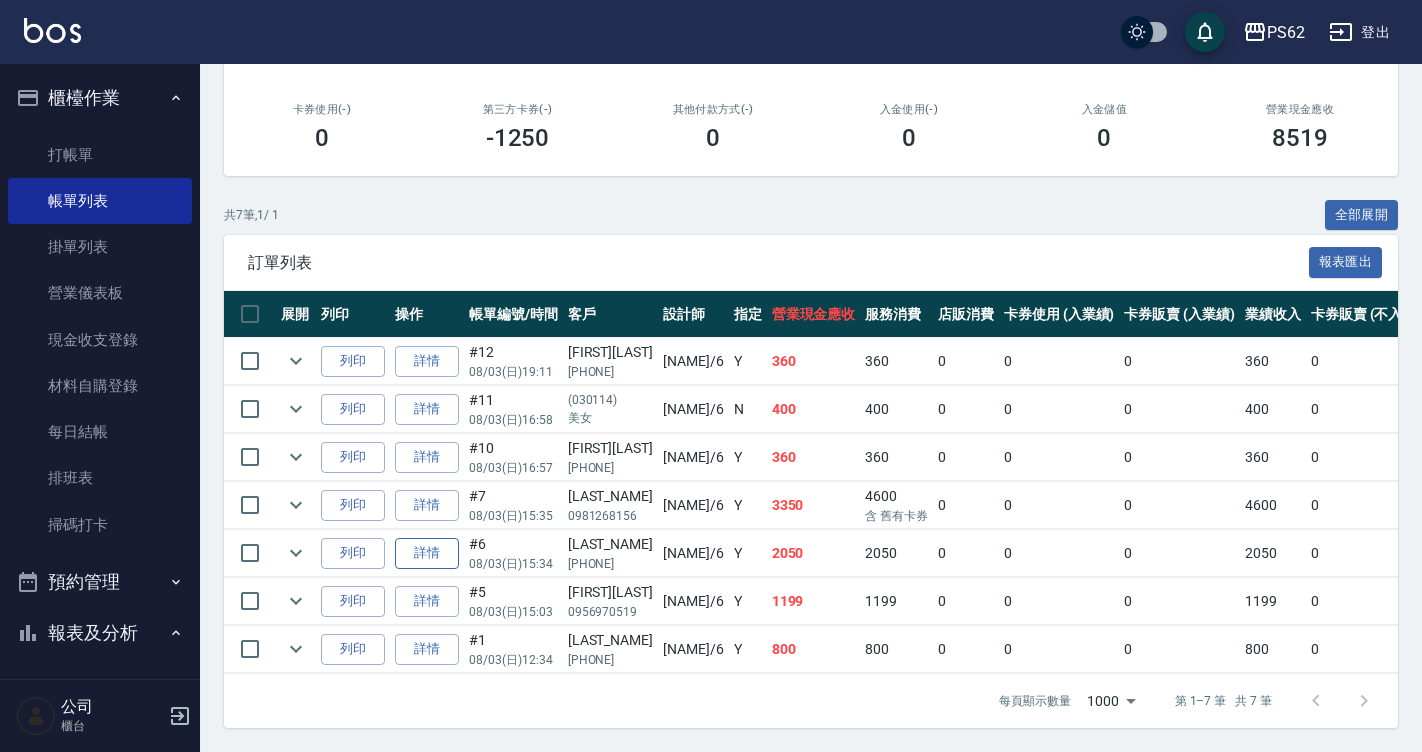 type on "[PSEUDO_NAME]-6" 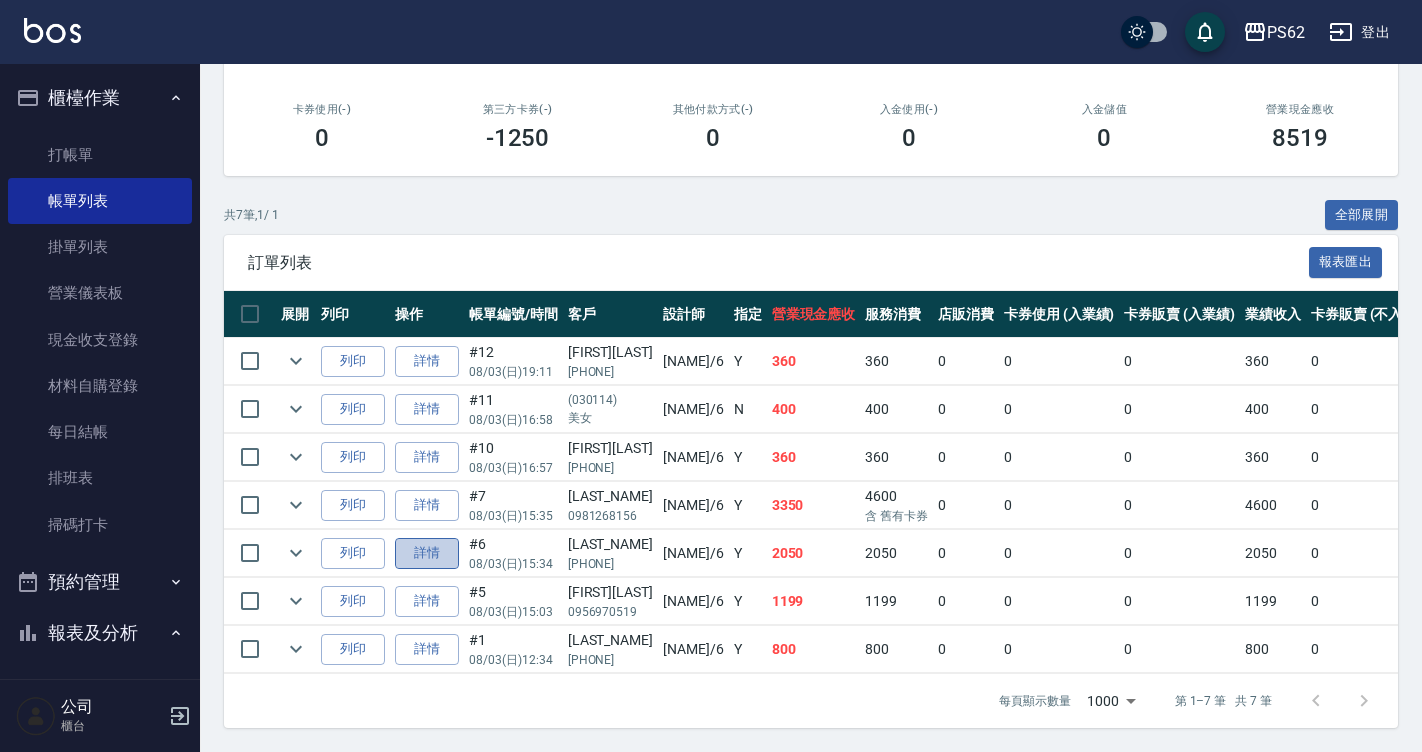 click on "詳情" at bounding box center [427, 553] 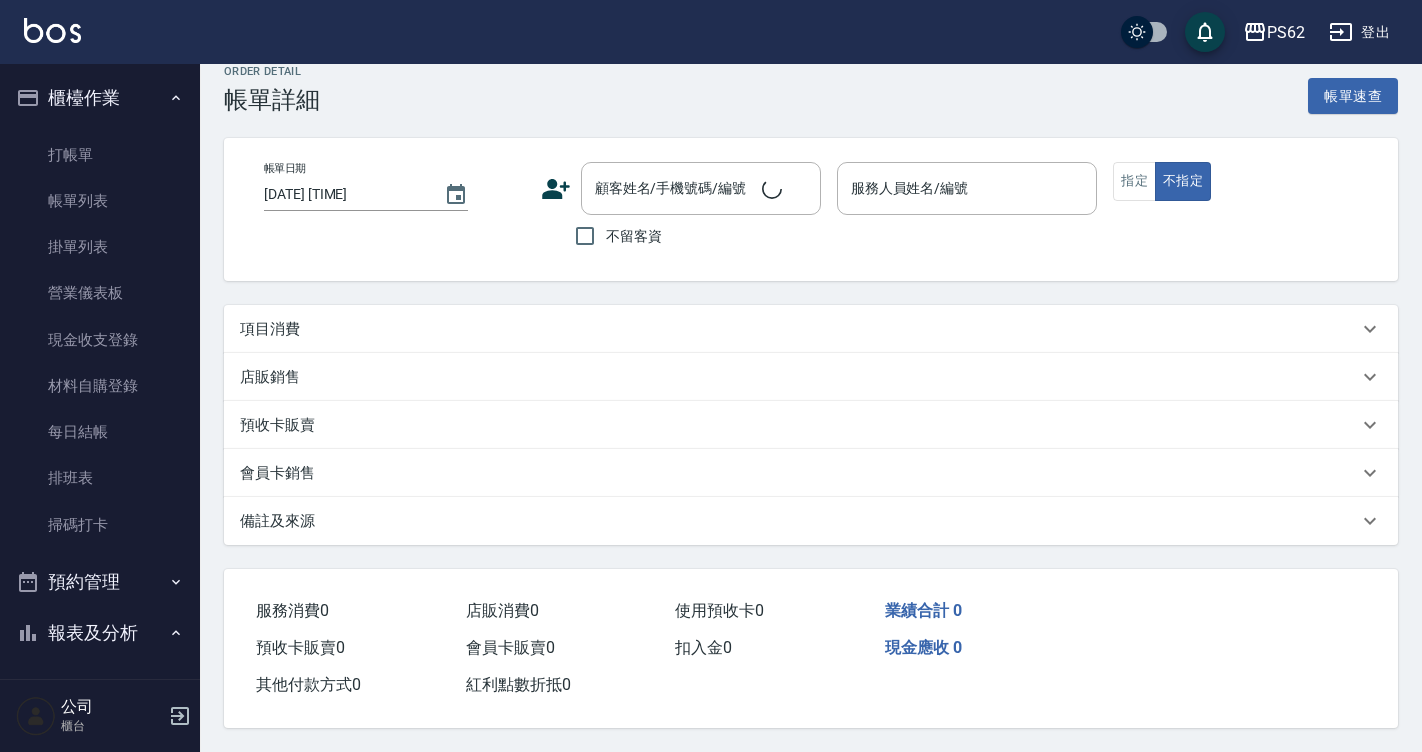 scroll, scrollTop: 0, scrollLeft: 0, axis: both 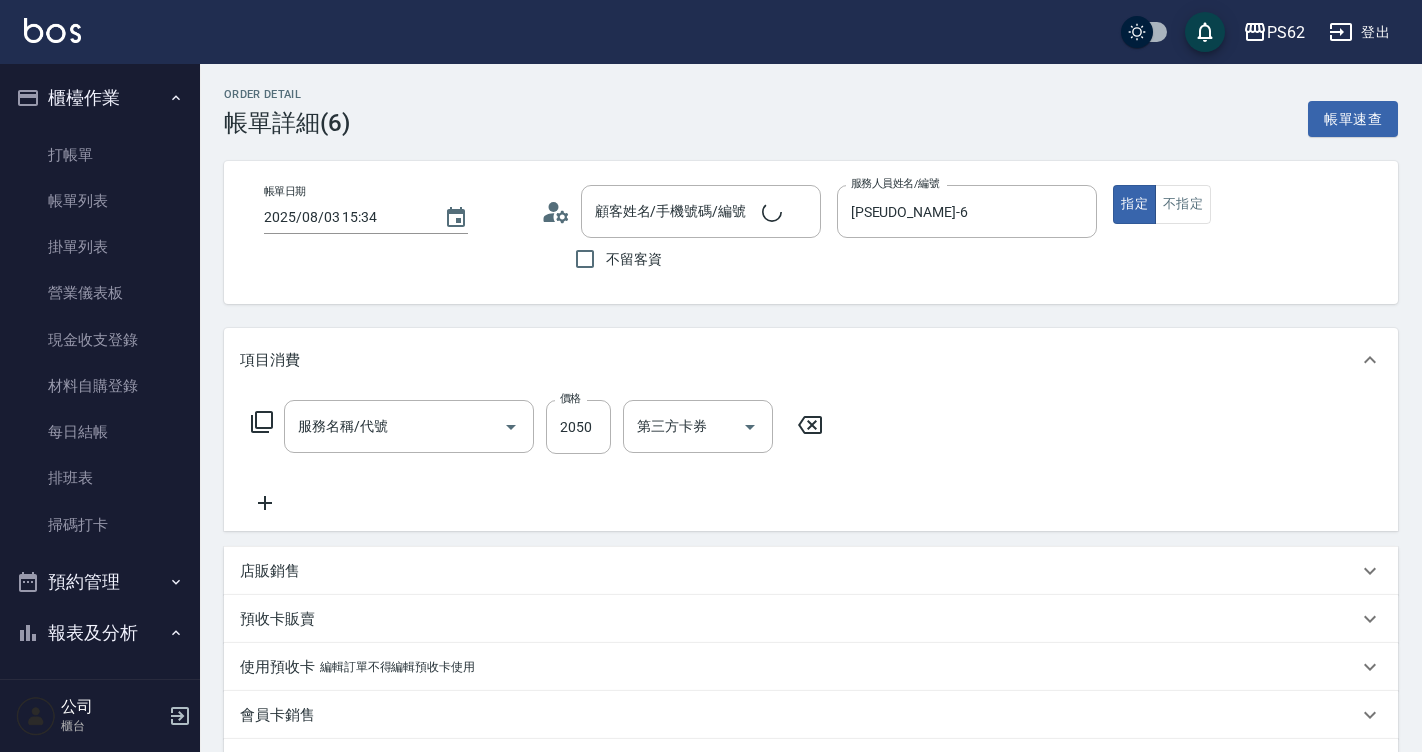 type on "2025/08/03 15:34" 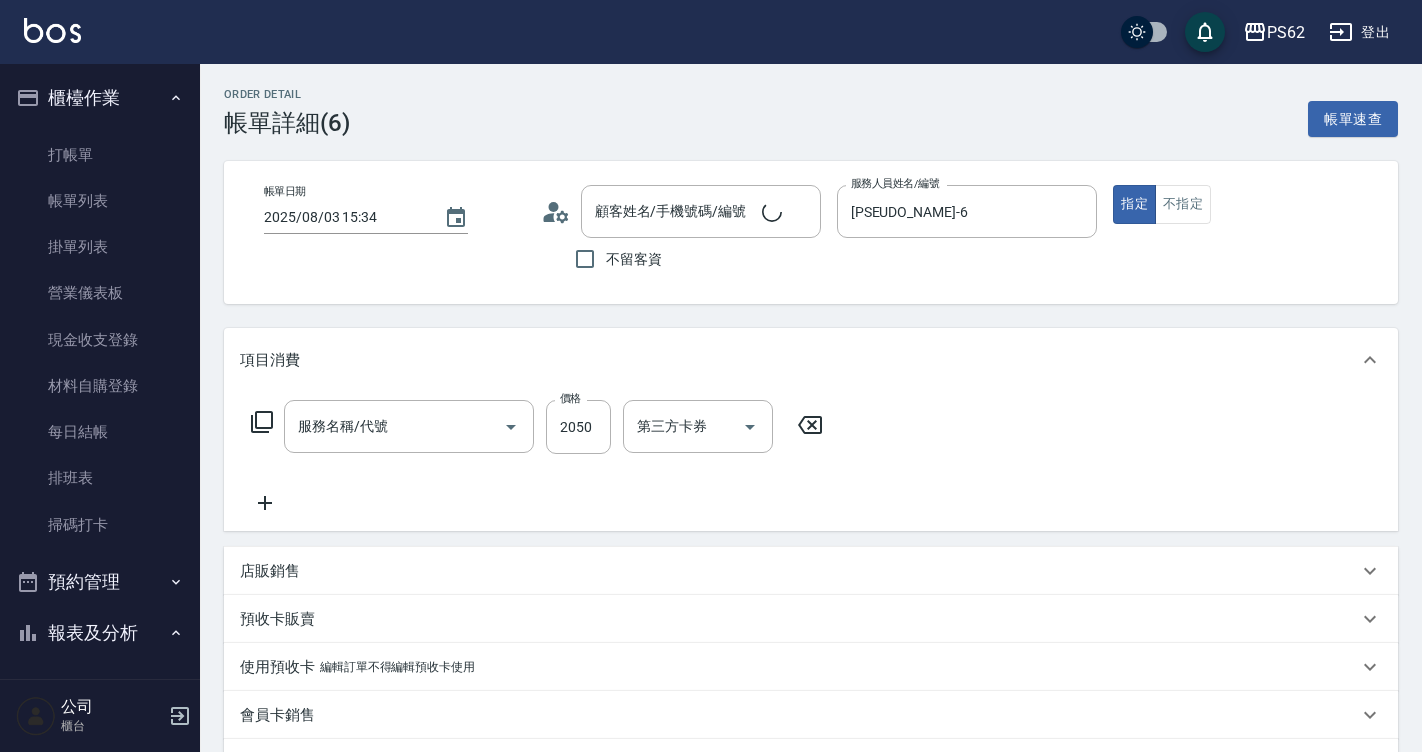 type on "[PSEUDO_NAME]-6" 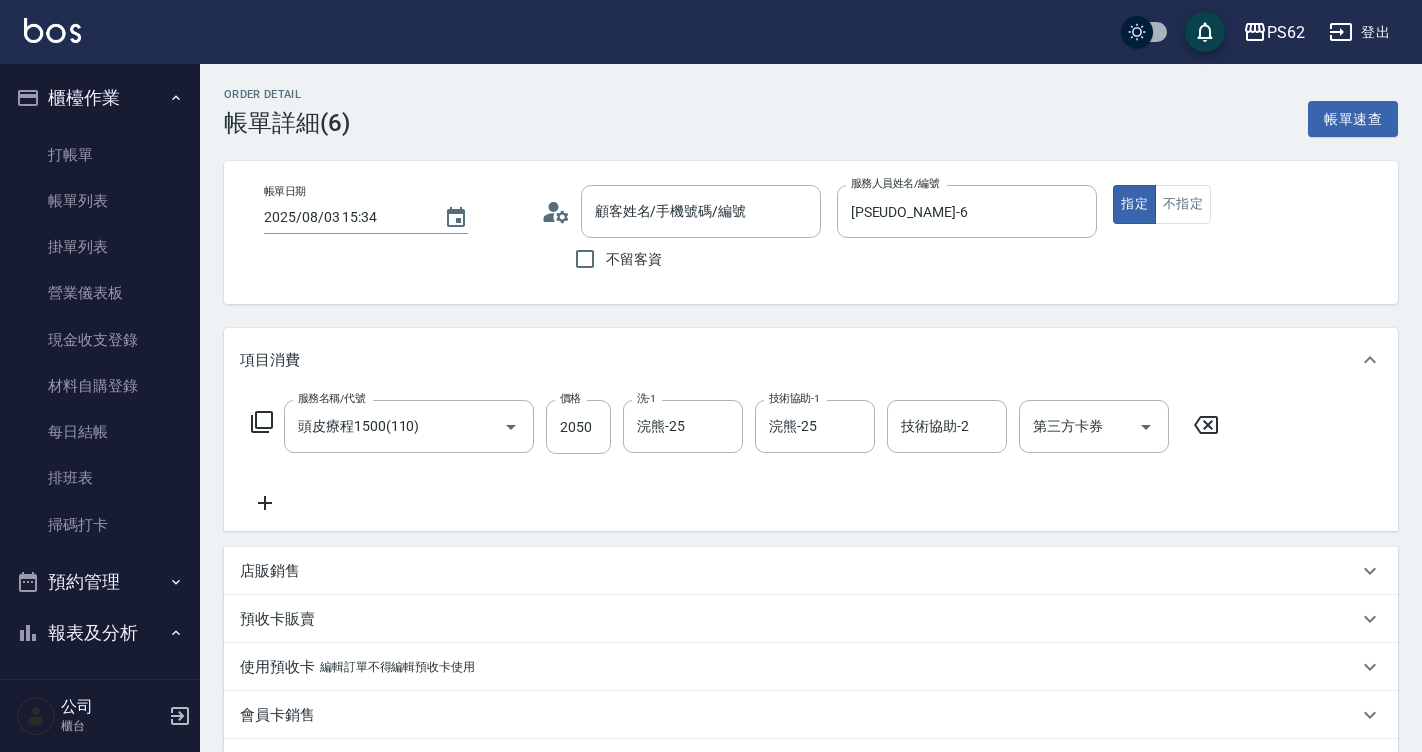 type on "[FIRST][LAST]/[PHONE]/null" 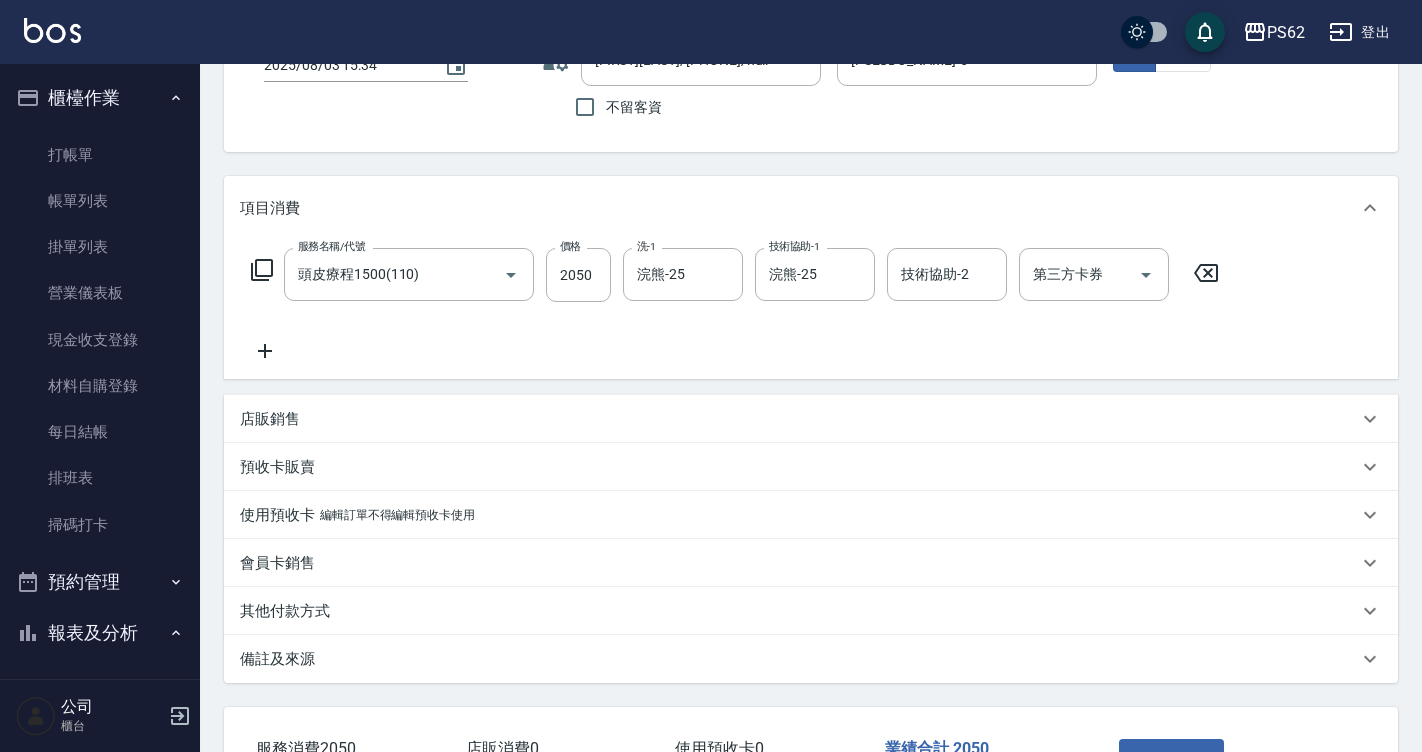 scroll, scrollTop: 299, scrollLeft: 0, axis: vertical 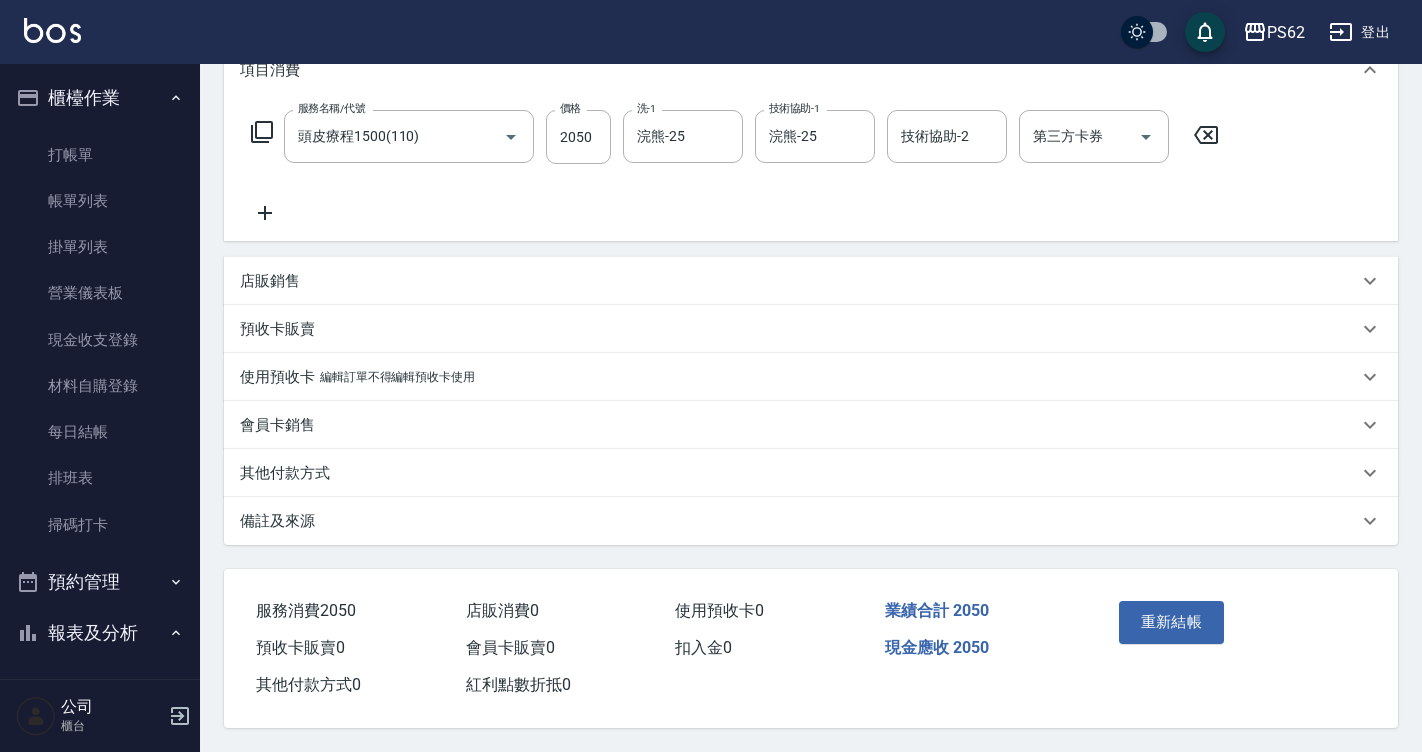 click on "其他付款方式" at bounding box center (285, 473) 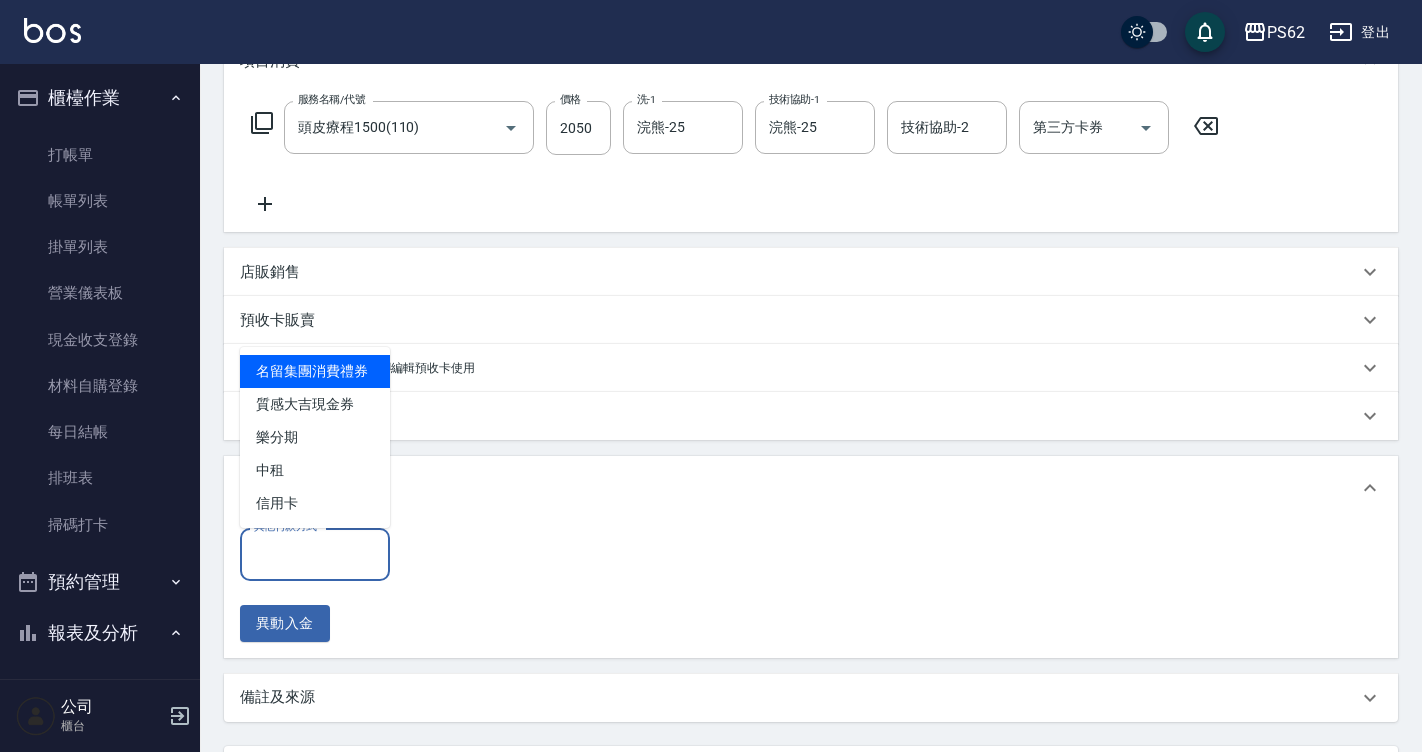 click on "其他付款方式" at bounding box center (315, 554) 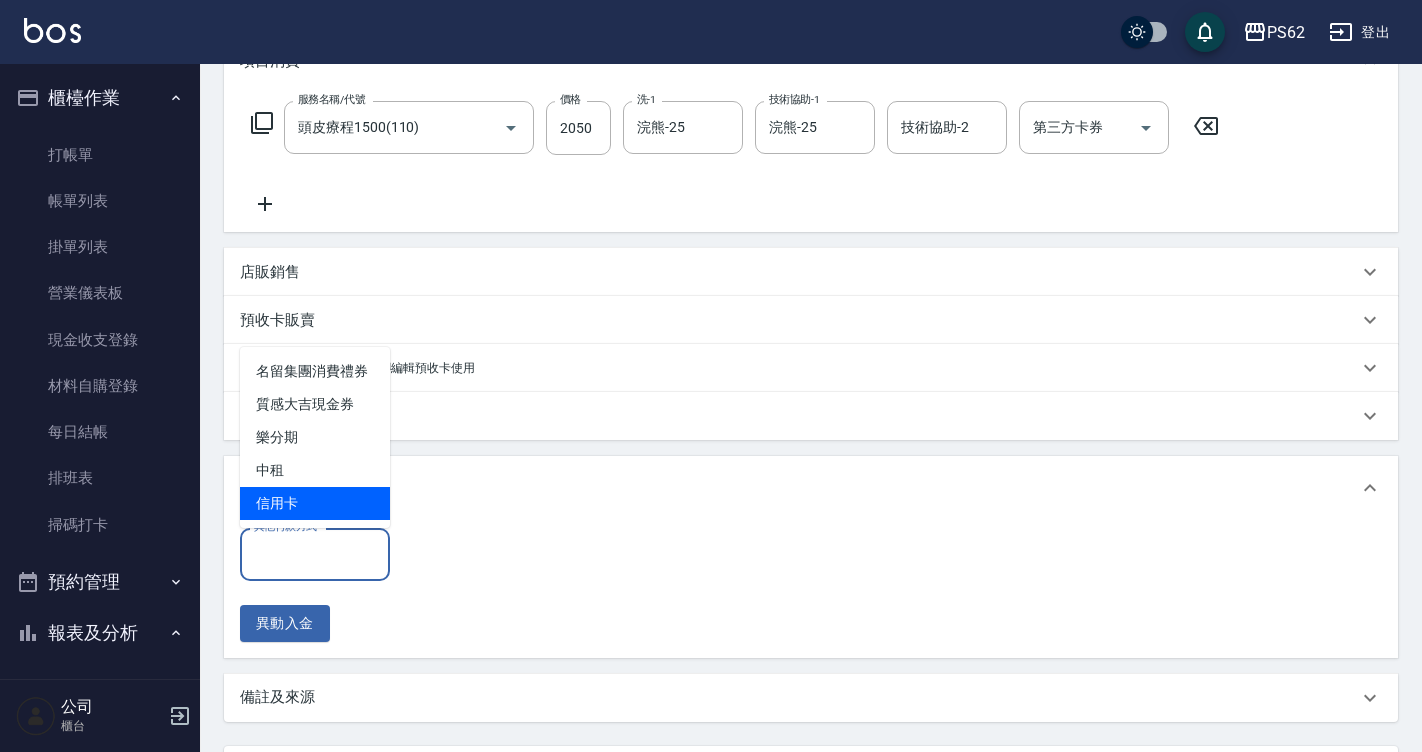 click on "信用卡" at bounding box center (315, 503) 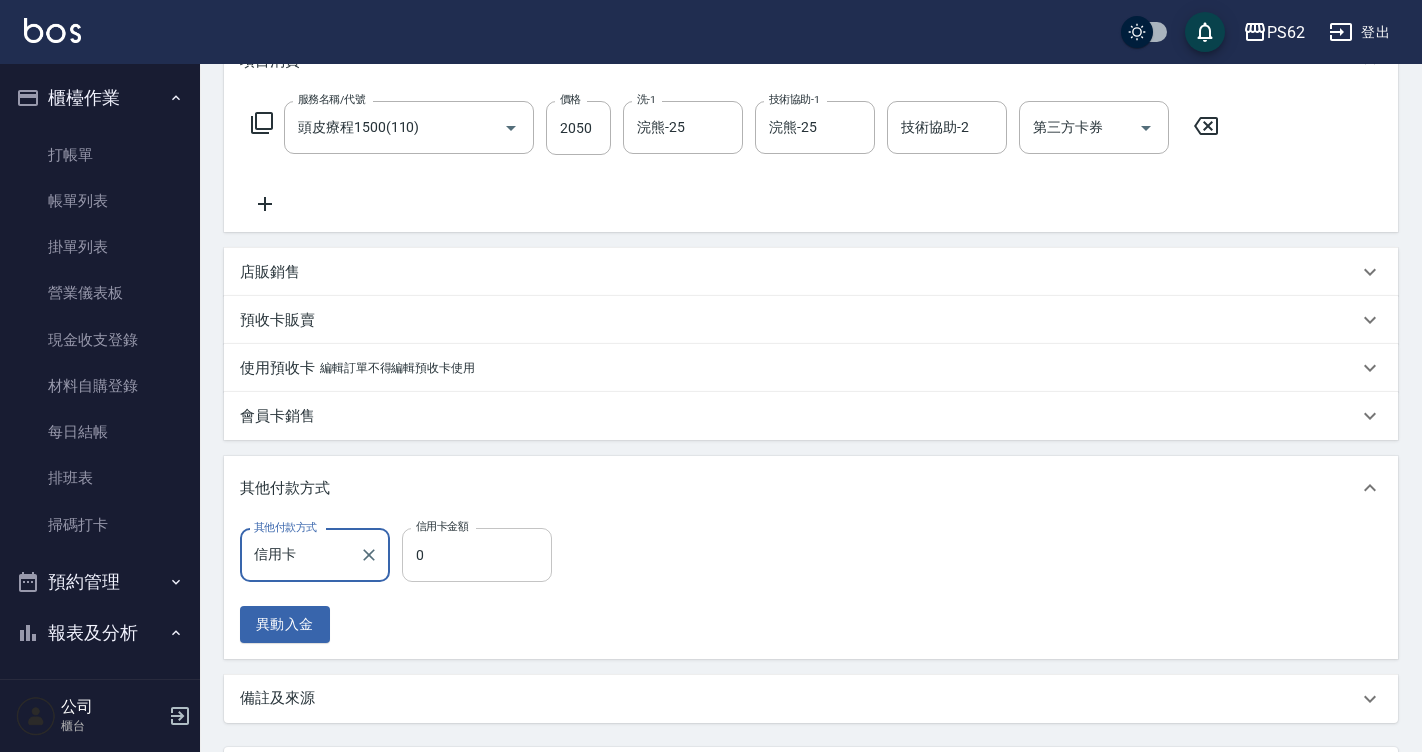 click on "0" at bounding box center [477, 555] 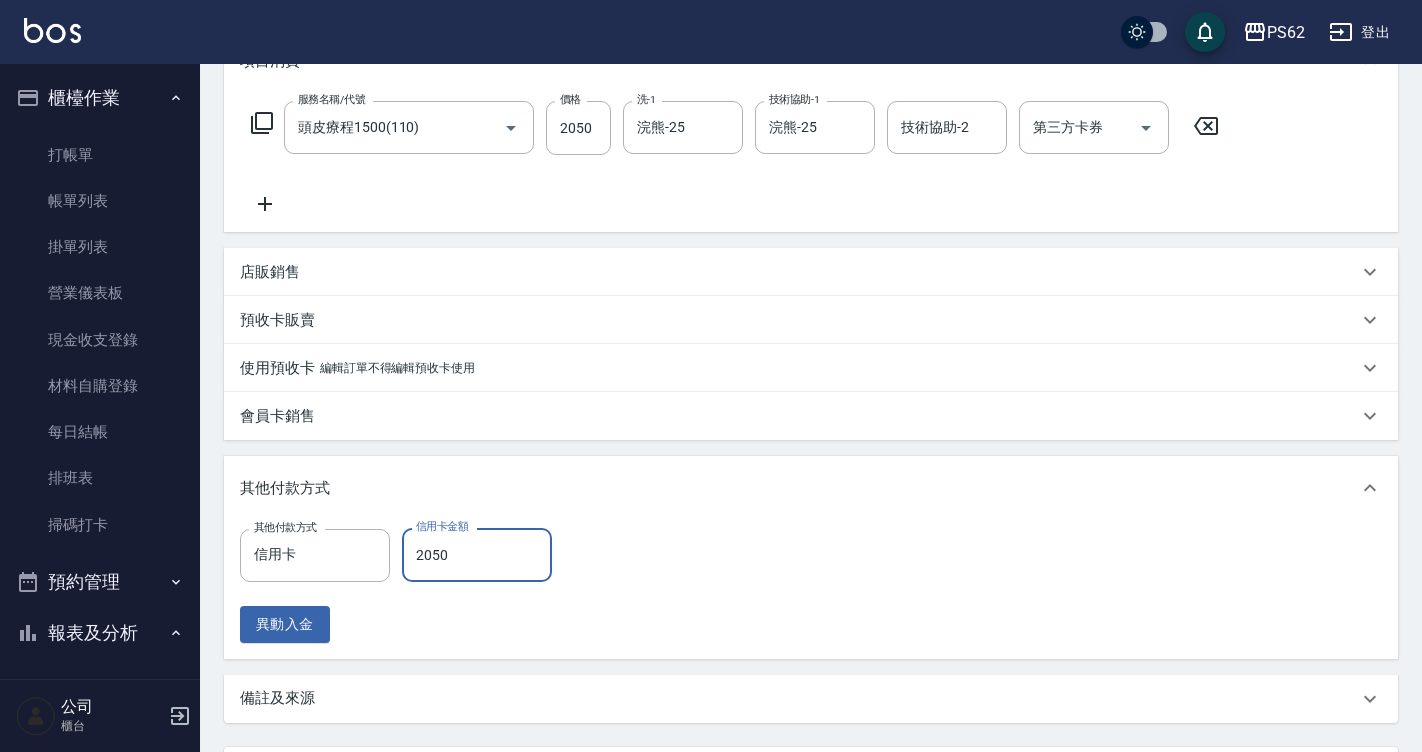type on "2050" 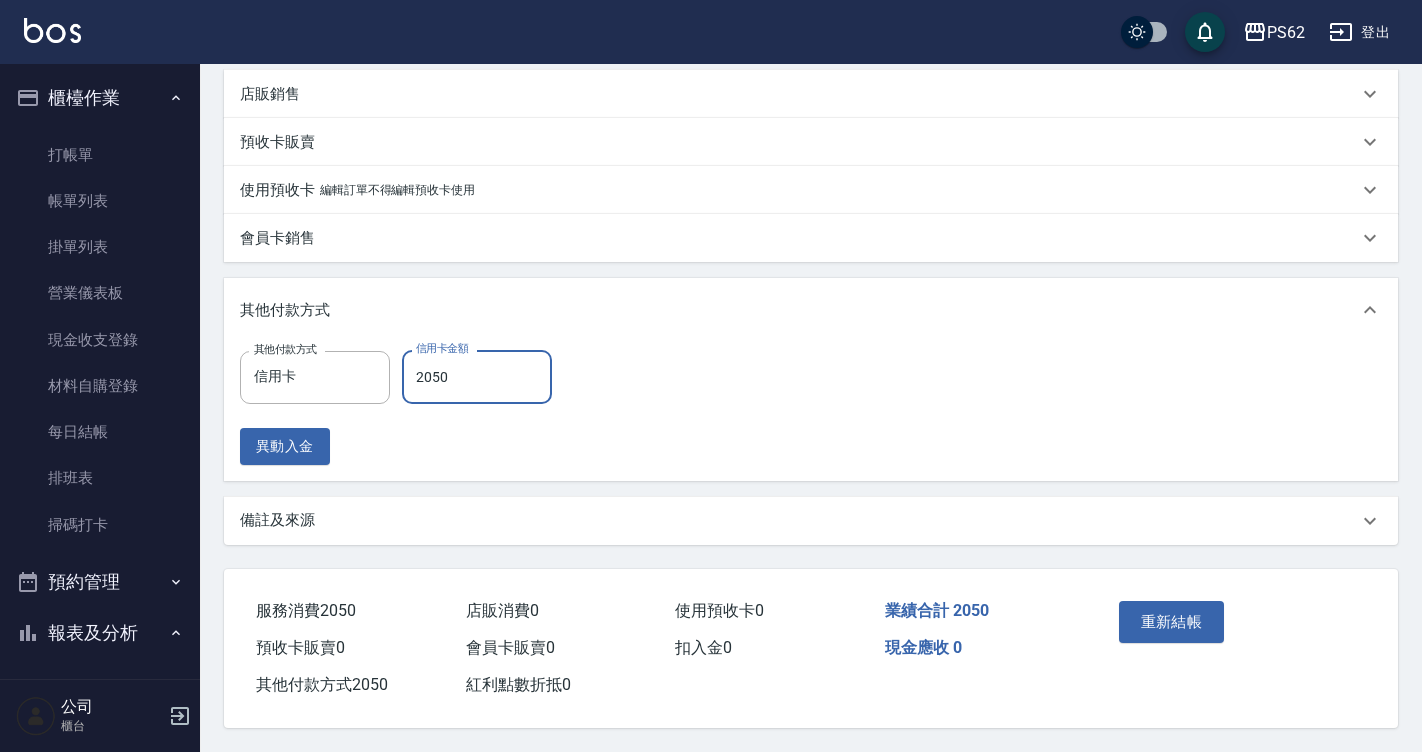 scroll, scrollTop: 486, scrollLeft: 0, axis: vertical 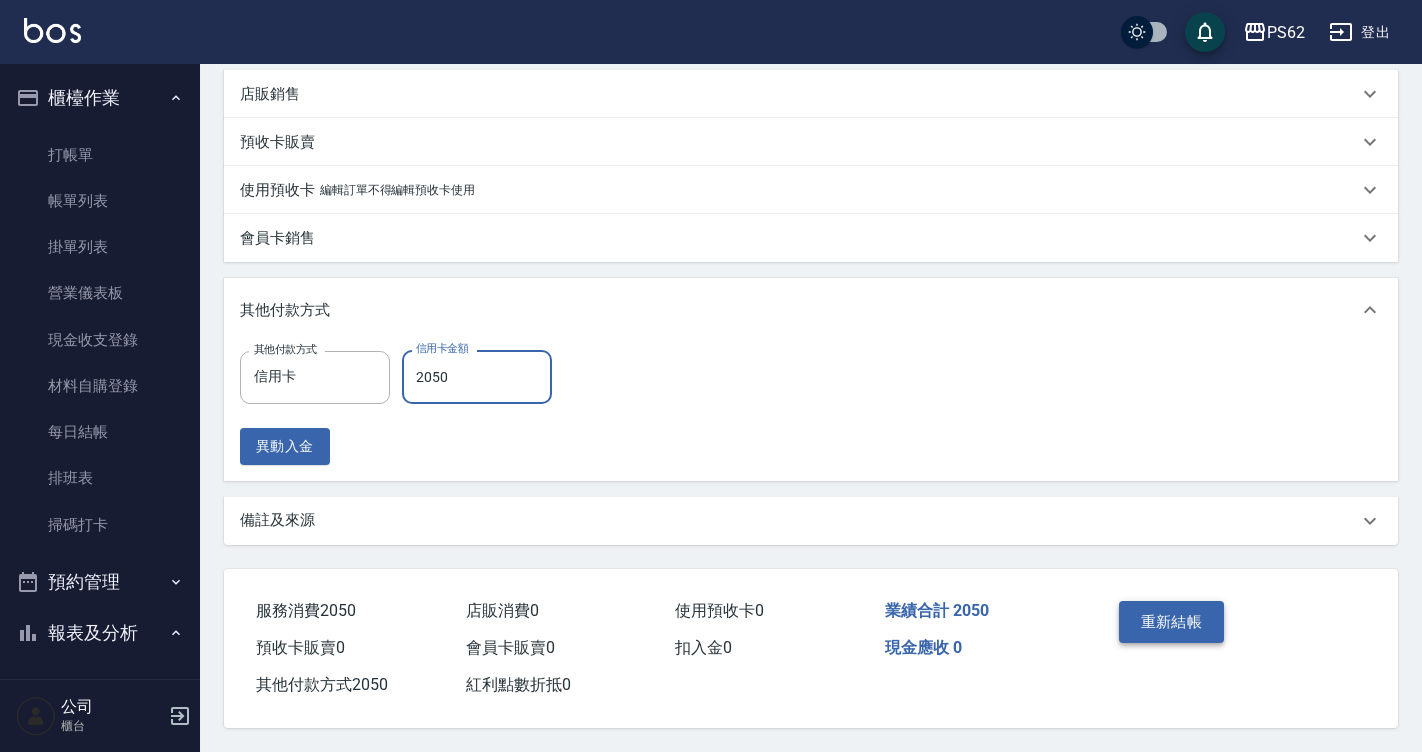 click on "重新結帳" at bounding box center (1172, 622) 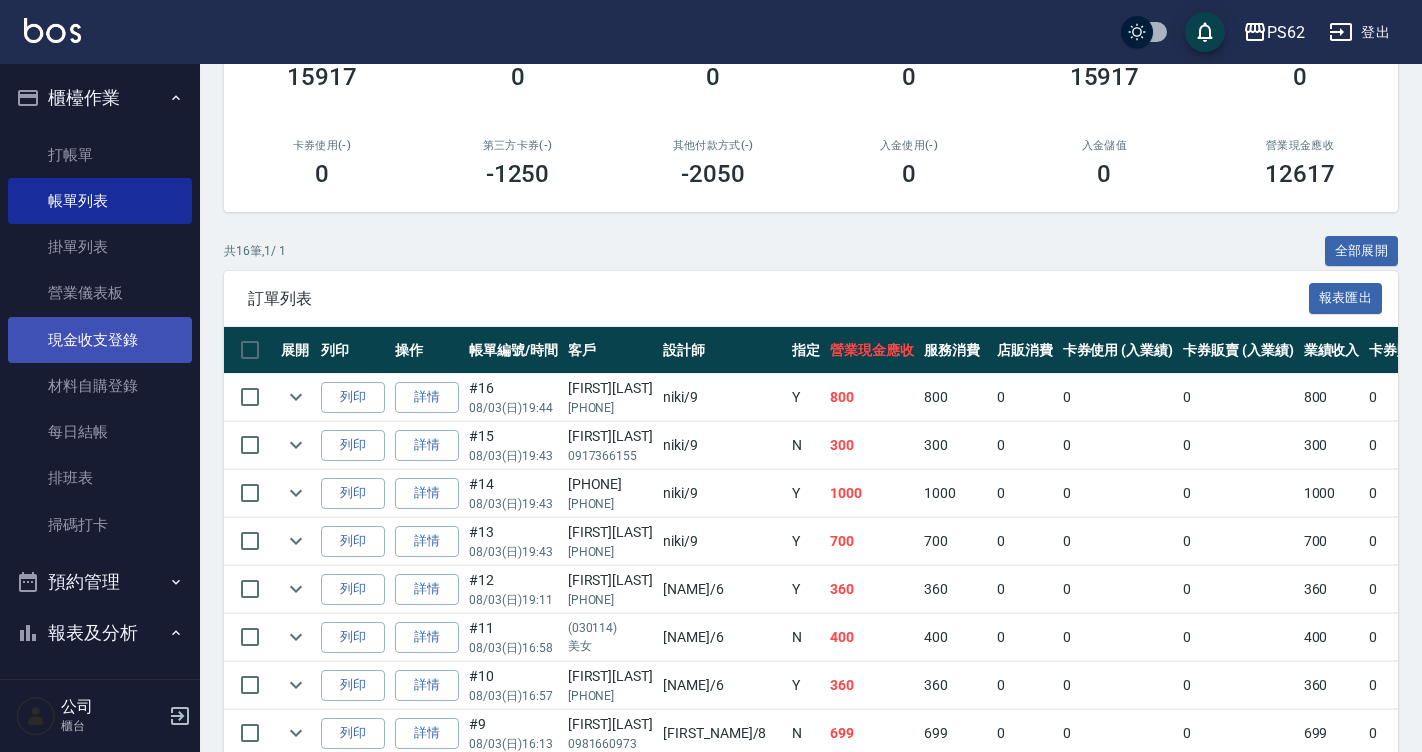 scroll, scrollTop: 300, scrollLeft: 0, axis: vertical 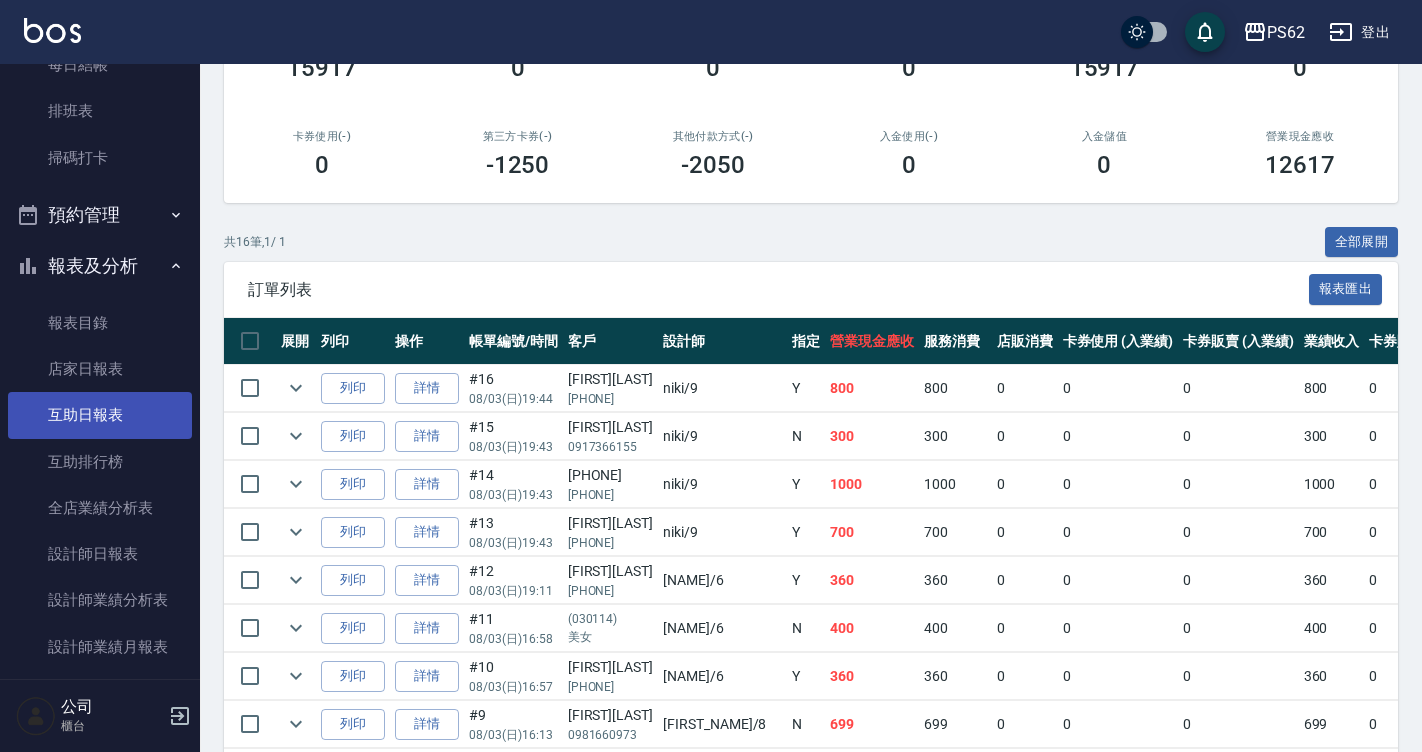 click on "互助日報表" at bounding box center (100, 415) 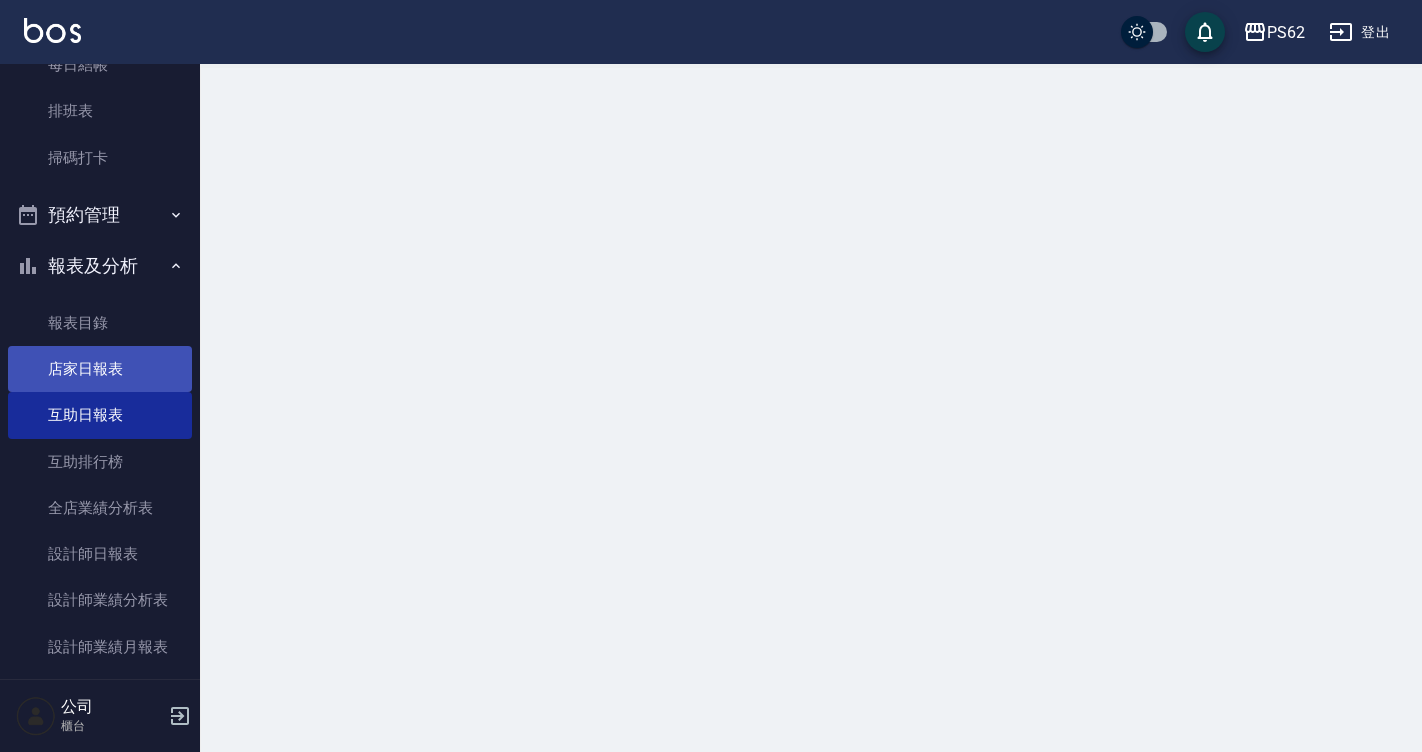 scroll, scrollTop: 0, scrollLeft: 0, axis: both 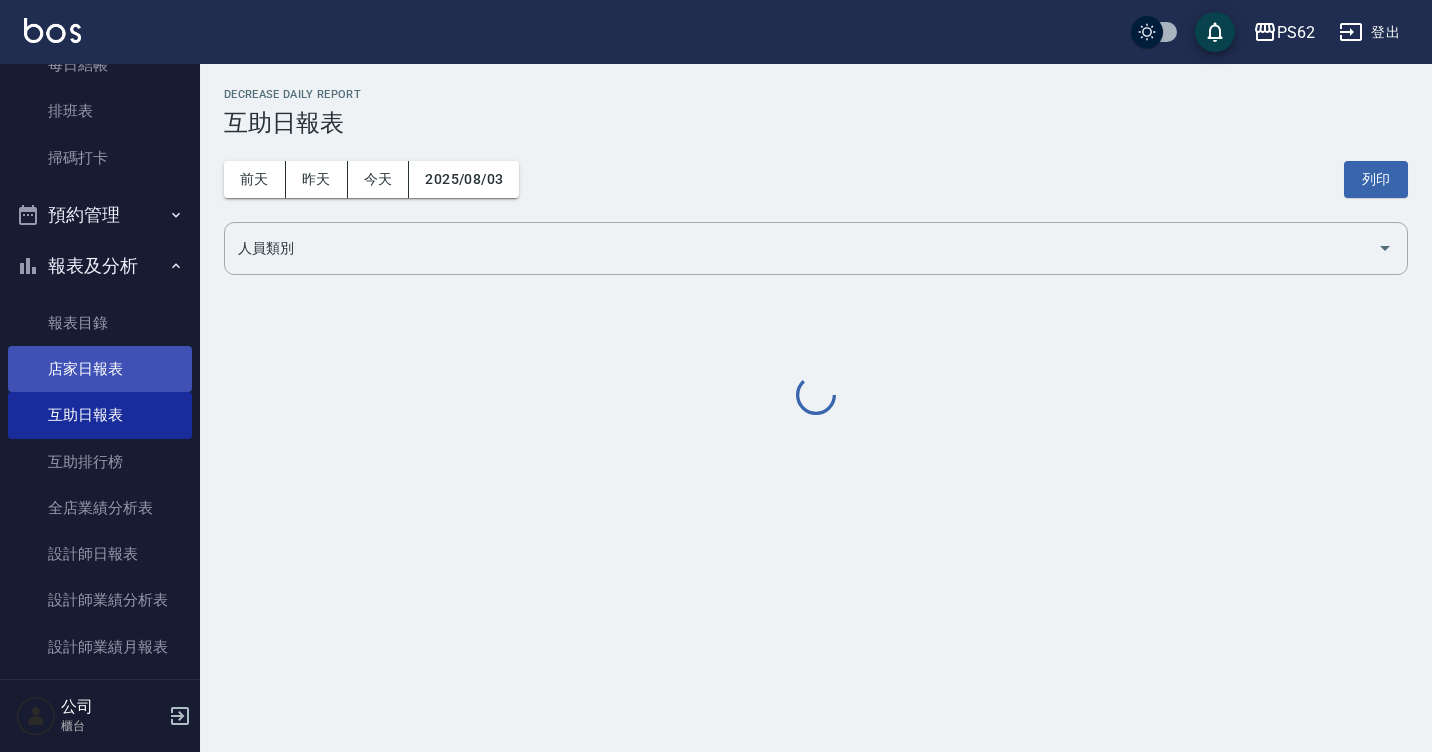 click on "店家日報表" at bounding box center [100, 369] 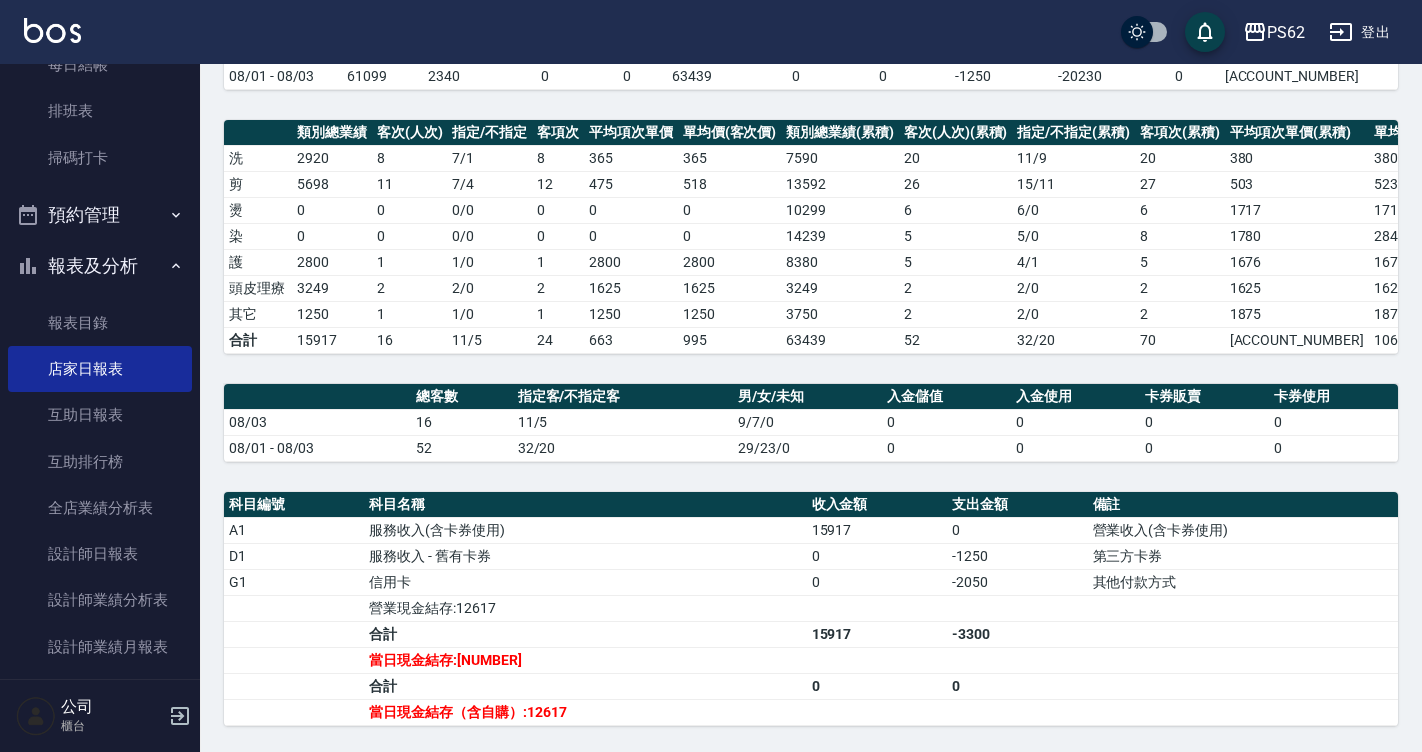 scroll, scrollTop: 481, scrollLeft: 0, axis: vertical 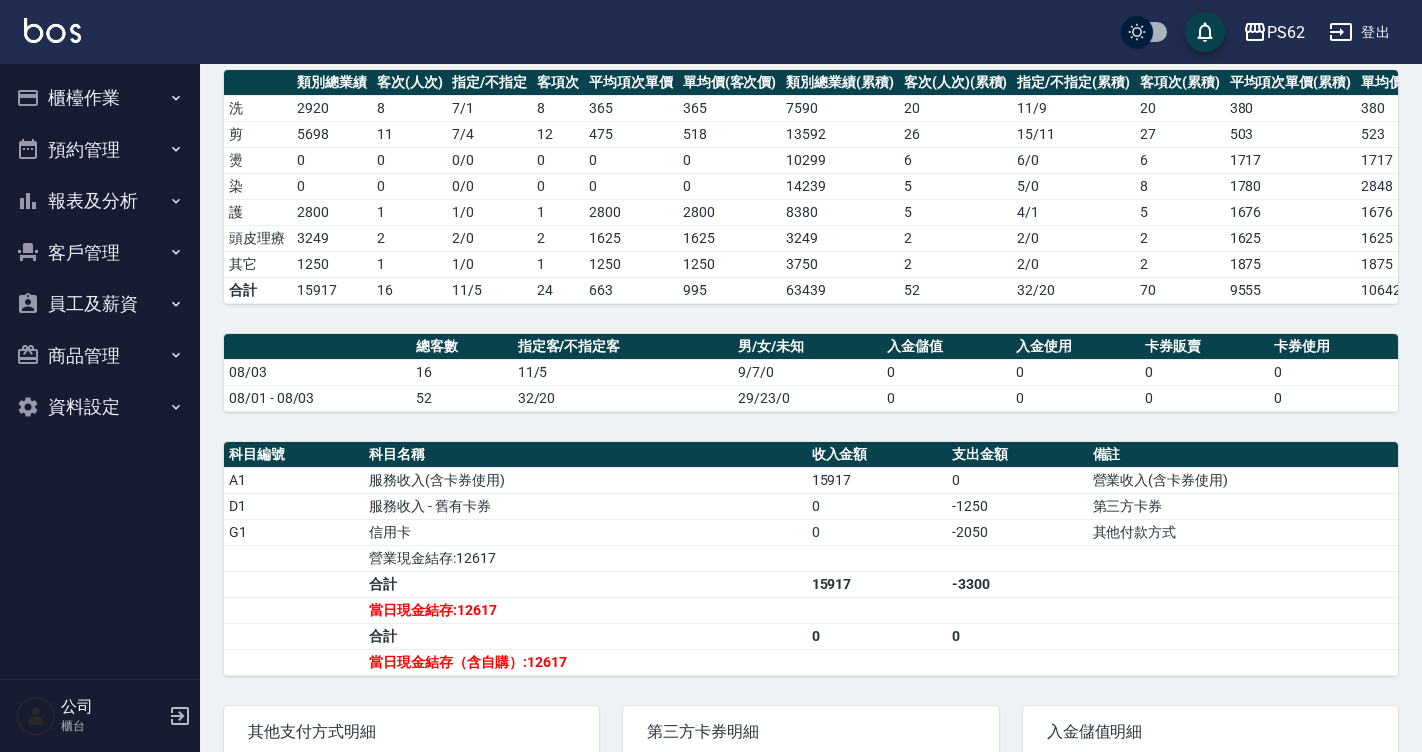 click on "櫃檯作業" at bounding box center [100, 98] 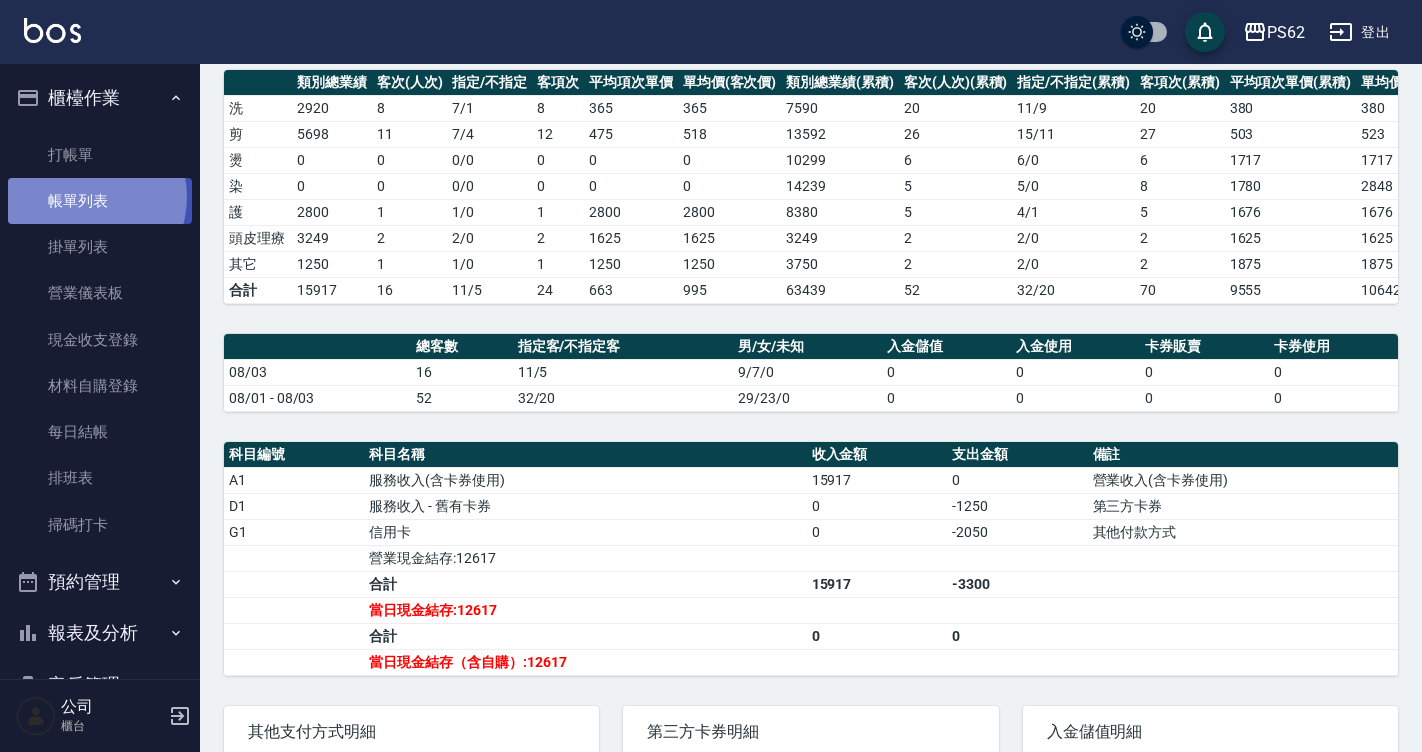 click on "帳單列表" at bounding box center [100, 201] 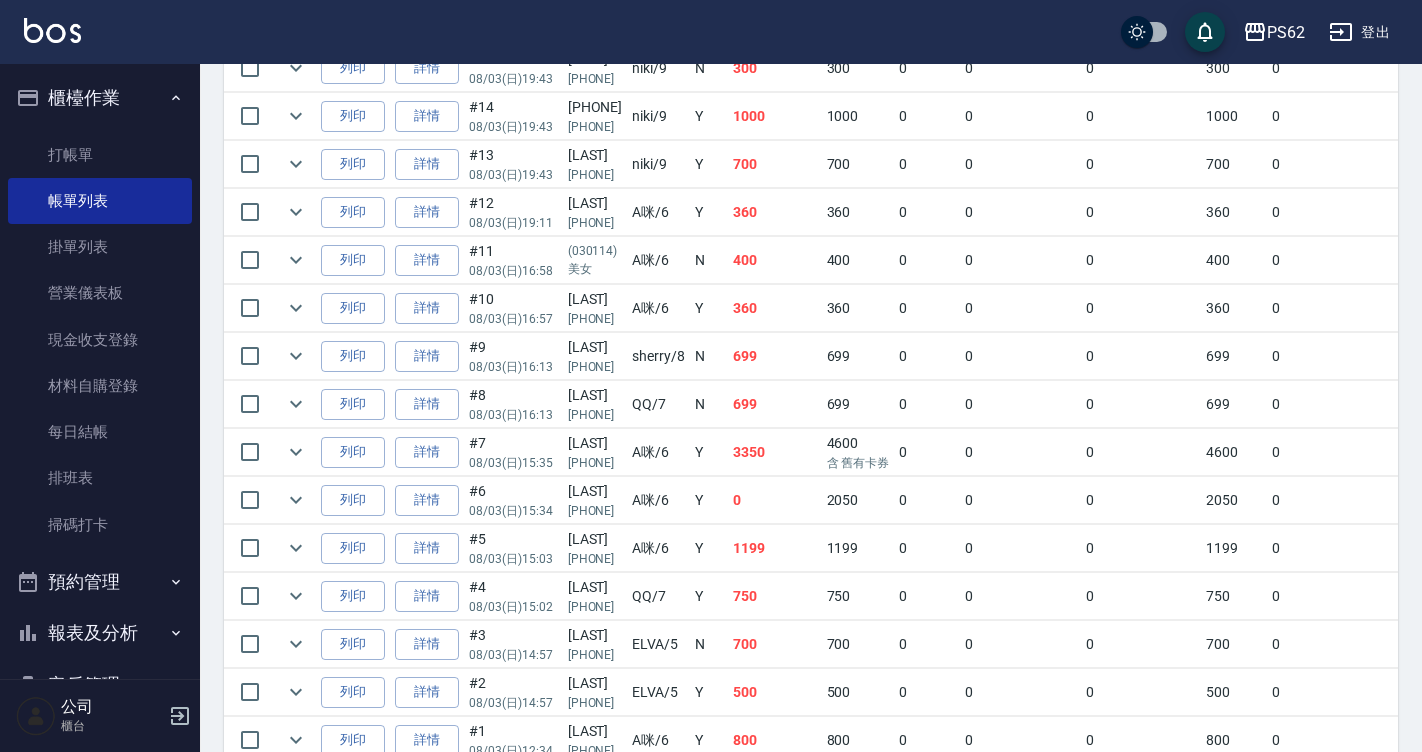 scroll, scrollTop: 662, scrollLeft: 0, axis: vertical 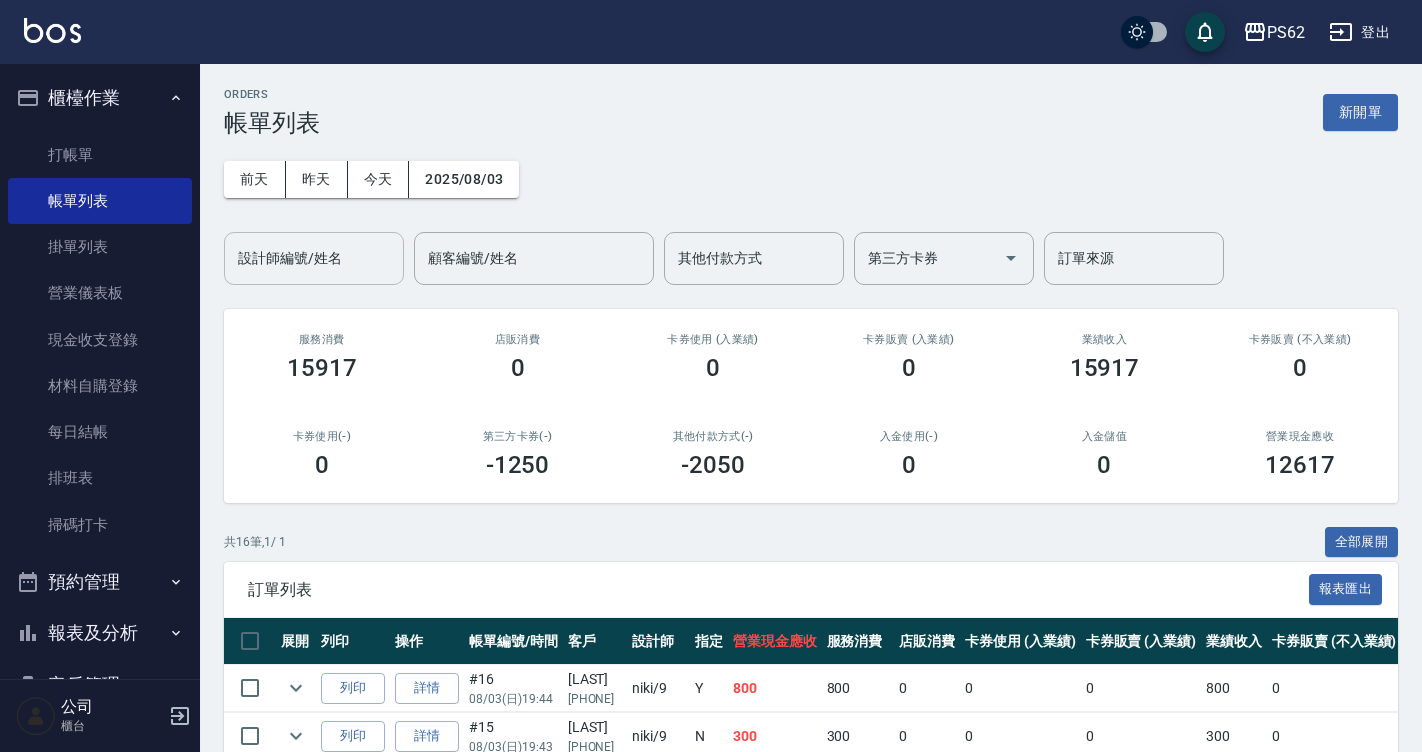 click on "設計師編號/姓名" at bounding box center (314, 258) 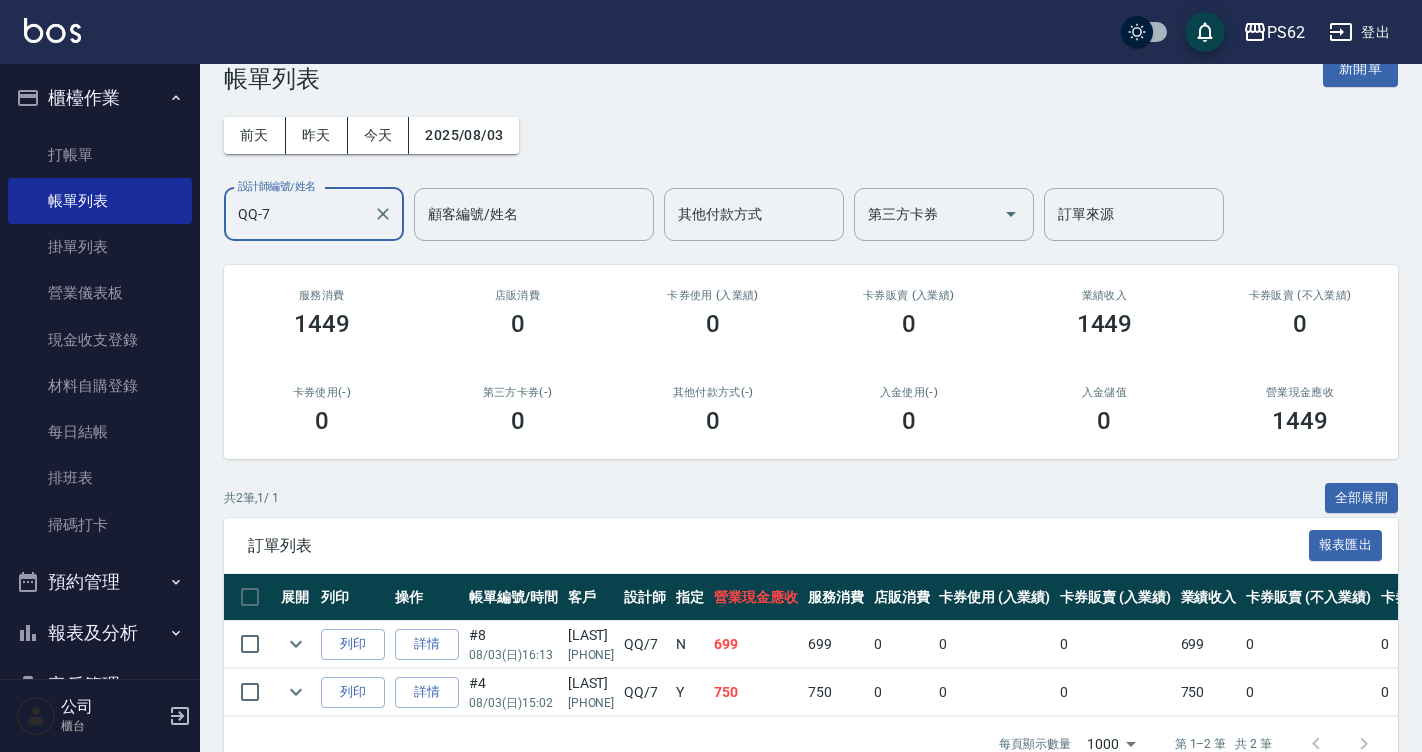 scroll, scrollTop: 102, scrollLeft: 0, axis: vertical 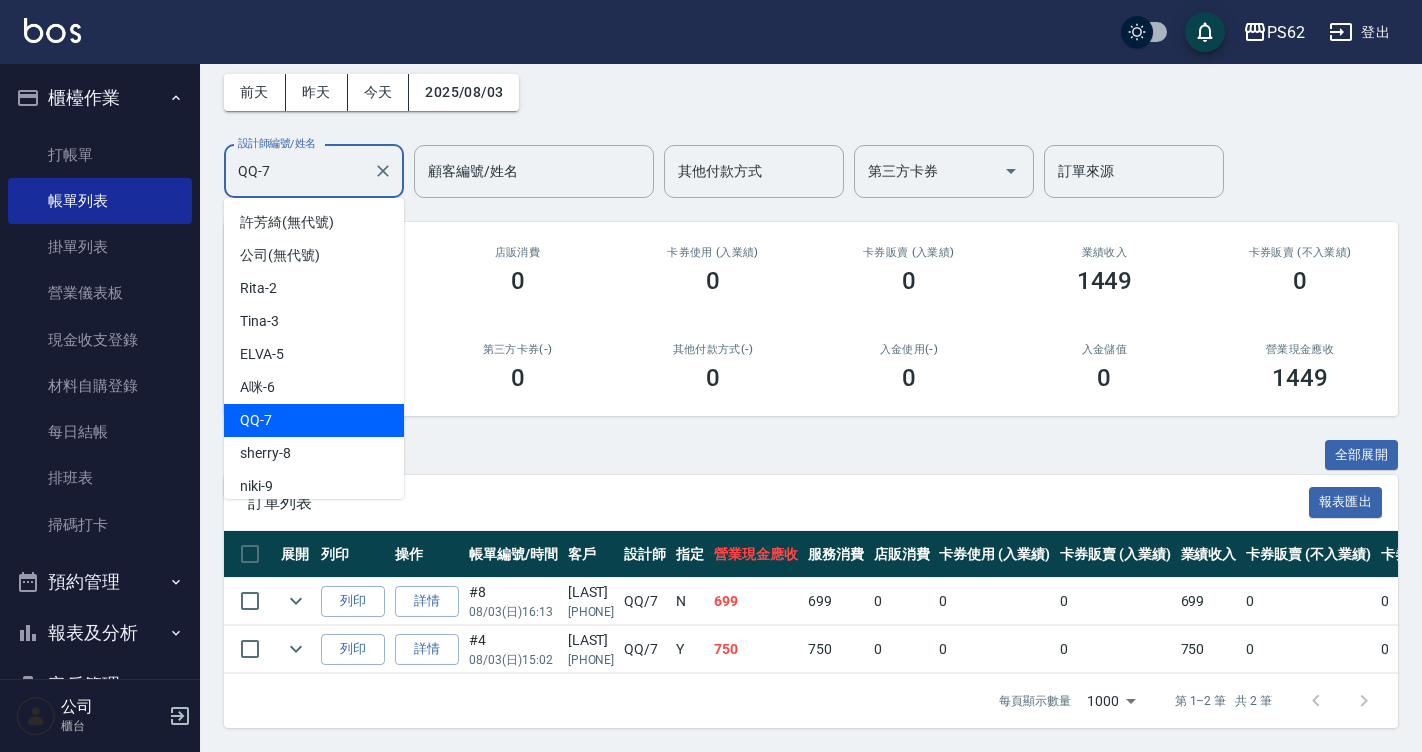drag, startPoint x: 280, startPoint y: 163, endPoint x: 223, endPoint y: 166, distance: 57.07889 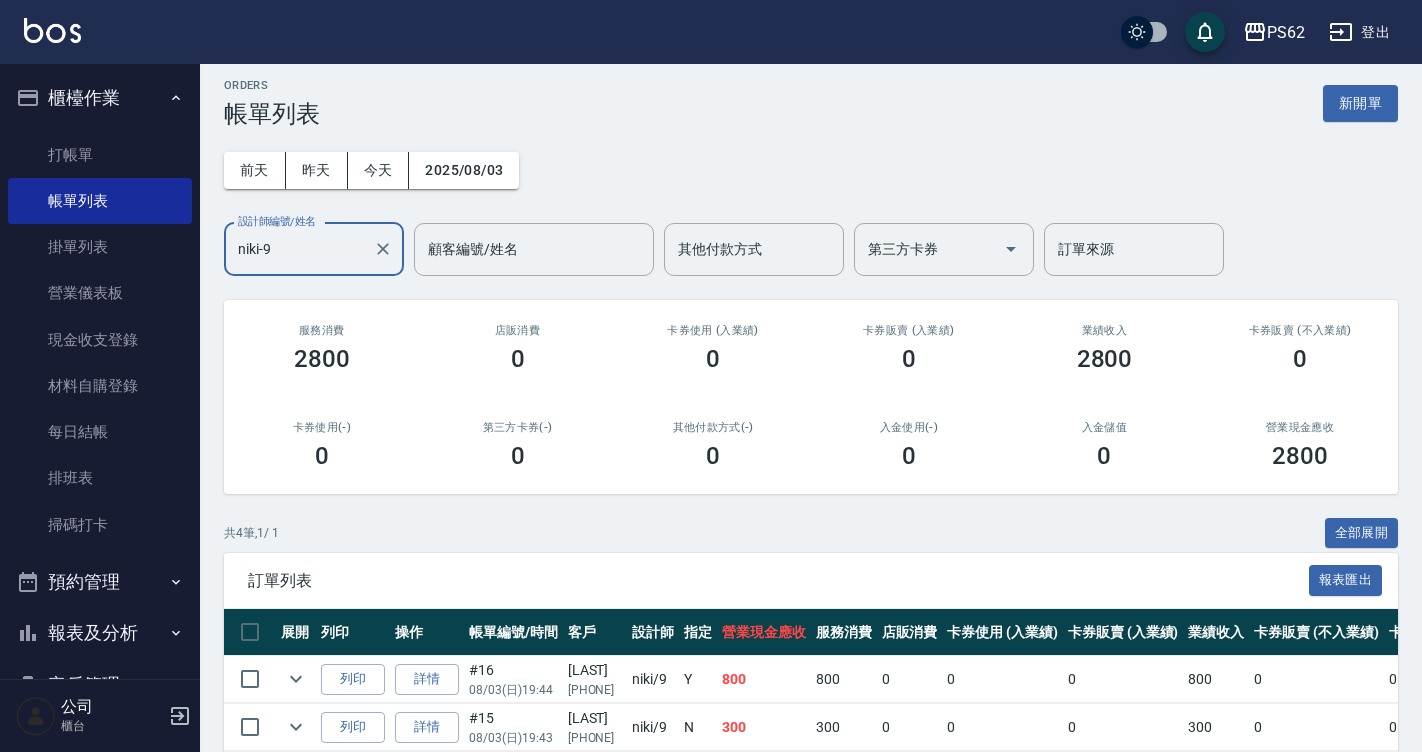 scroll, scrollTop: 0, scrollLeft: 0, axis: both 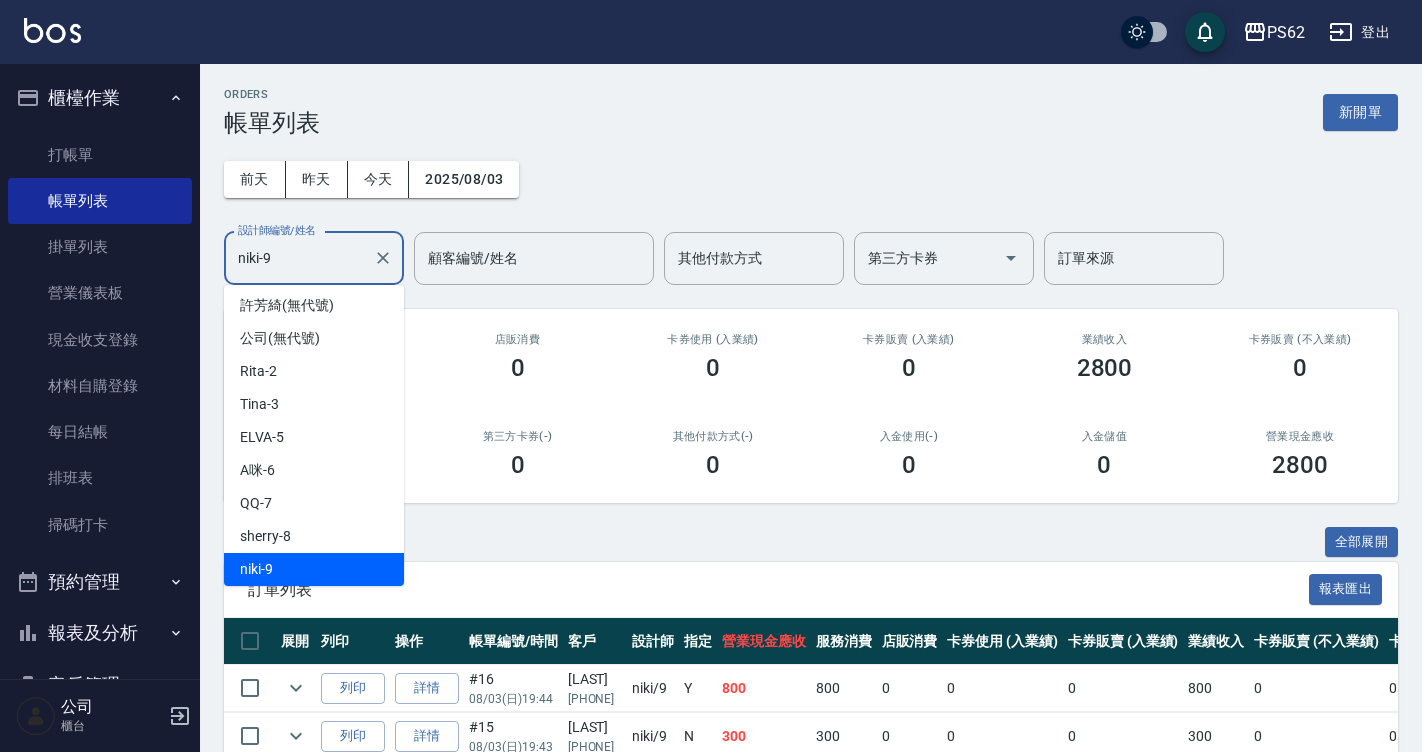 drag, startPoint x: 303, startPoint y: 268, endPoint x: 232, endPoint y: 283, distance: 72.56721 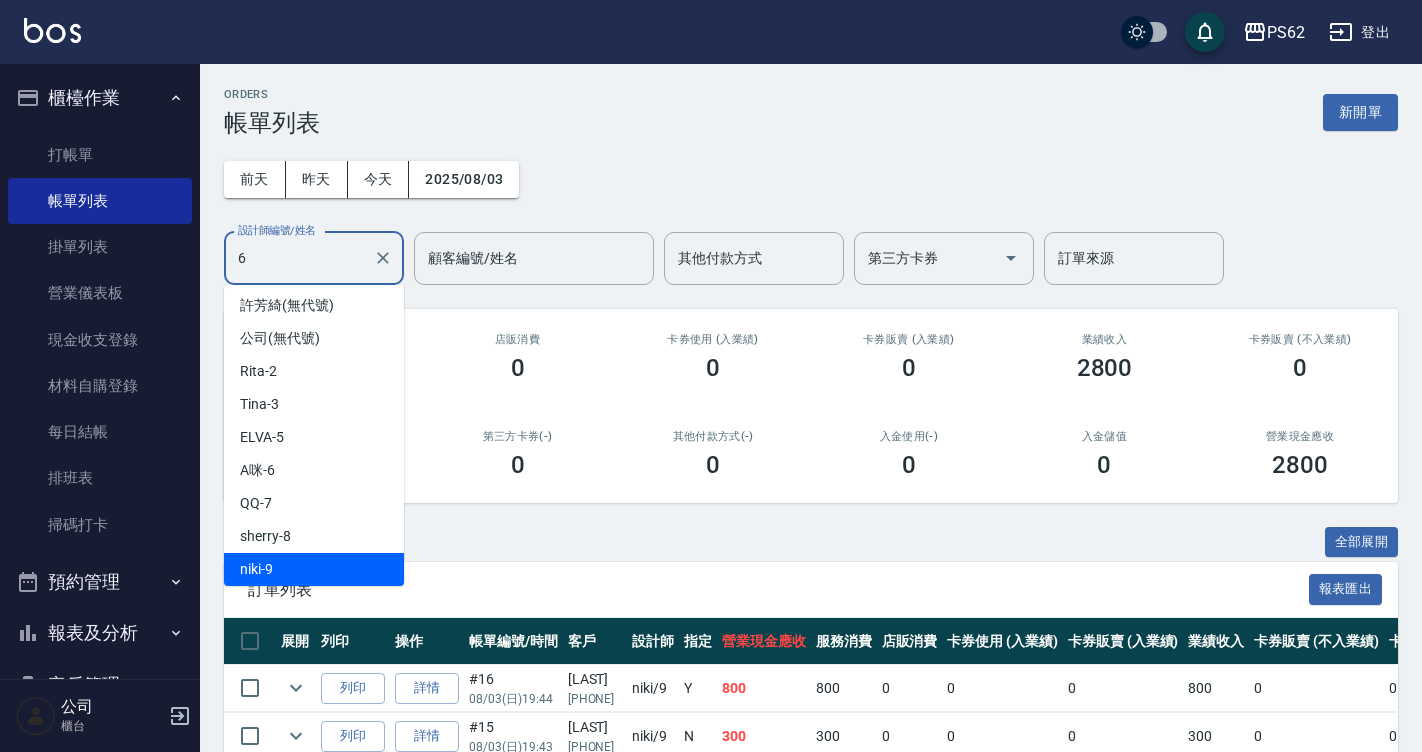 scroll, scrollTop: 0, scrollLeft: 0, axis: both 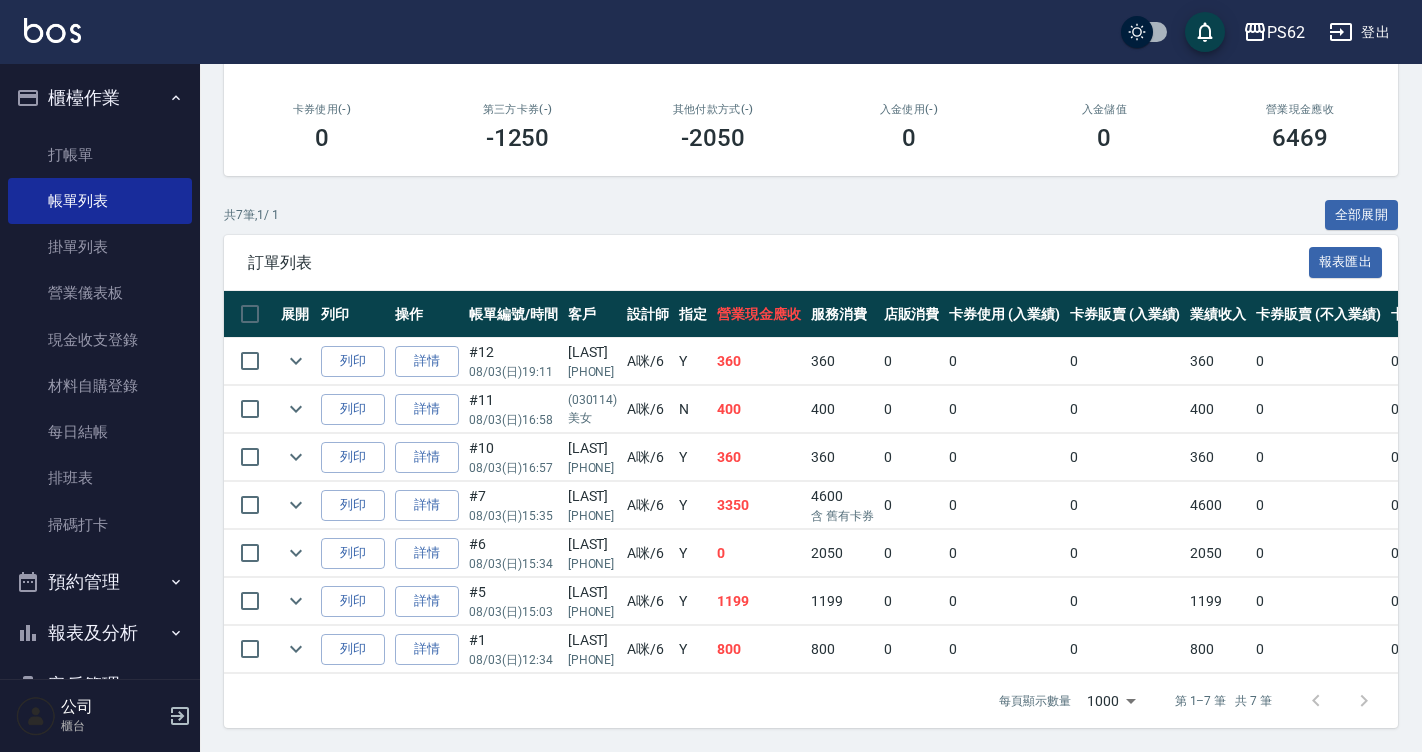 type on "[PSEUDO_NAME]-6" 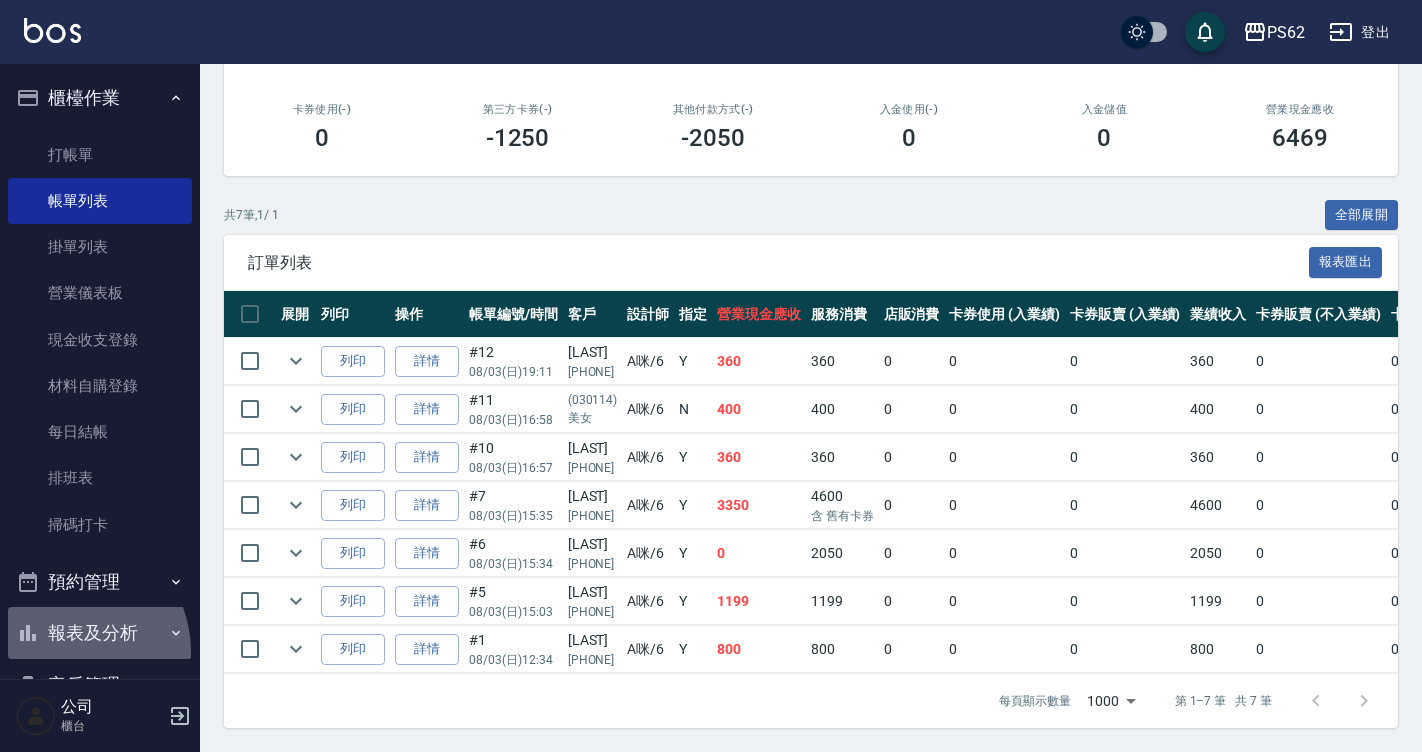 click on "報表及分析" at bounding box center [100, 633] 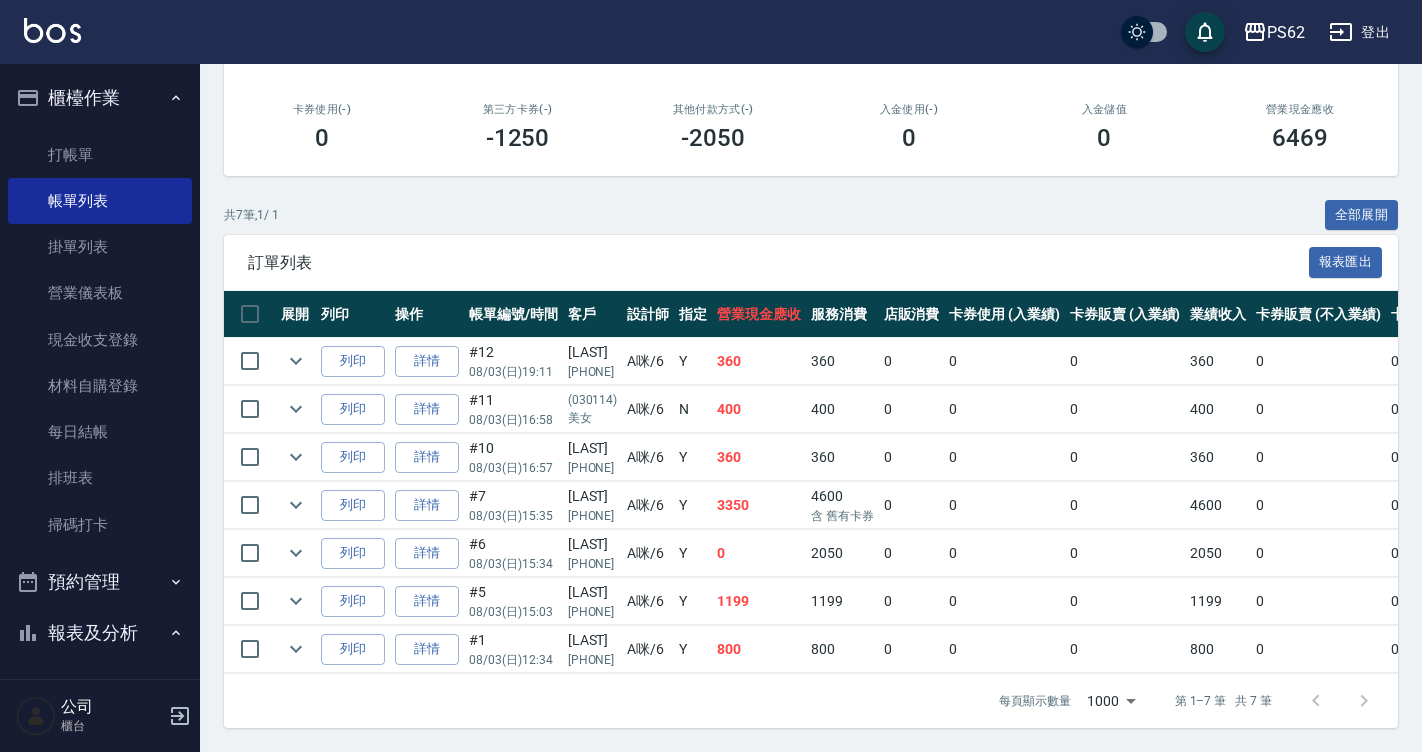 scroll, scrollTop: 400, scrollLeft: 0, axis: vertical 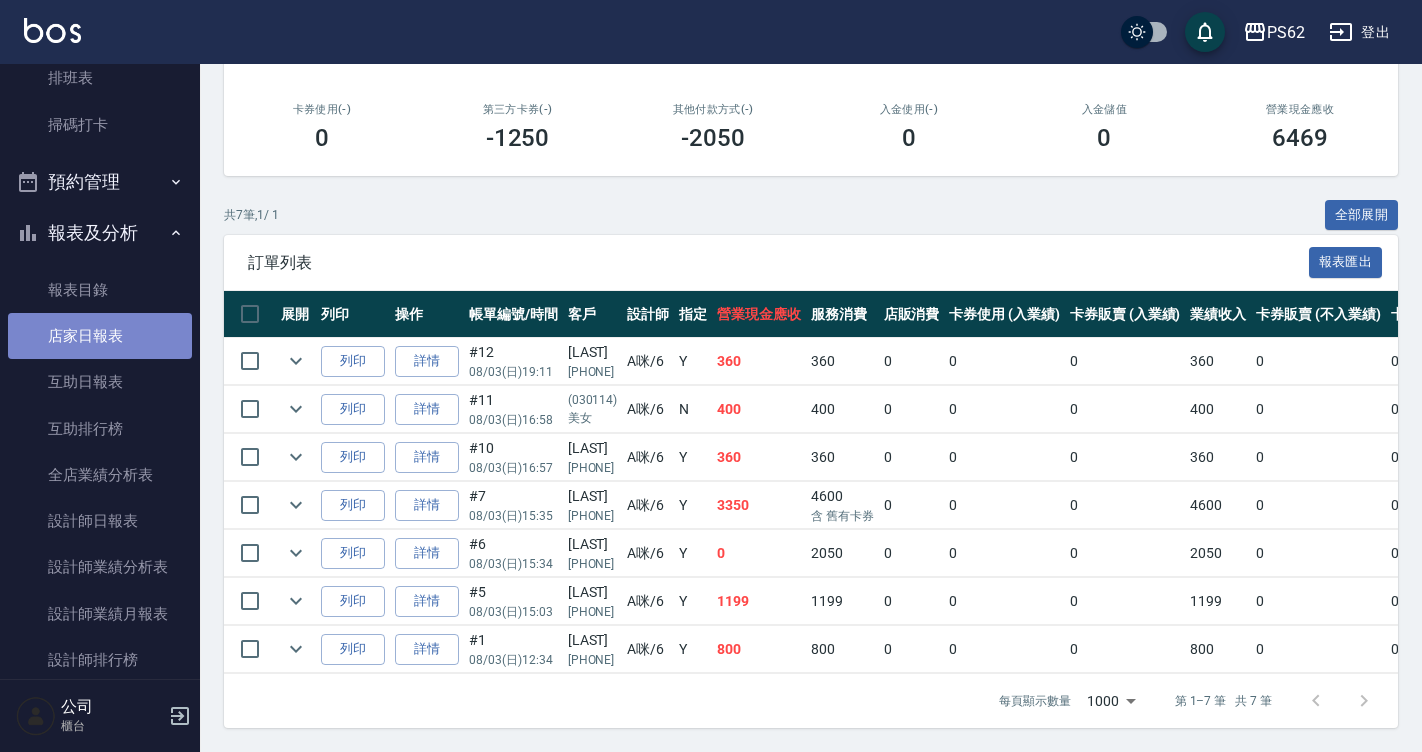 click on "店家日報表" at bounding box center [100, 336] 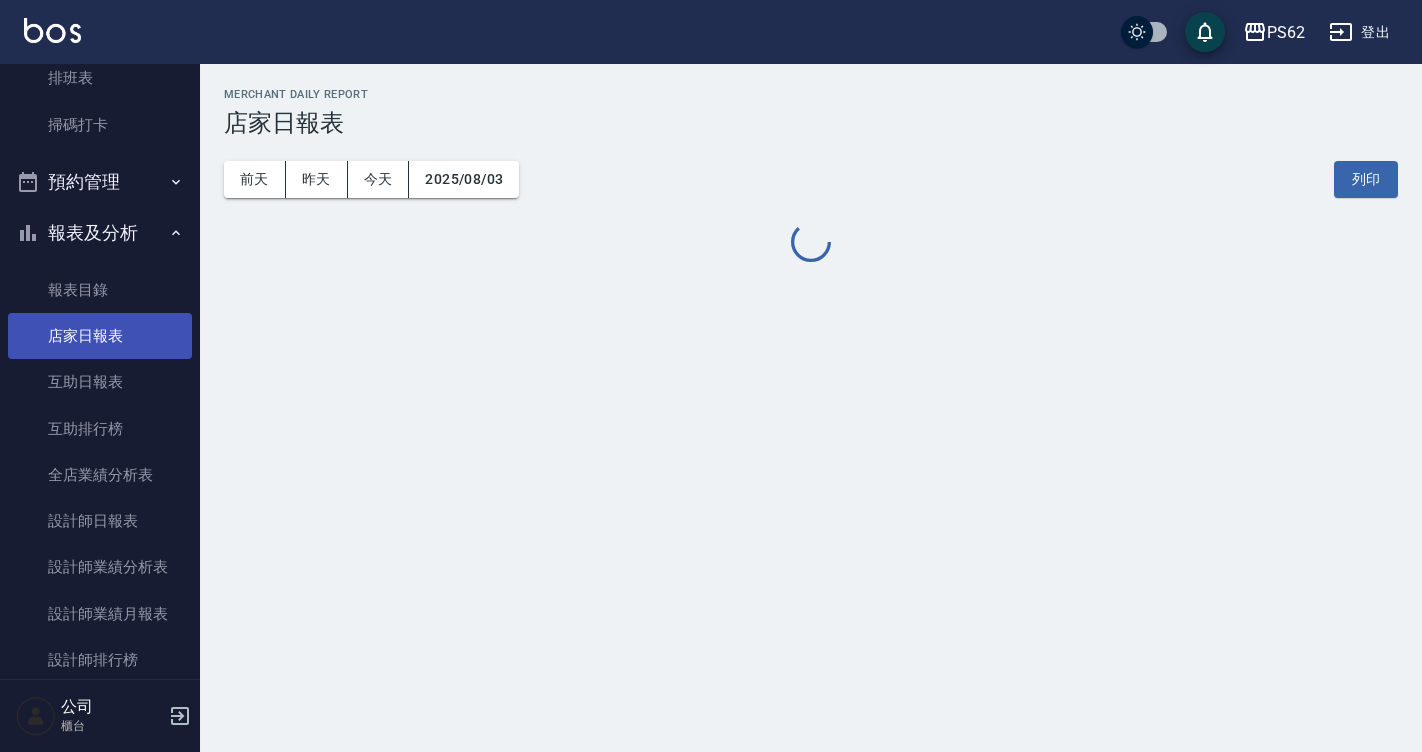 scroll, scrollTop: 0, scrollLeft: 0, axis: both 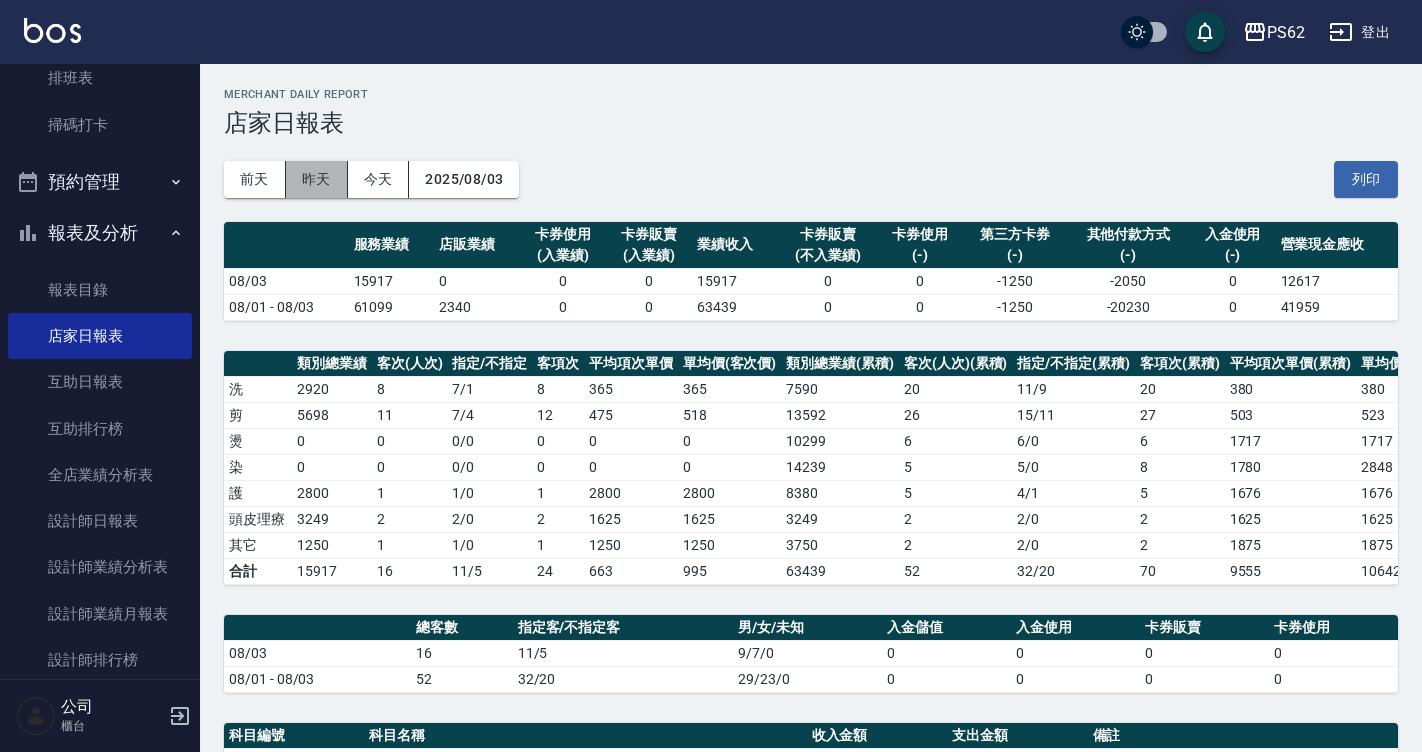 click on "昨天" at bounding box center [317, 179] 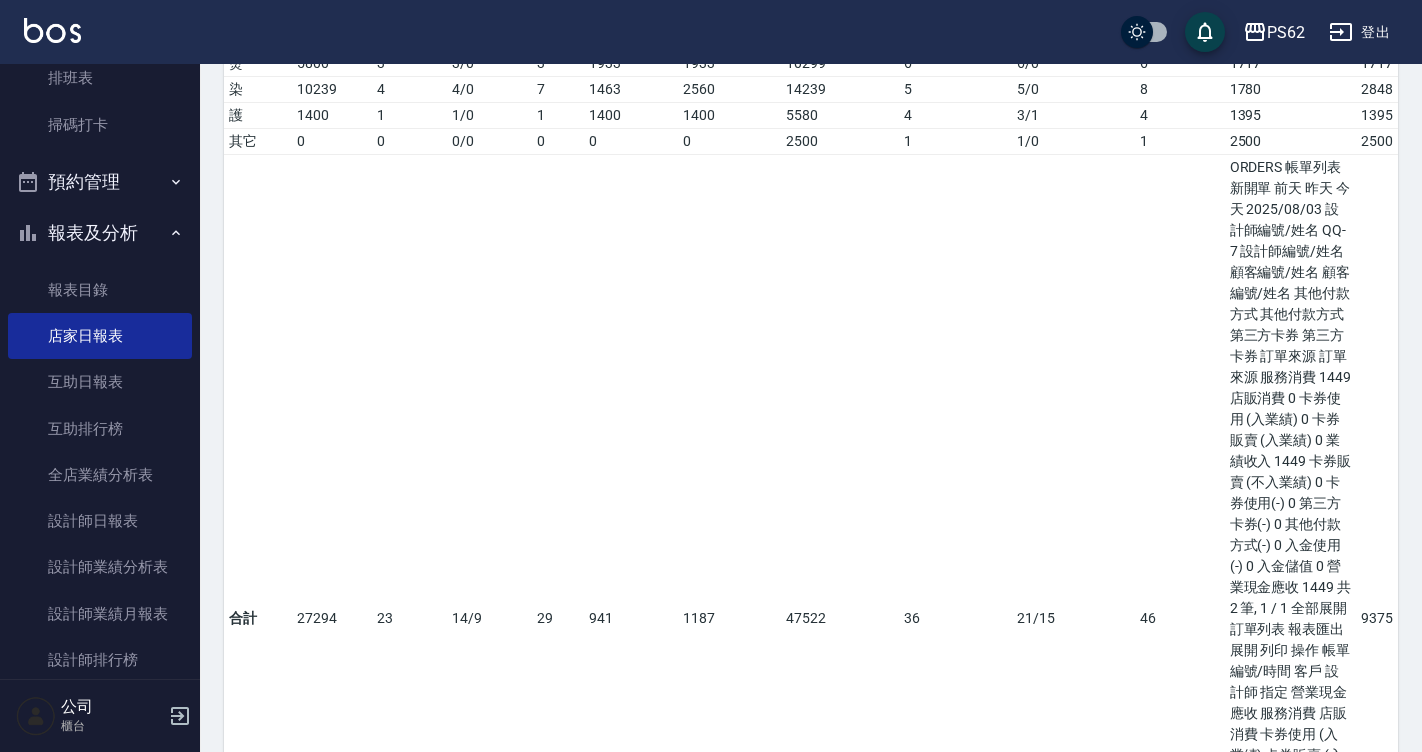 scroll, scrollTop: 381, scrollLeft: 0, axis: vertical 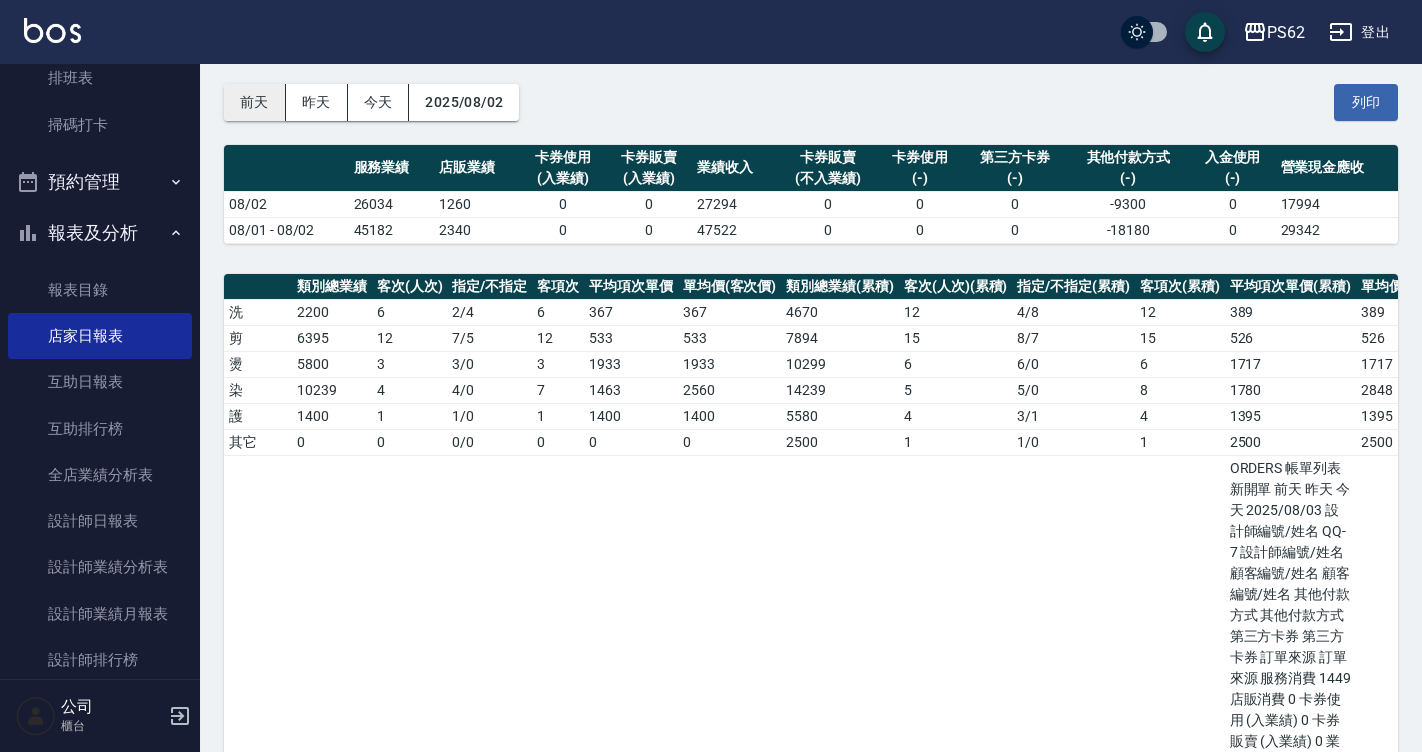 click on "前天" at bounding box center [255, 102] 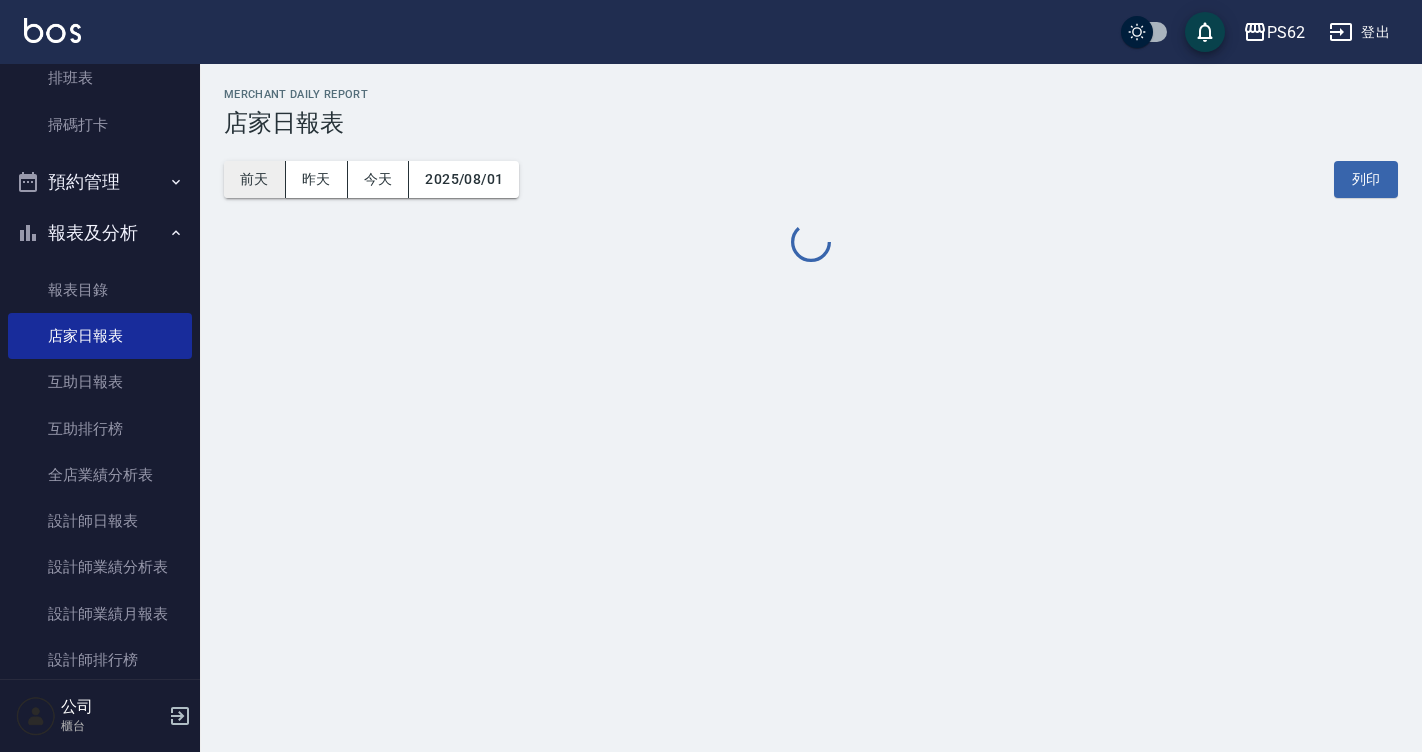 scroll, scrollTop: 0, scrollLeft: 0, axis: both 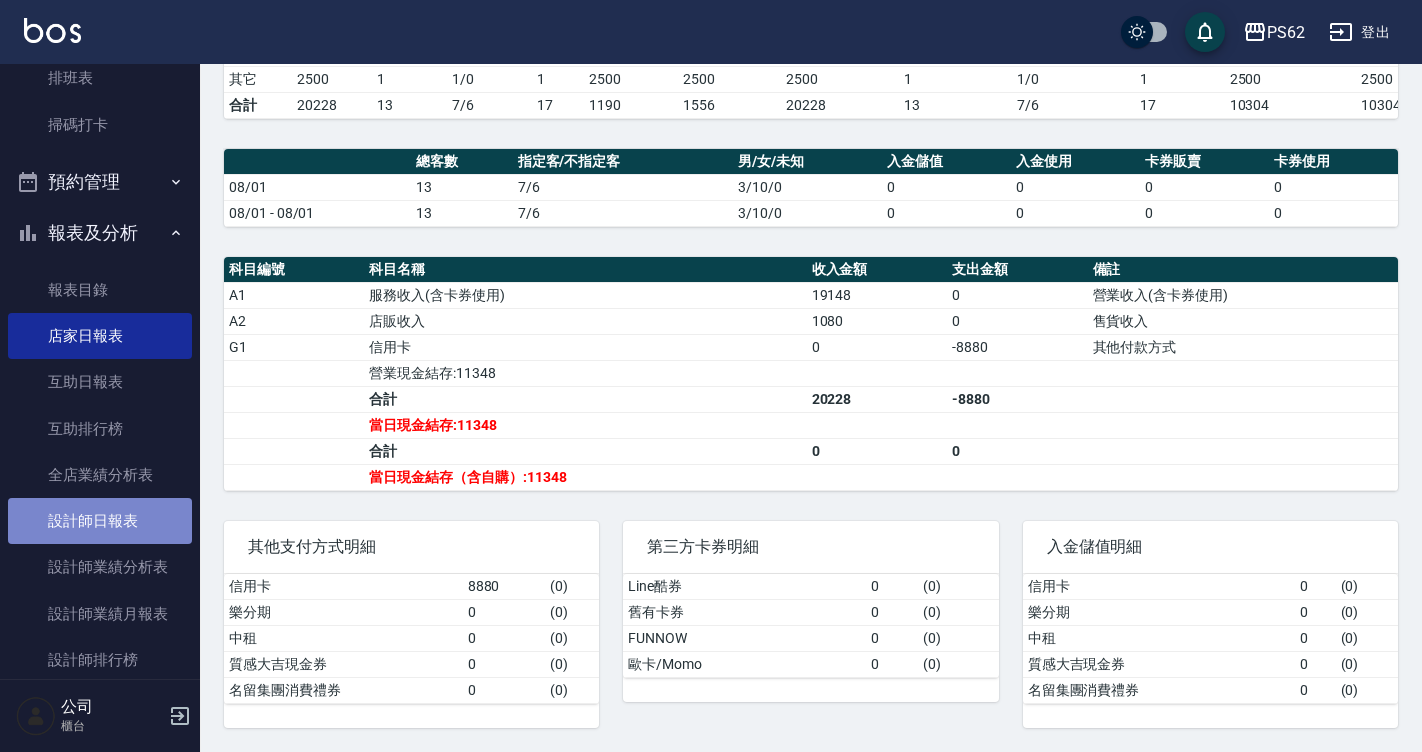 click on "設計師日報表" at bounding box center (100, 521) 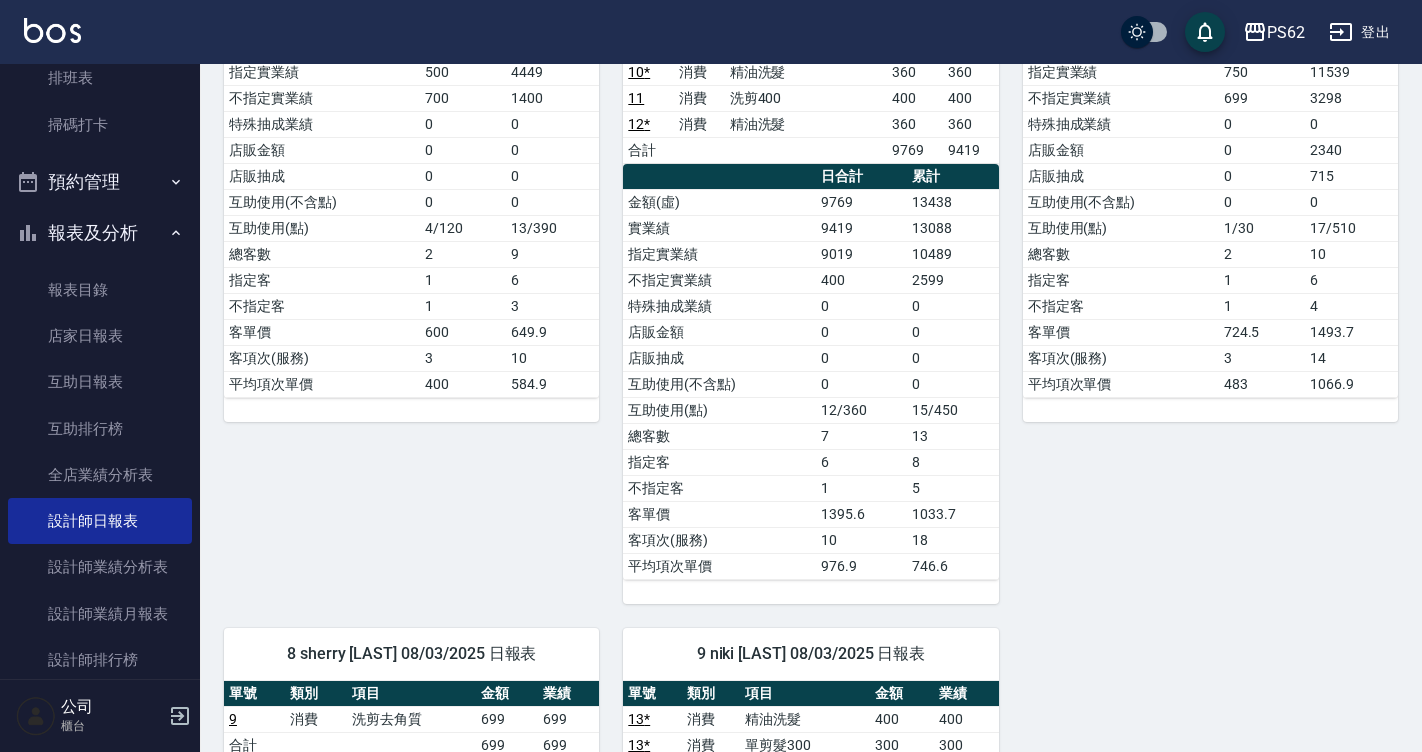 scroll, scrollTop: 400, scrollLeft: 0, axis: vertical 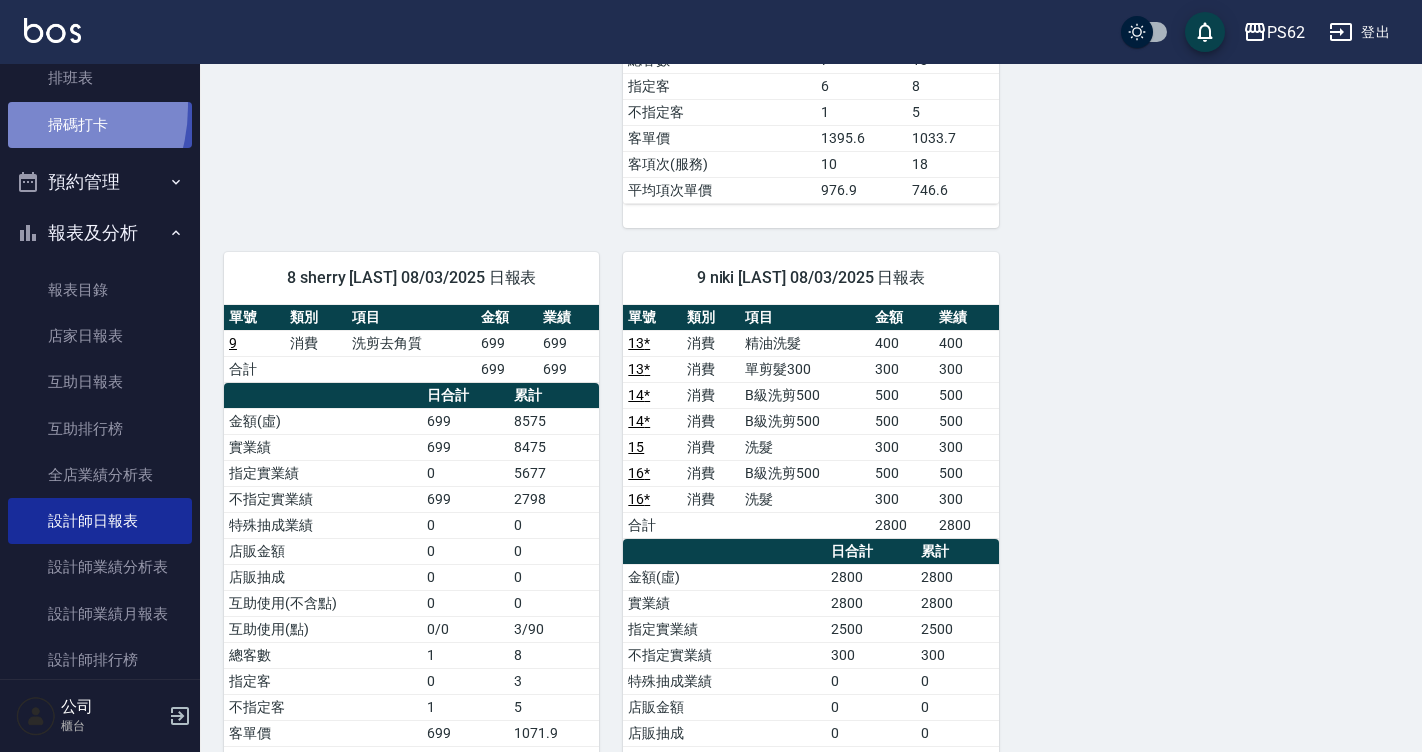 click on "掃碼打卡" at bounding box center (100, 125) 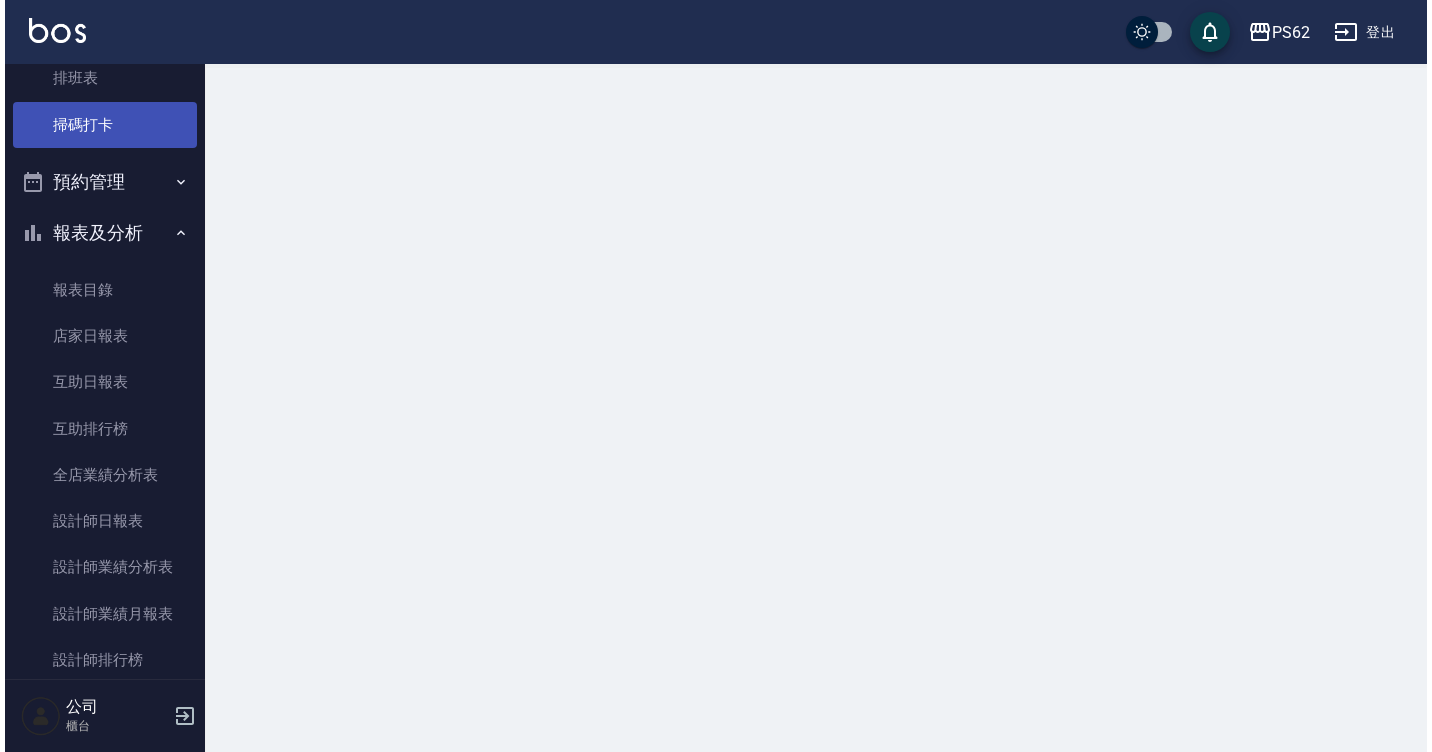 scroll, scrollTop: 0, scrollLeft: 0, axis: both 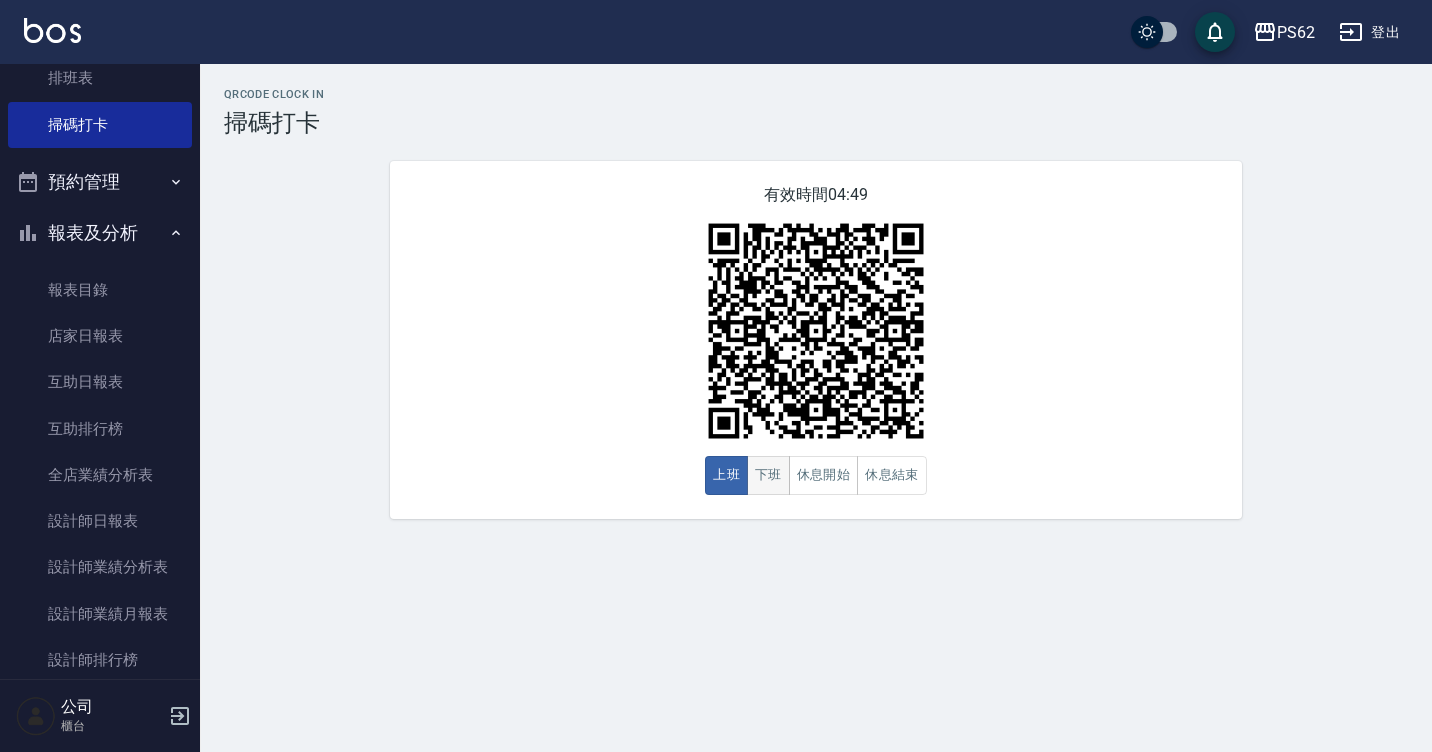 click on "下班" at bounding box center (768, 475) 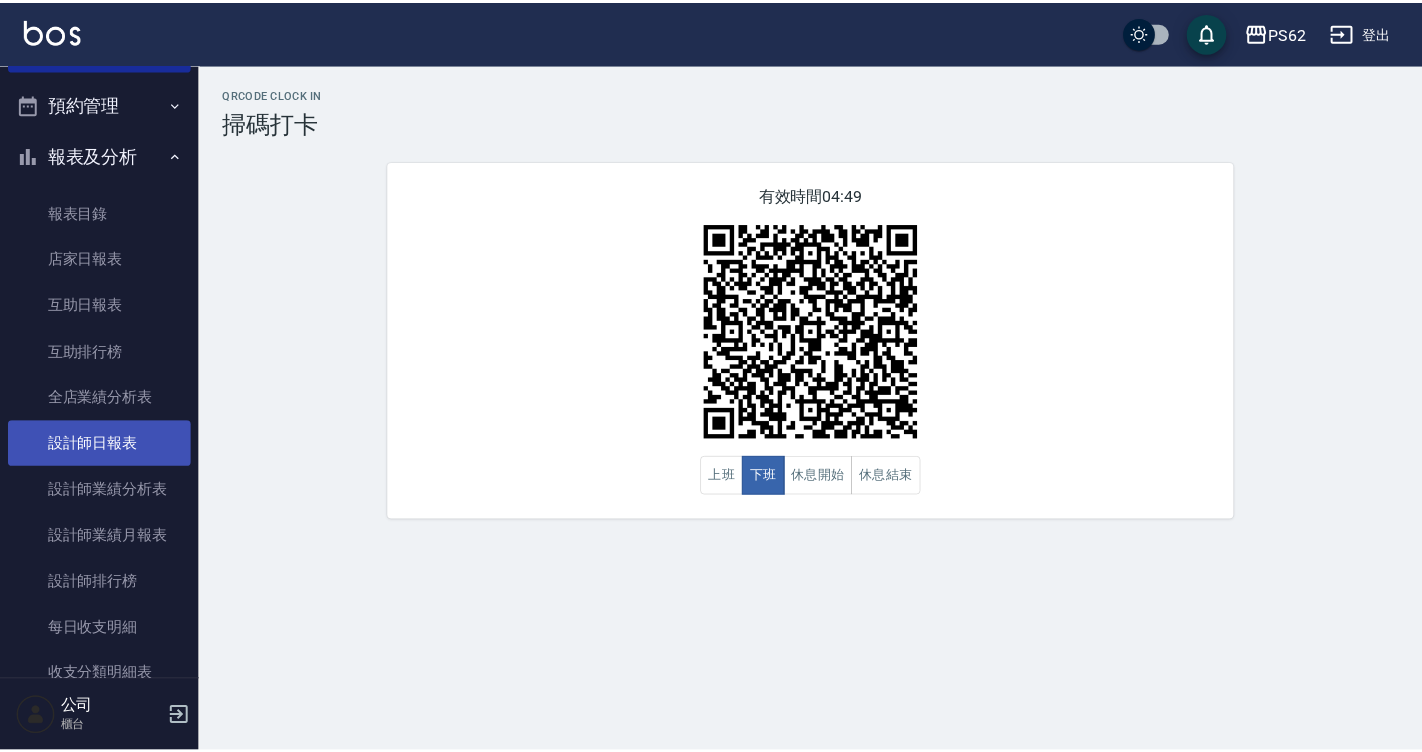 scroll, scrollTop: 500, scrollLeft: 0, axis: vertical 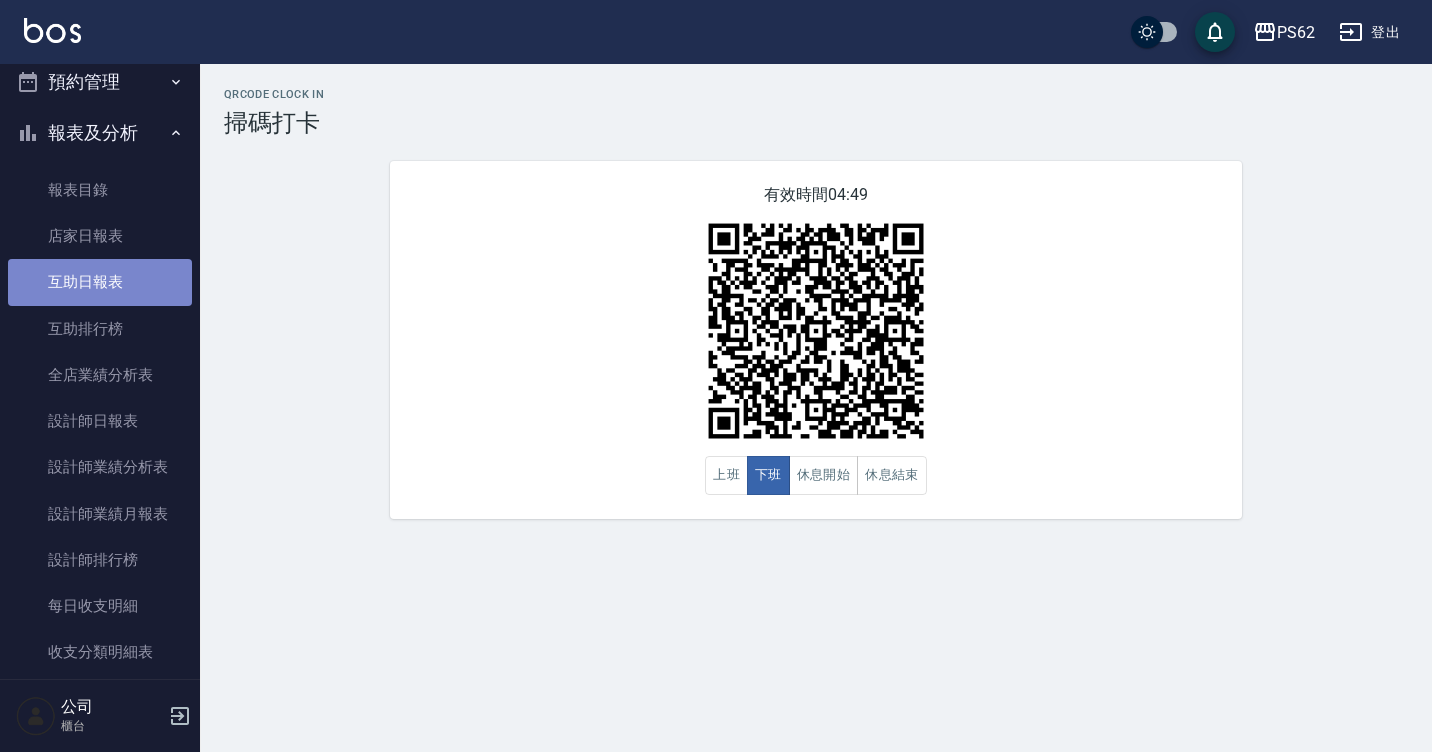 click on "互助日報表" at bounding box center (100, 282) 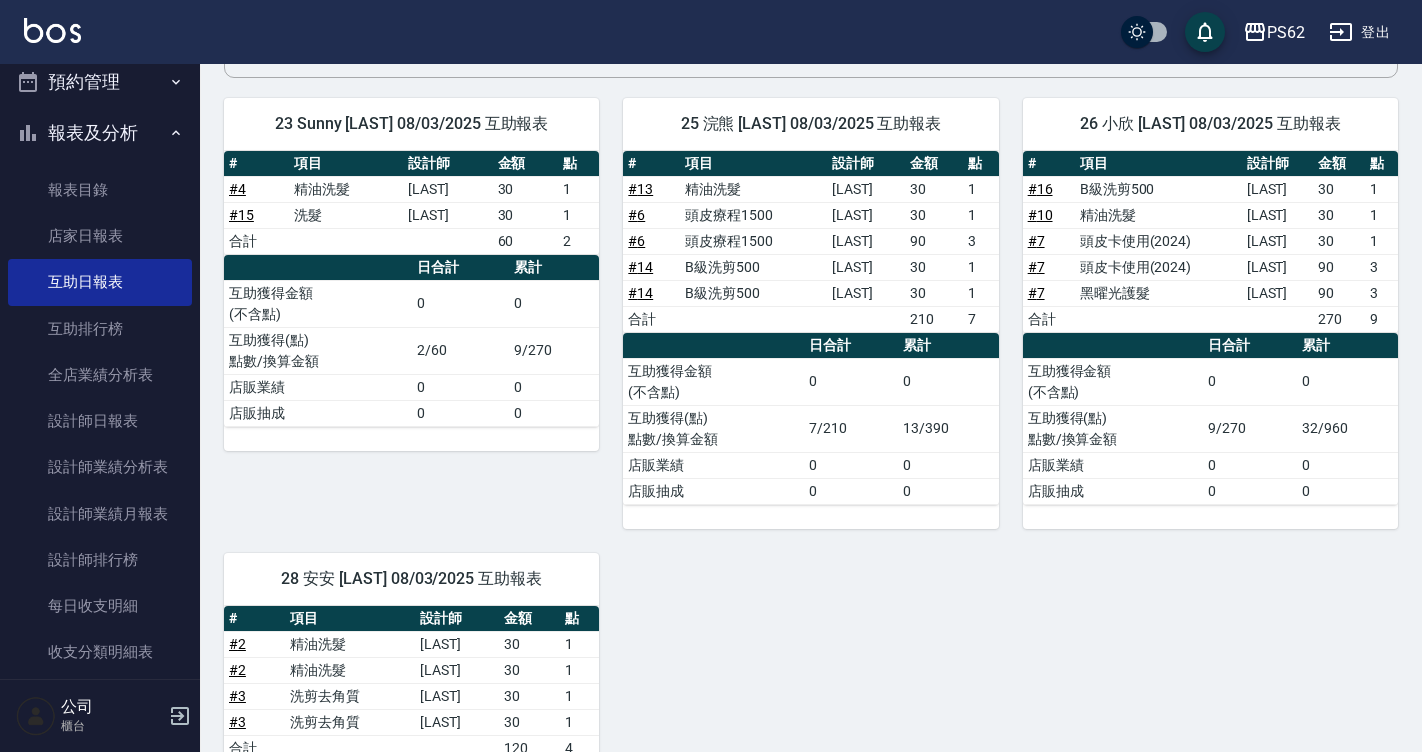 scroll, scrollTop: 200, scrollLeft: 0, axis: vertical 